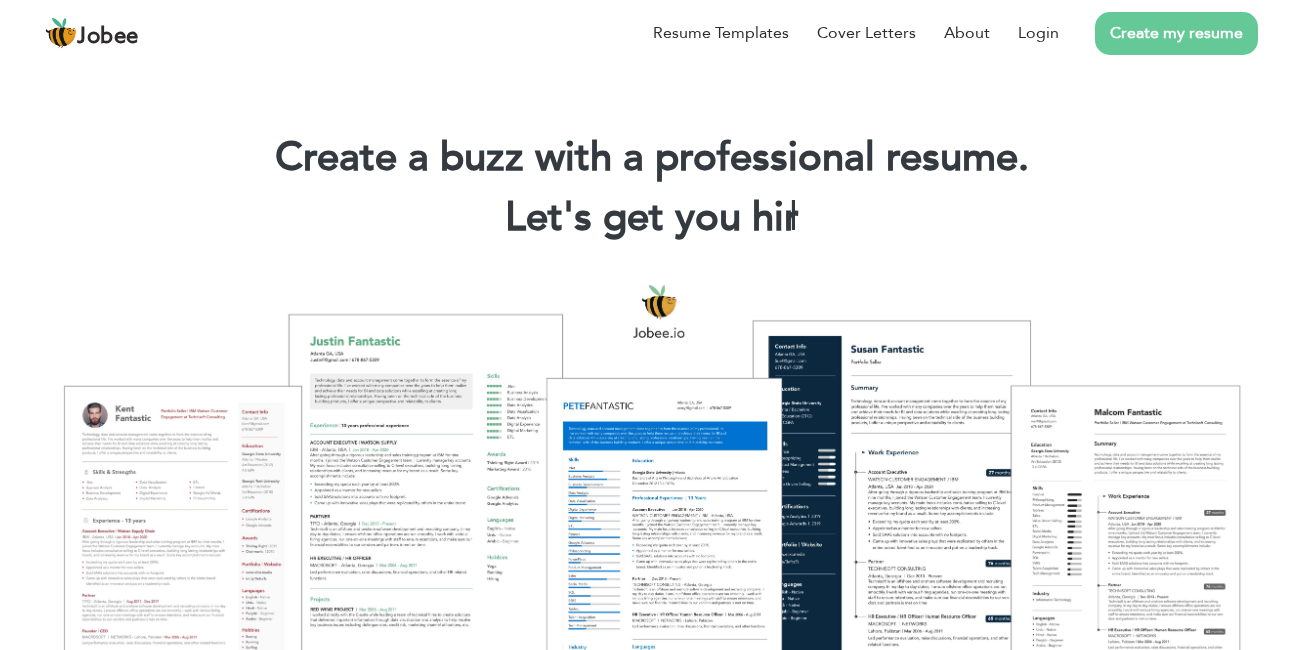 scroll, scrollTop: 0, scrollLeft: 0, axis: both 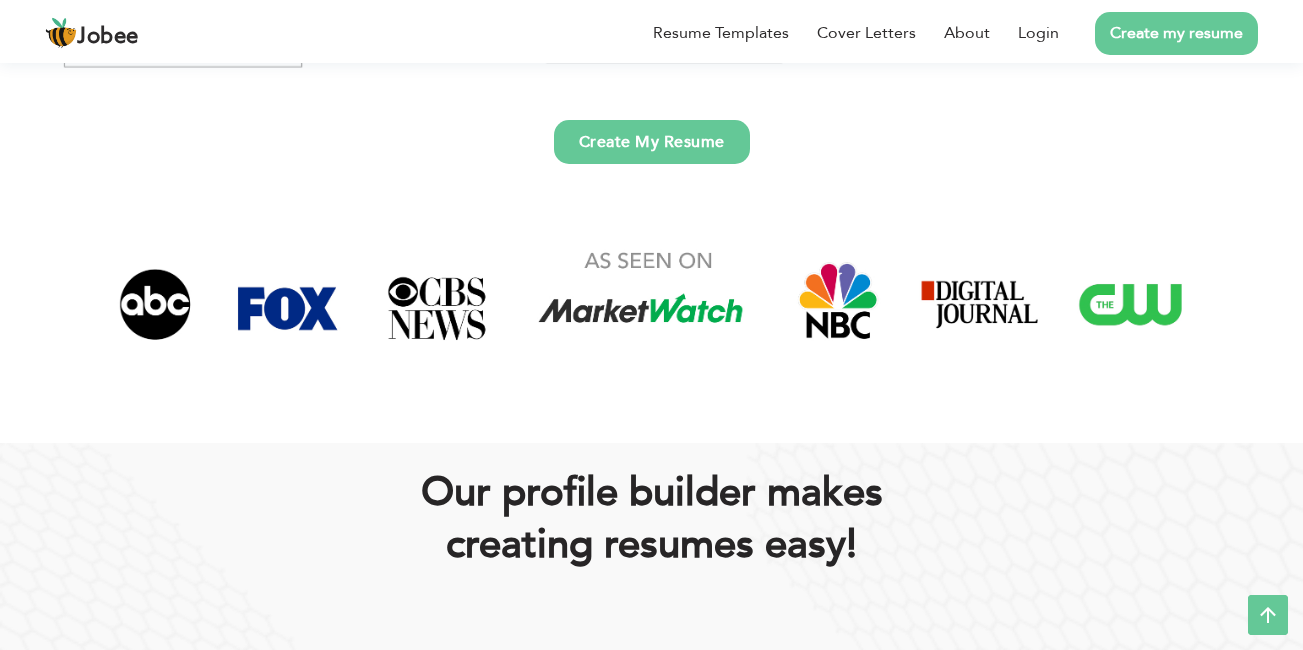 click on "Create My Resume" at bounding box center [652, 142] 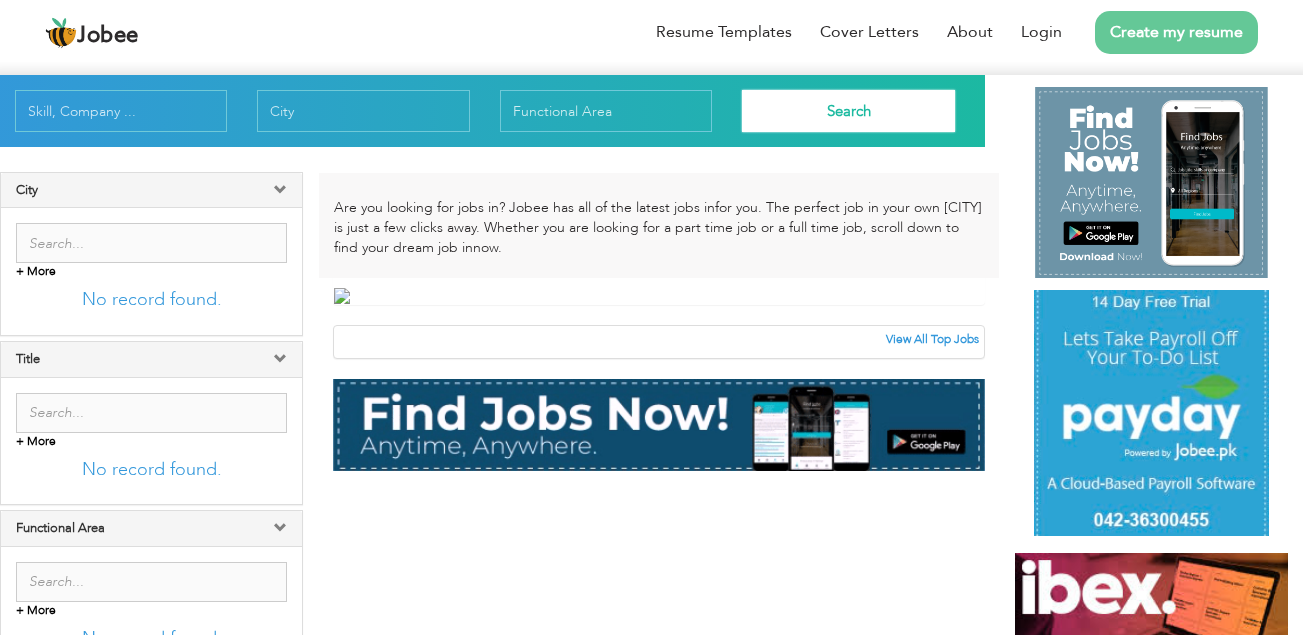 scroll, scrollTop: 0, scrollLeft: 0, axis: both 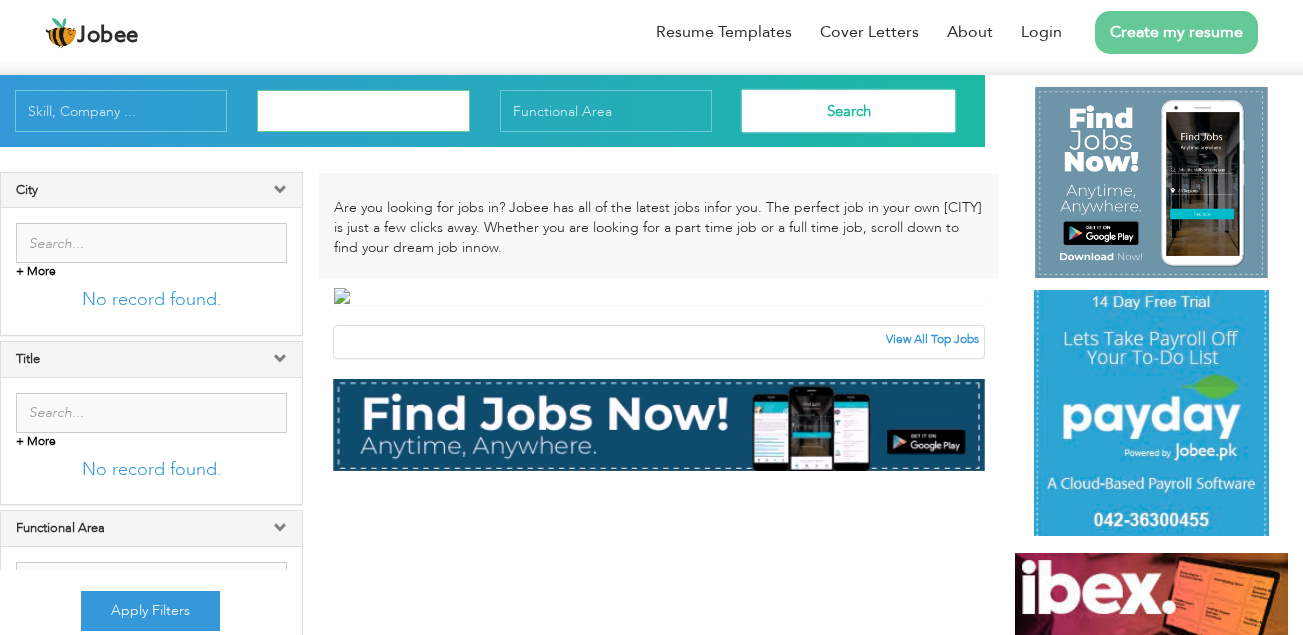 click at bounding box center (363, 111) 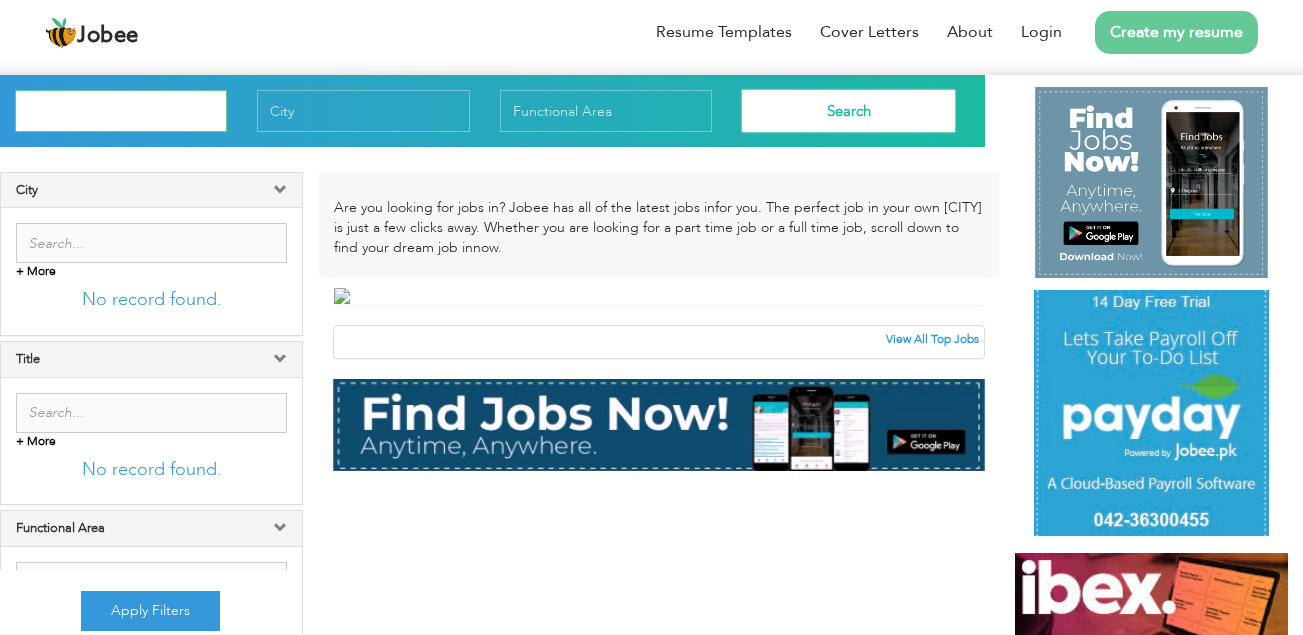 click at bounding box center [121, 111] 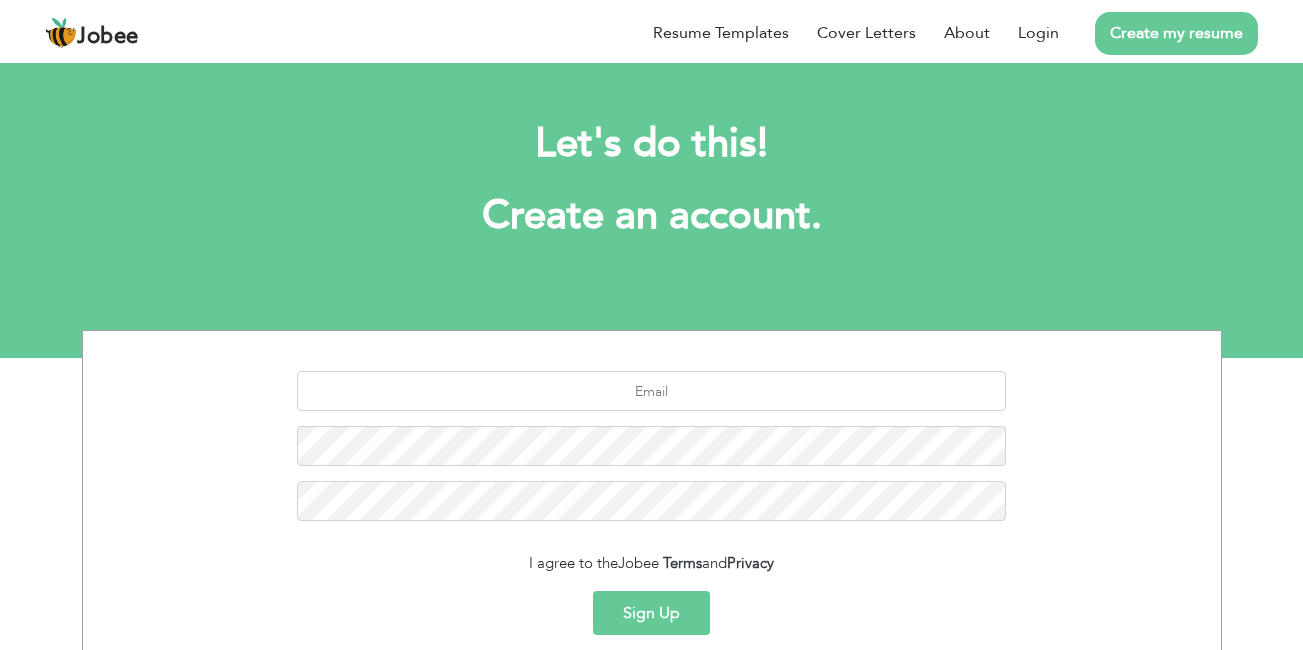 scroll, scrollTop: 0, scrollLeft: 0, axis: both 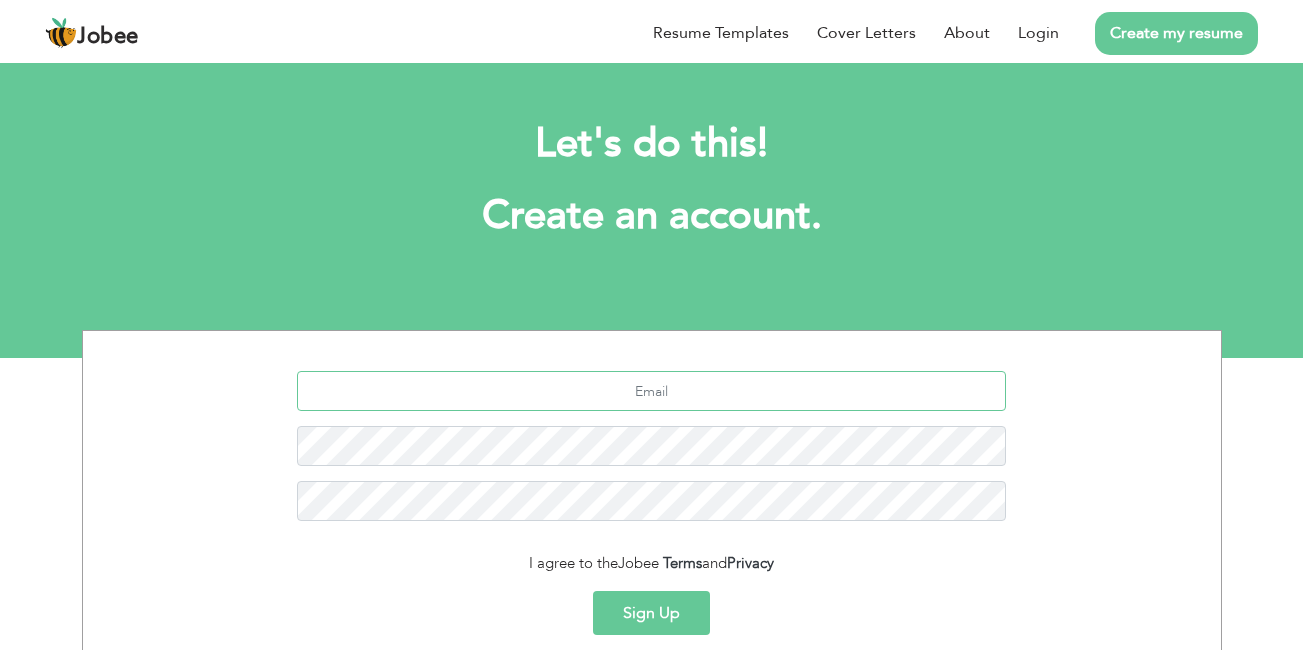 click at bounding box center [651, 391] 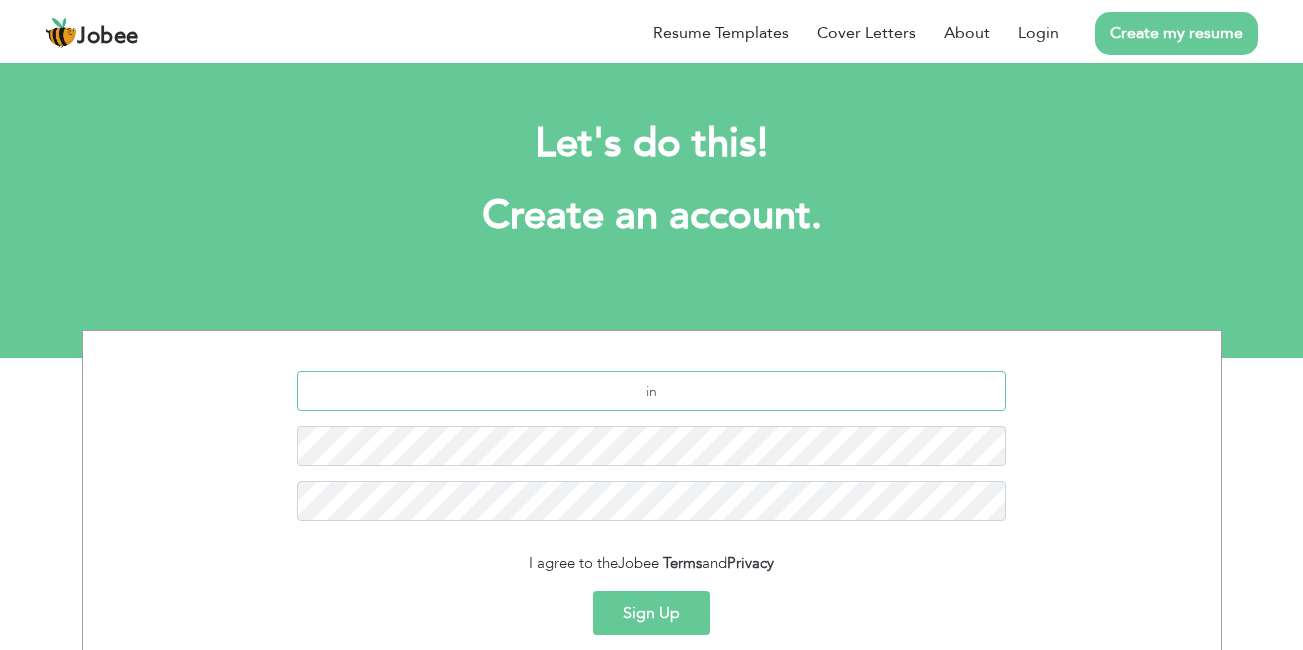 type on "injoker213@gmail.com" 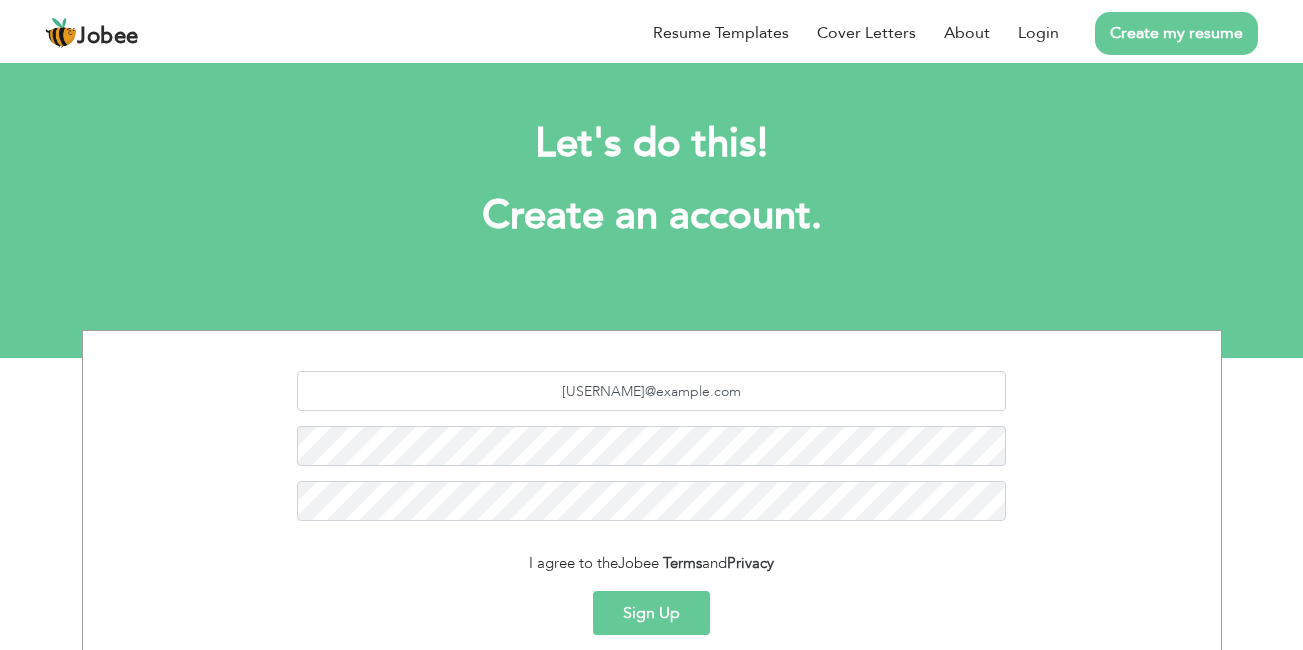 click on "Sign Up" at bounding box center [651, 613] 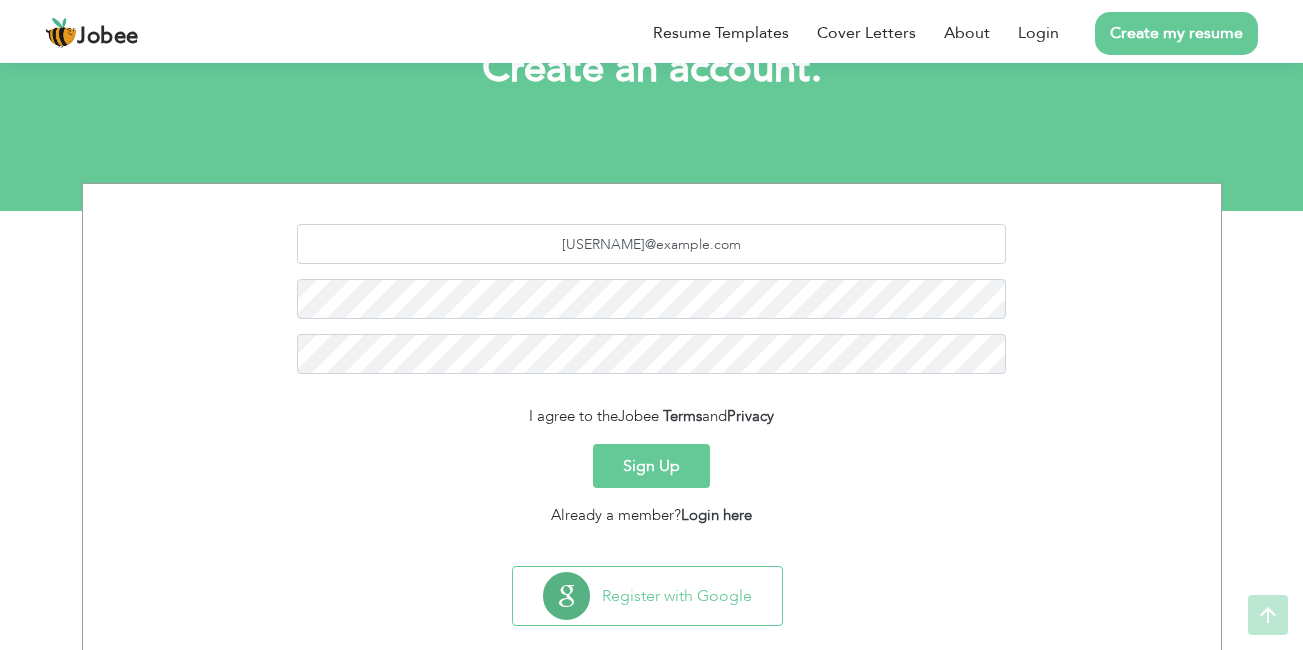 scroll, scrollTop: 180, scrollLeft: 0, axis: vertical 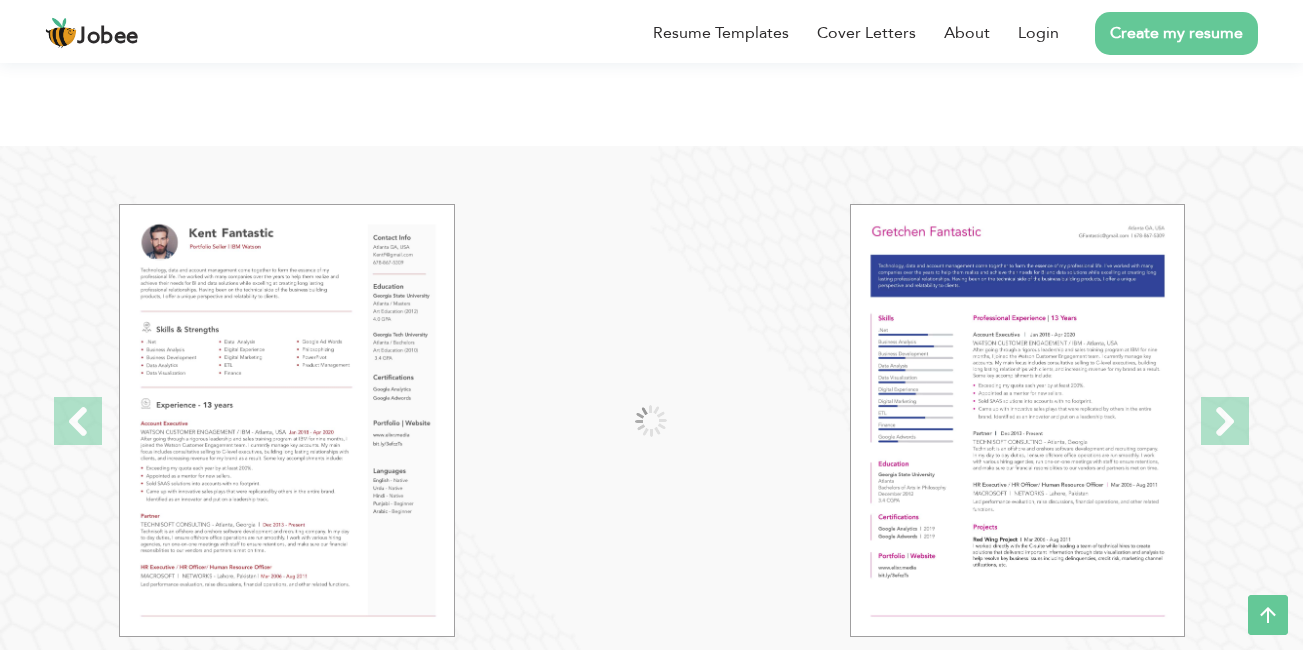 click at bounding box center [652, 420] 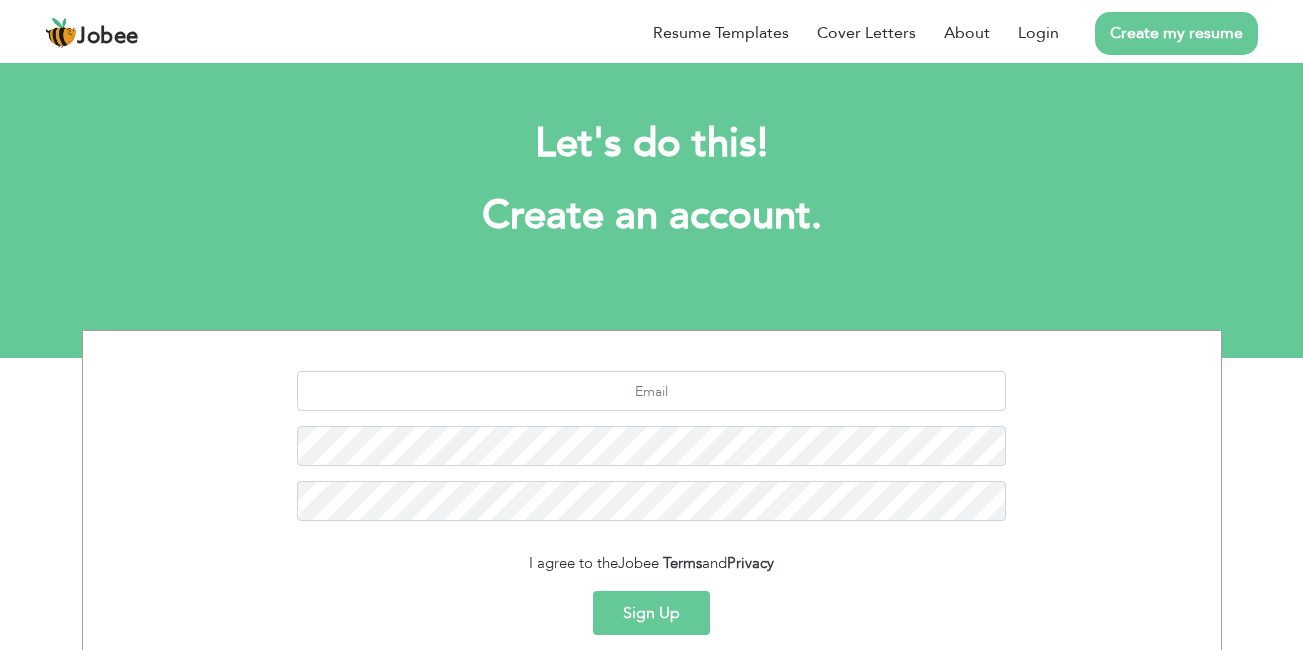 scroll, scrollTop: 0, scrollLeft: 0, axis: both 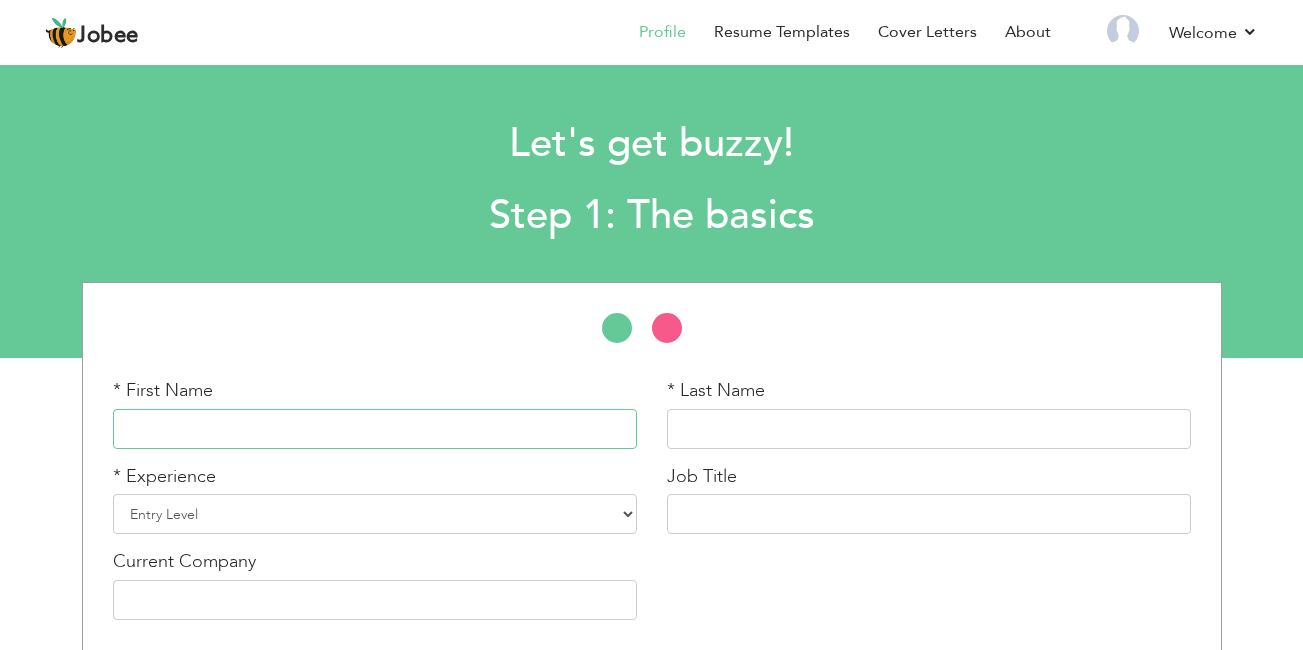 click at bounding box center (375, 429) 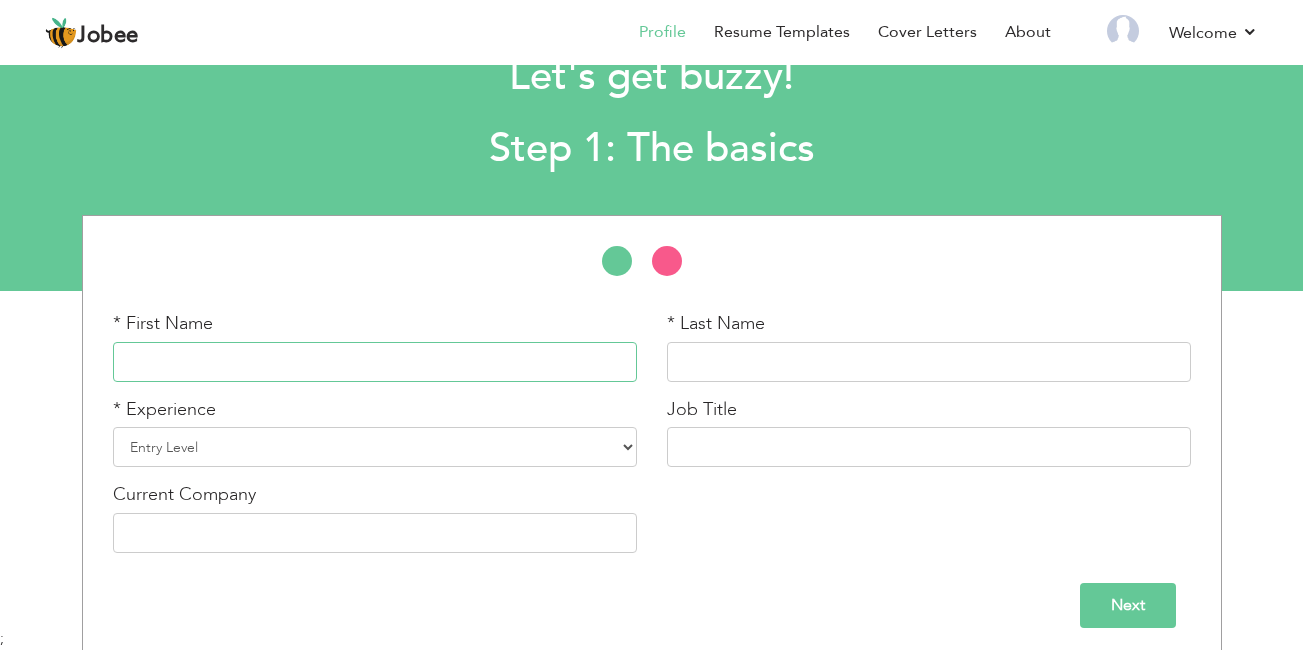 scroll, scrollTop: 76, scrollLeft: 0, axis: vertical 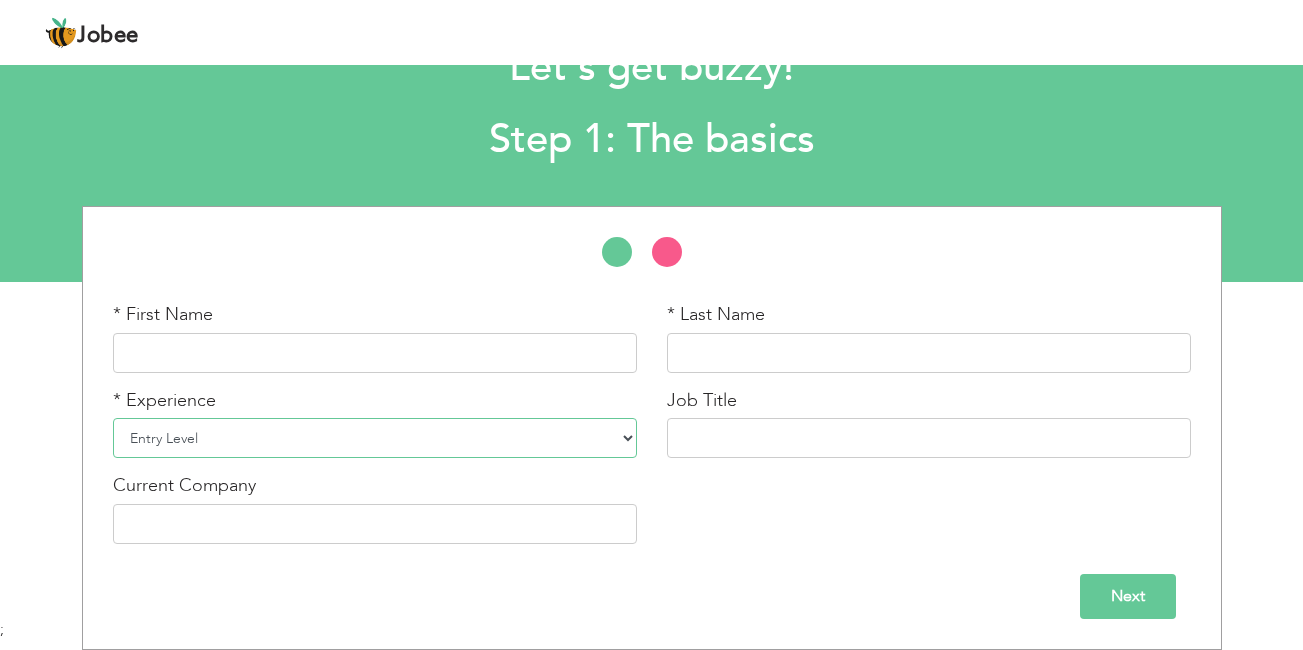 click on "Entry Level
Less than 1 Year
1 Year
2 Years
3 Years
4 Years
5 Years
6 Years
7 Years
8 Years
9 Years
10 Years
11 Years
12 Years
13 Years
14 Years
15 Years
16 Years
17 Years
18 Years
19 Years
20 Years
21 Years
22 Years
23 Years
24 Years
25 Years
26 Years
27 Years
28 Years
29 Years
30 Years
31 Years
32 Years
33 Years
34 Years
35 Years
More than 35 Years" at bounding box center (375, 438) 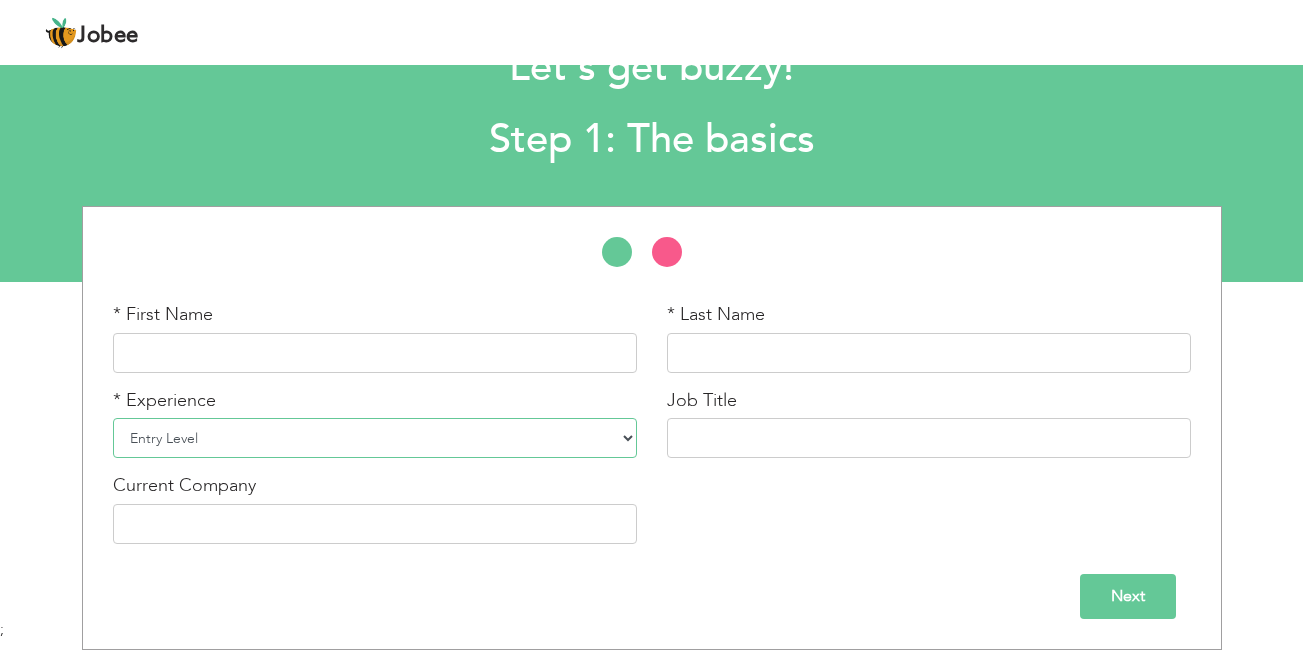 select on "3" 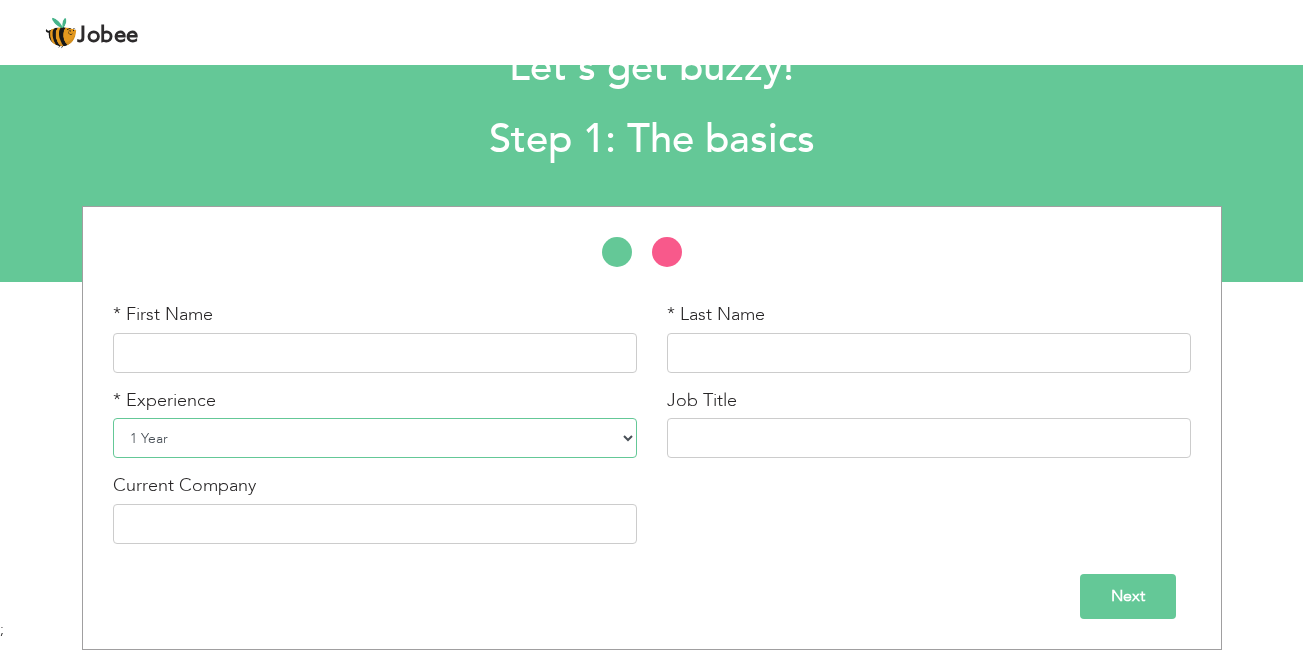 click on "Entry Level
Less than 1 Year
1 Year
2 Years
3 Years
4 Years
5 Years
6 Years
7 Years
8 Years
9 Years
10 Years
11 Years
12 Years
13 Years
14 Years
15 Years
16 Years
17 Years
18 Years
19 Years
20 Years
21 Years
22 Years
23 Years
24 Years
25 Years
26 Years
27 Years
28 Years
29 Years
30 Years
31 Years
32 Years
33 Years
34 Years
35 Years
More than 35 Years" at bounding box center [375, 438] 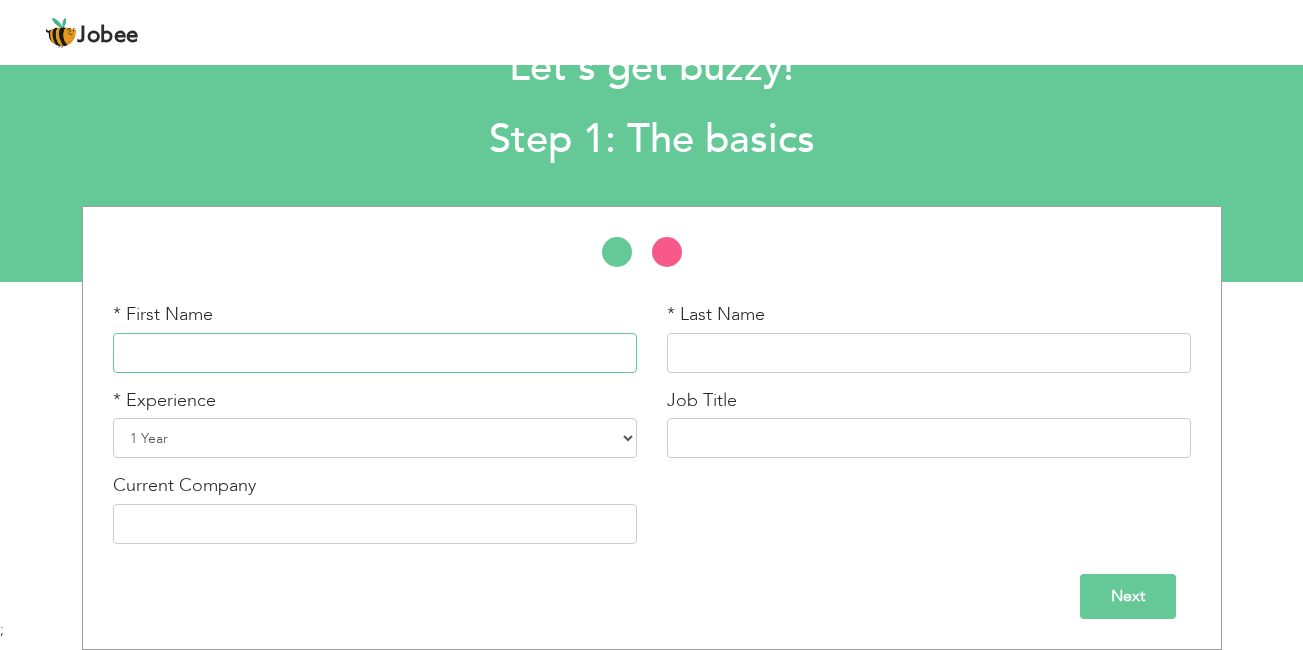 click at bounding box center [375, 353] 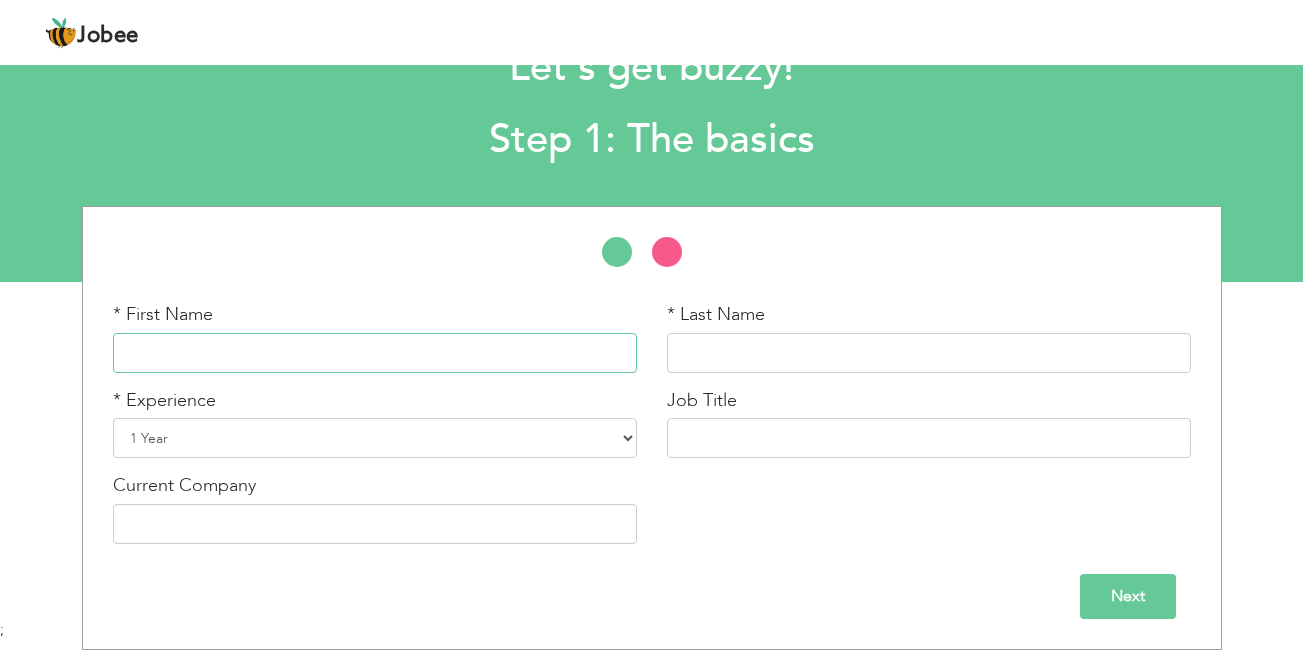 type on "Umar" 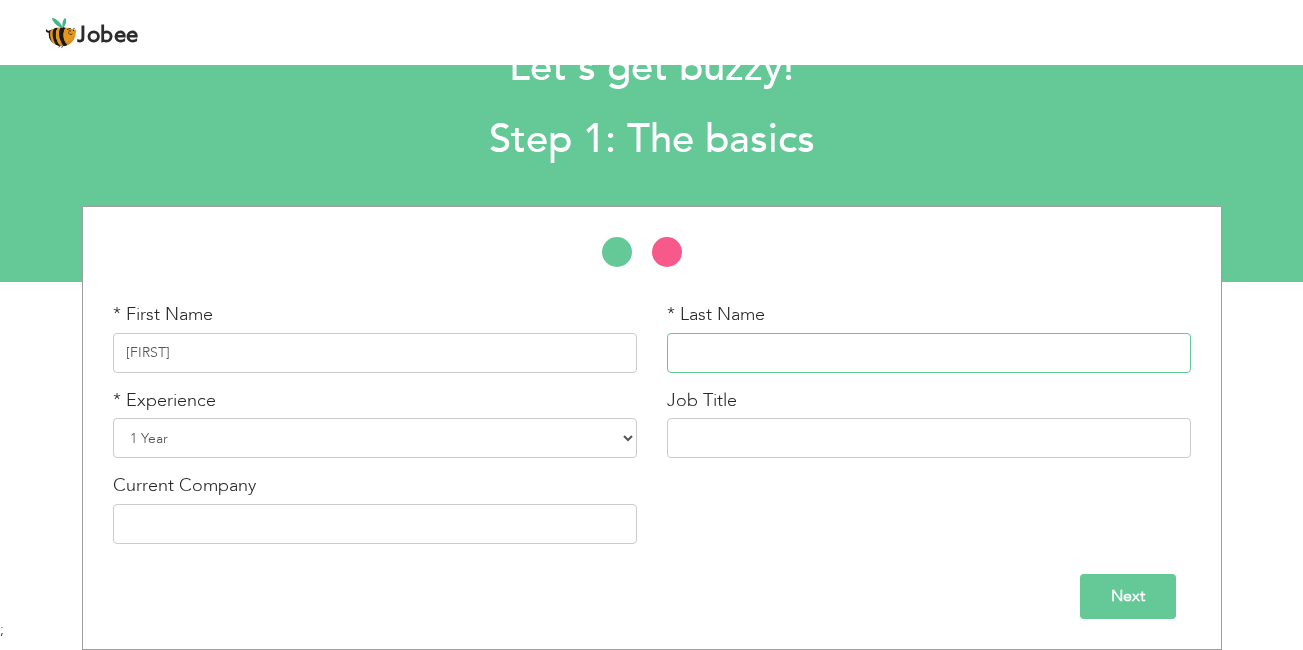 type on "Bashir" 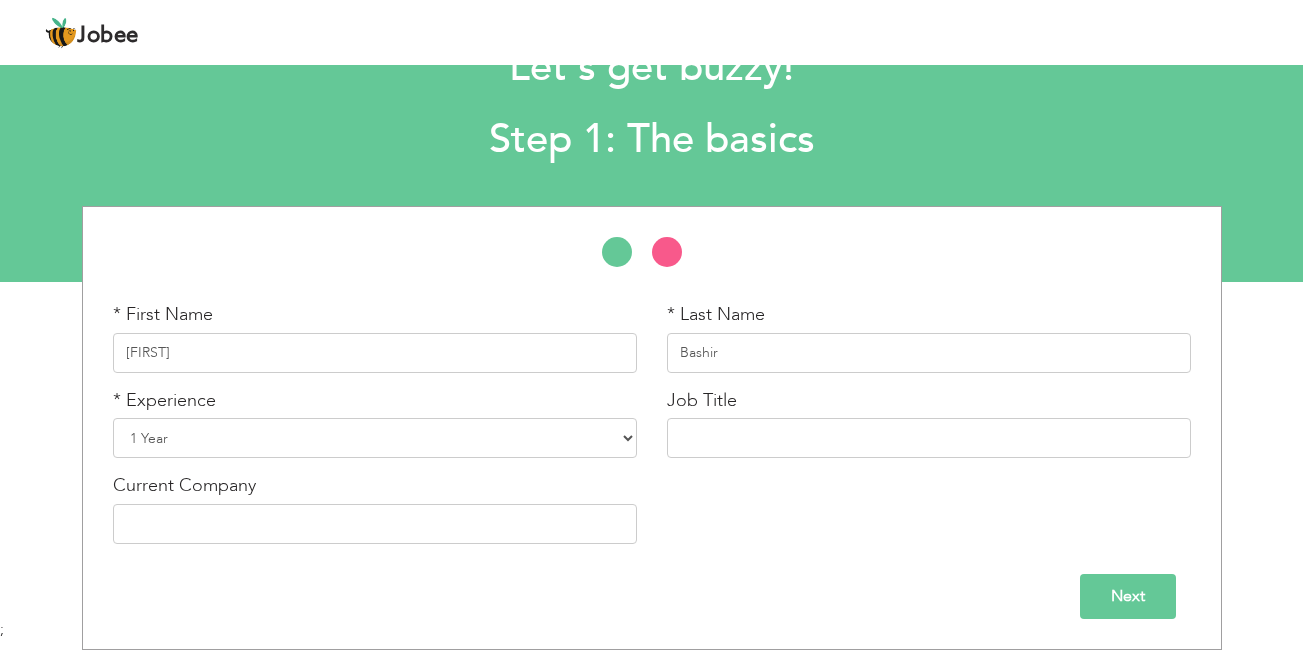 click on "Next" at bounding box center [1128, 596] 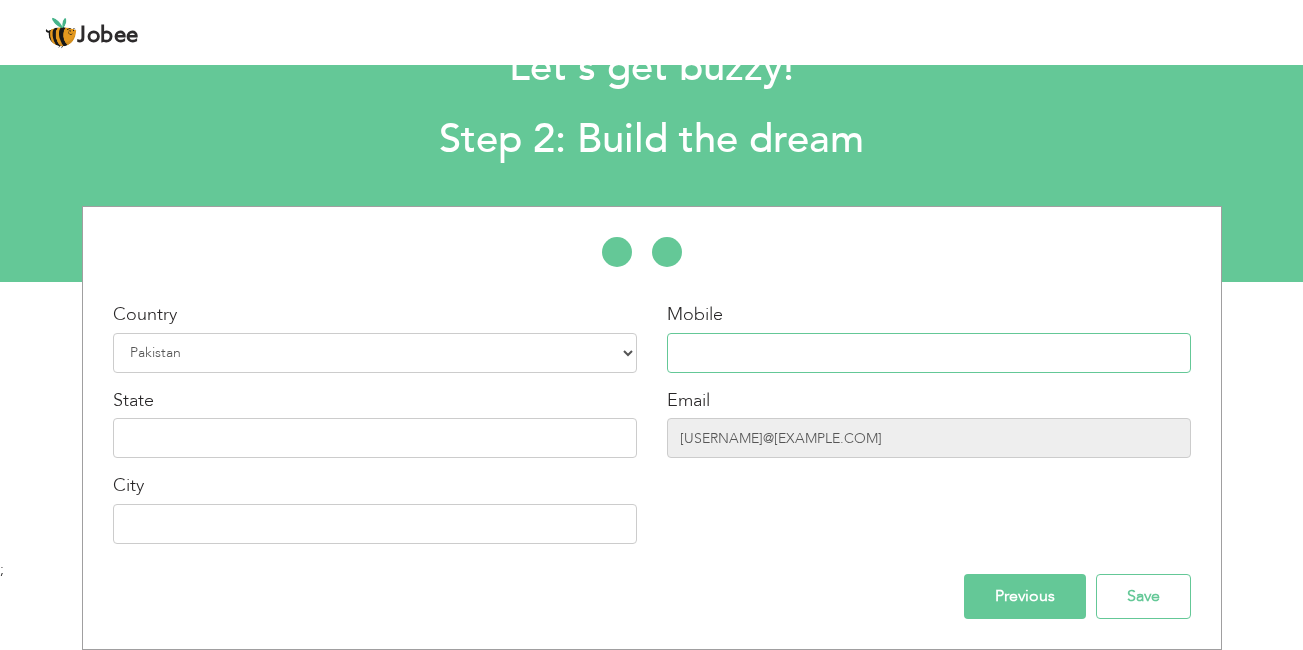 click at bounding box center (929, 353) 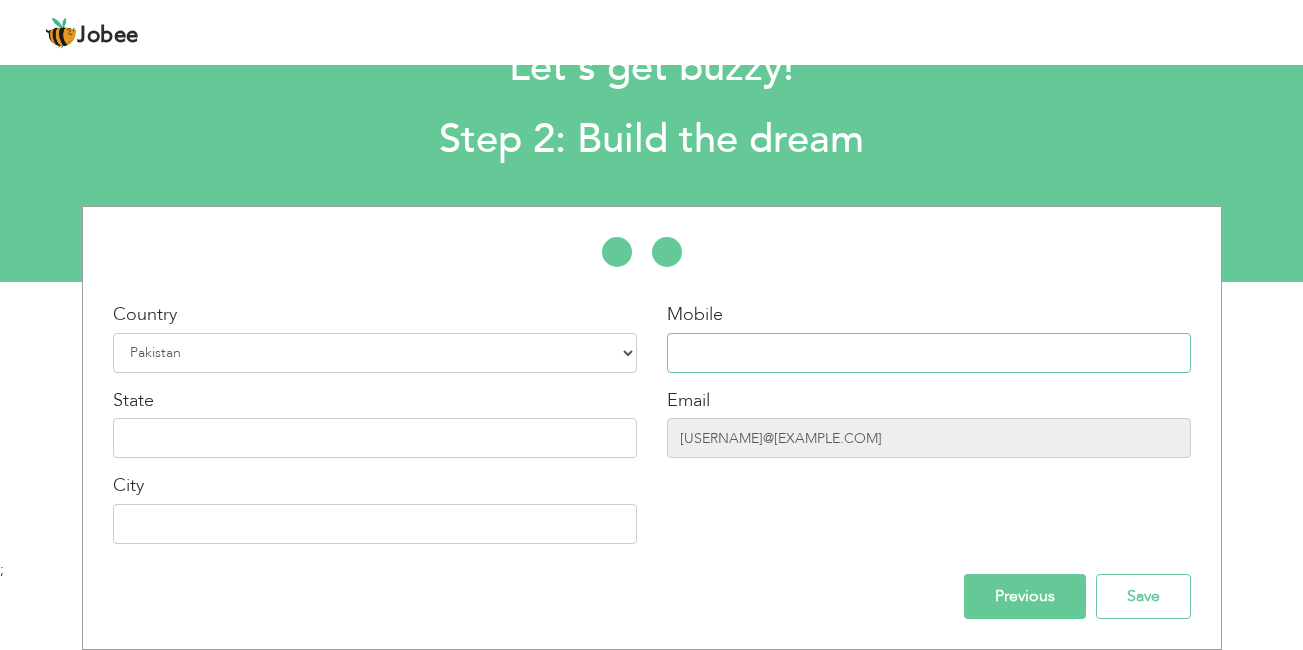 type on "03248451194" 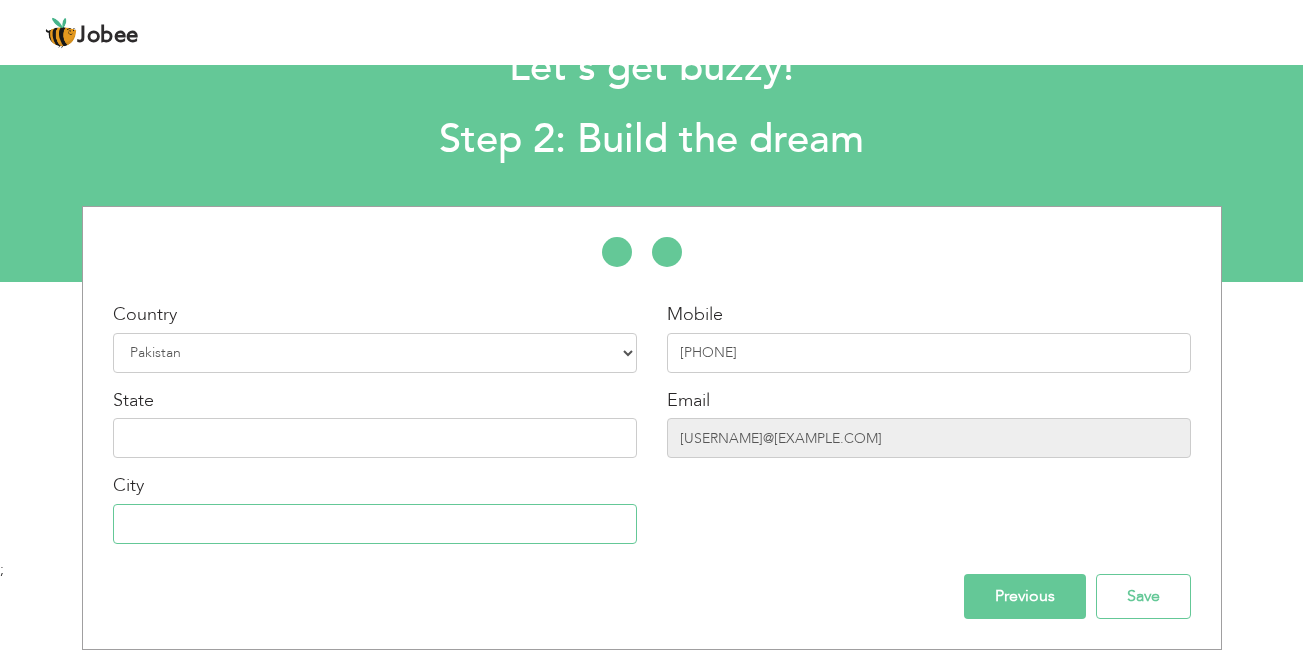 type on "Lahore" 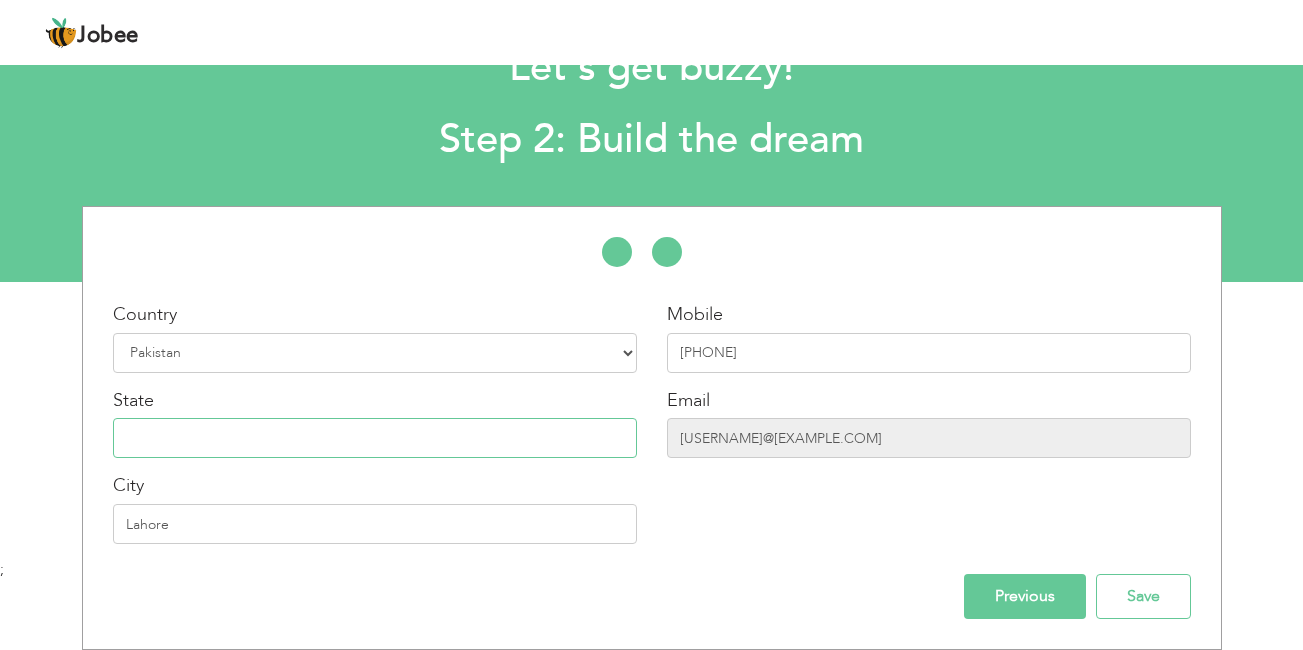 click at bounding box center [375, 438] 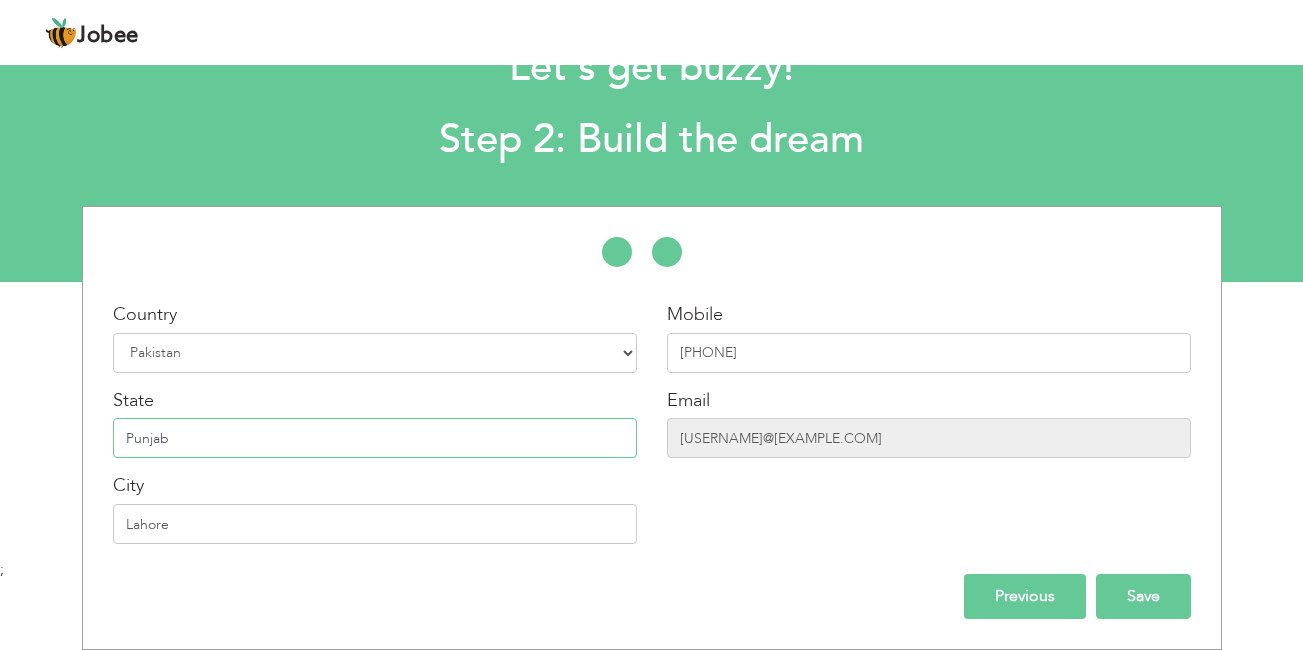 type on "Punjab" 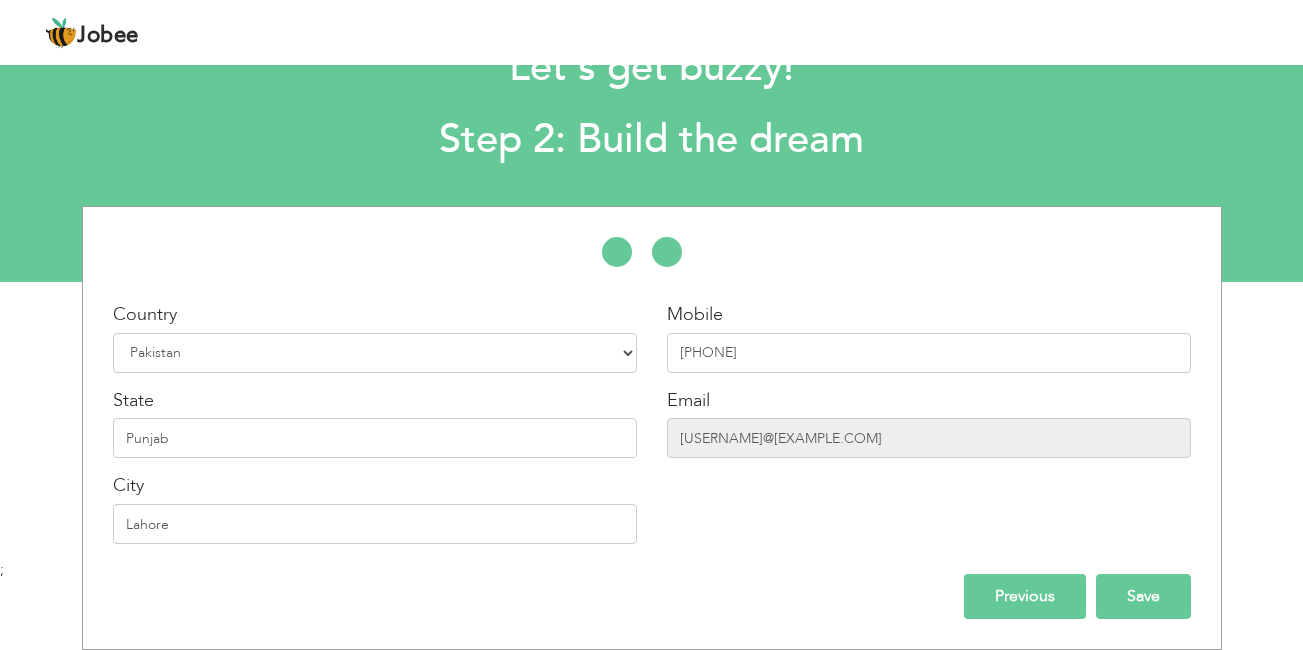 click on "Save" at bounding box center [1143, 596] 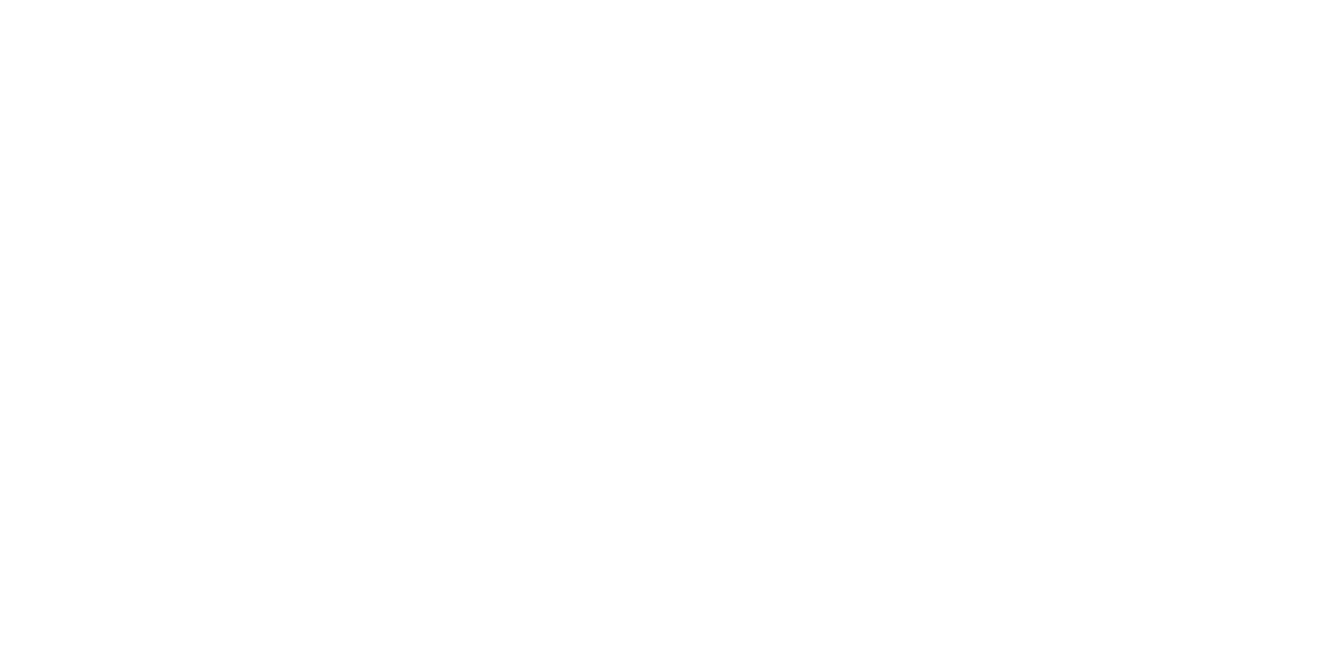 scroll, scrollTop: 0, scrollLeft: 0, axis: both 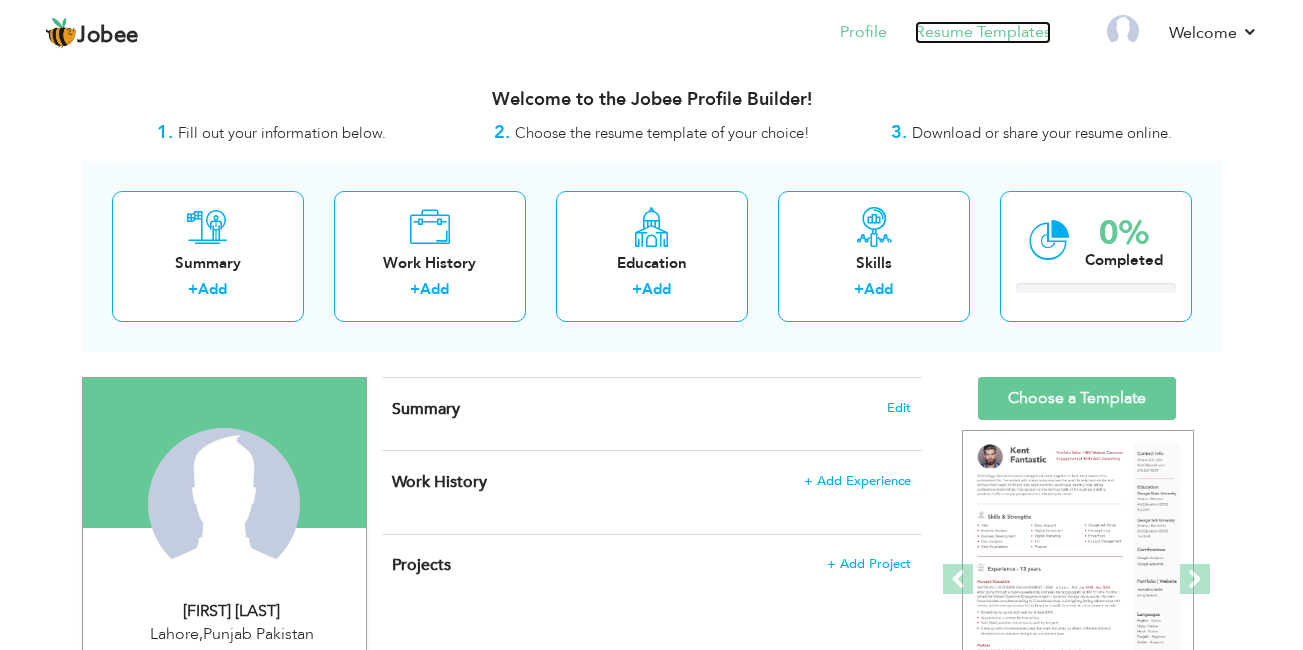 click on "Resume Templates" at bounding box center [983, 32] 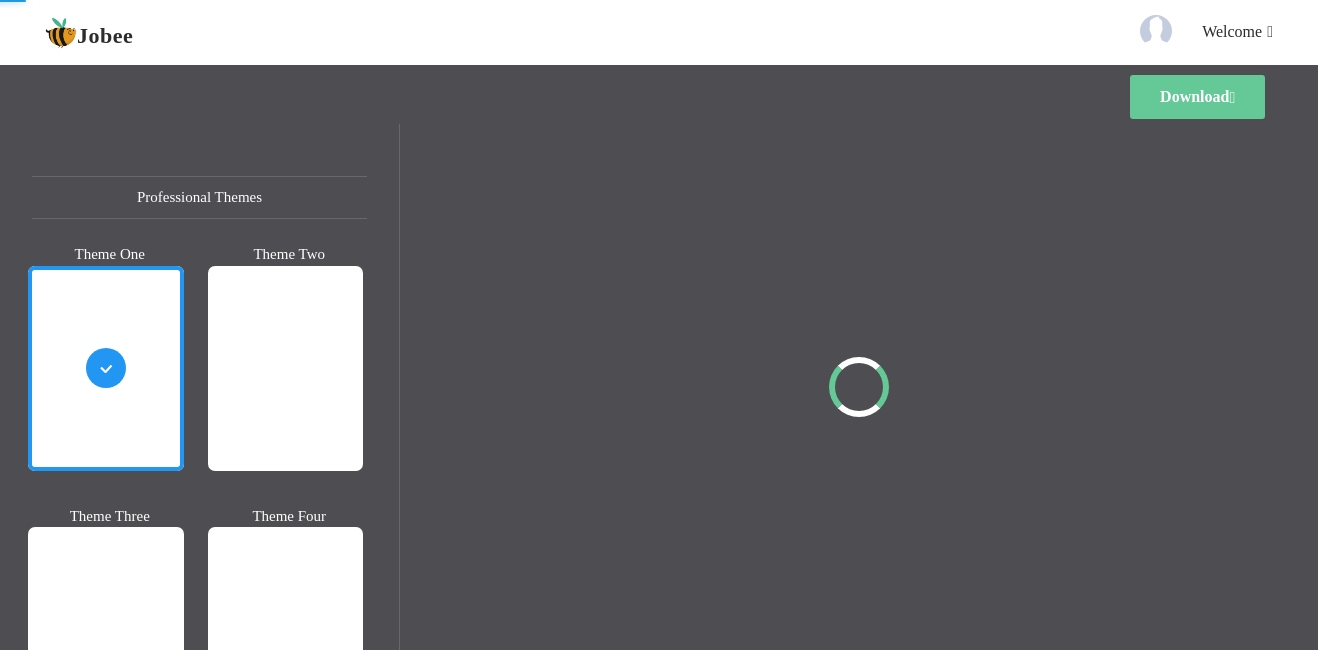 scroll, scrollTop: 0, scrollLeft: 0, axis: both 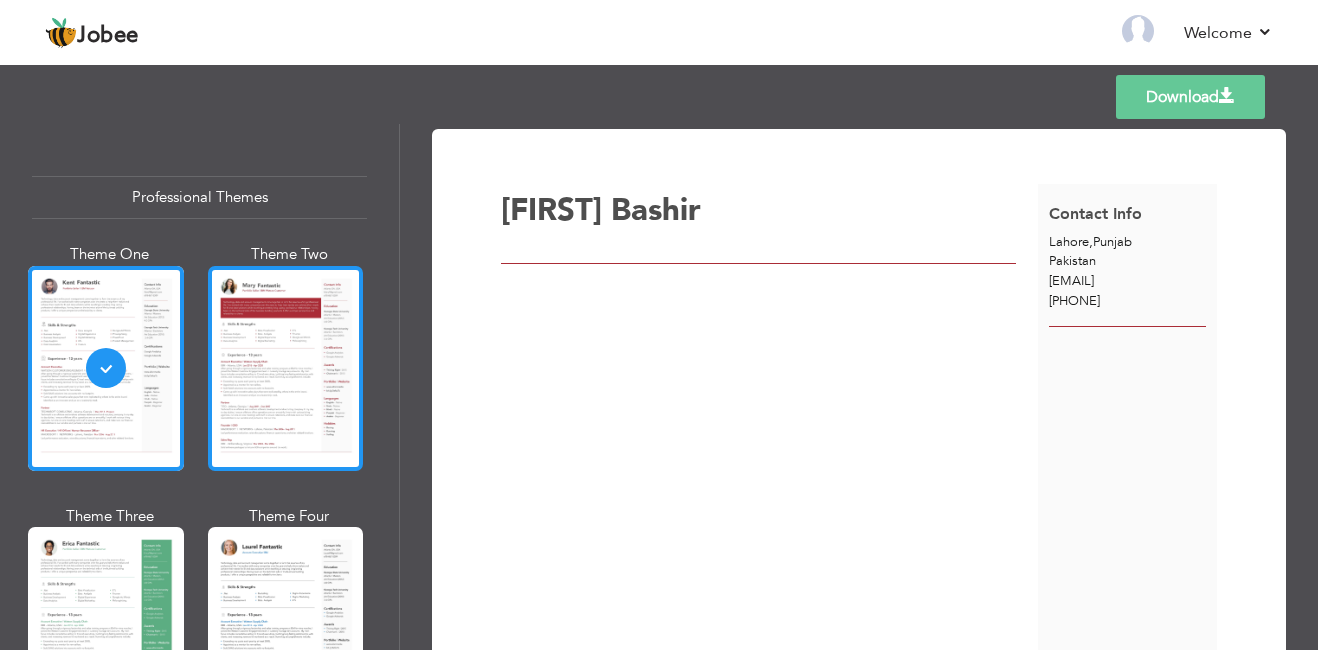 click at bounding box center (286, 368) 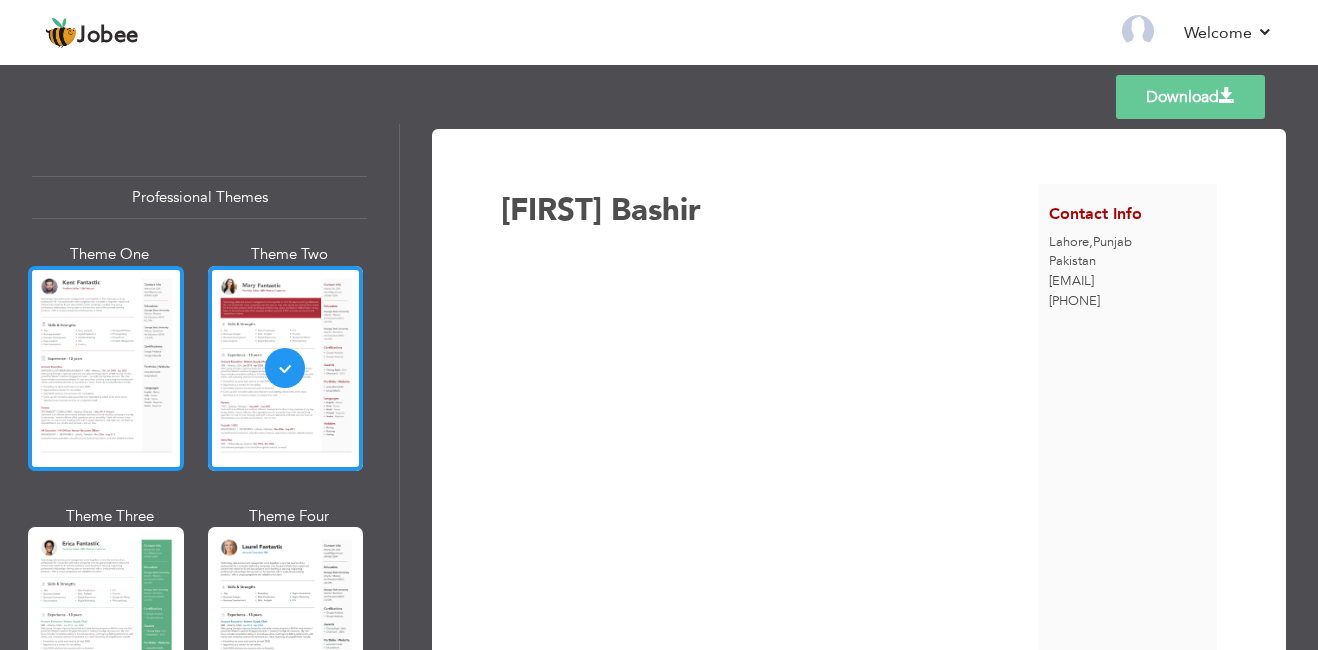 click at bounding box center [106, 368] 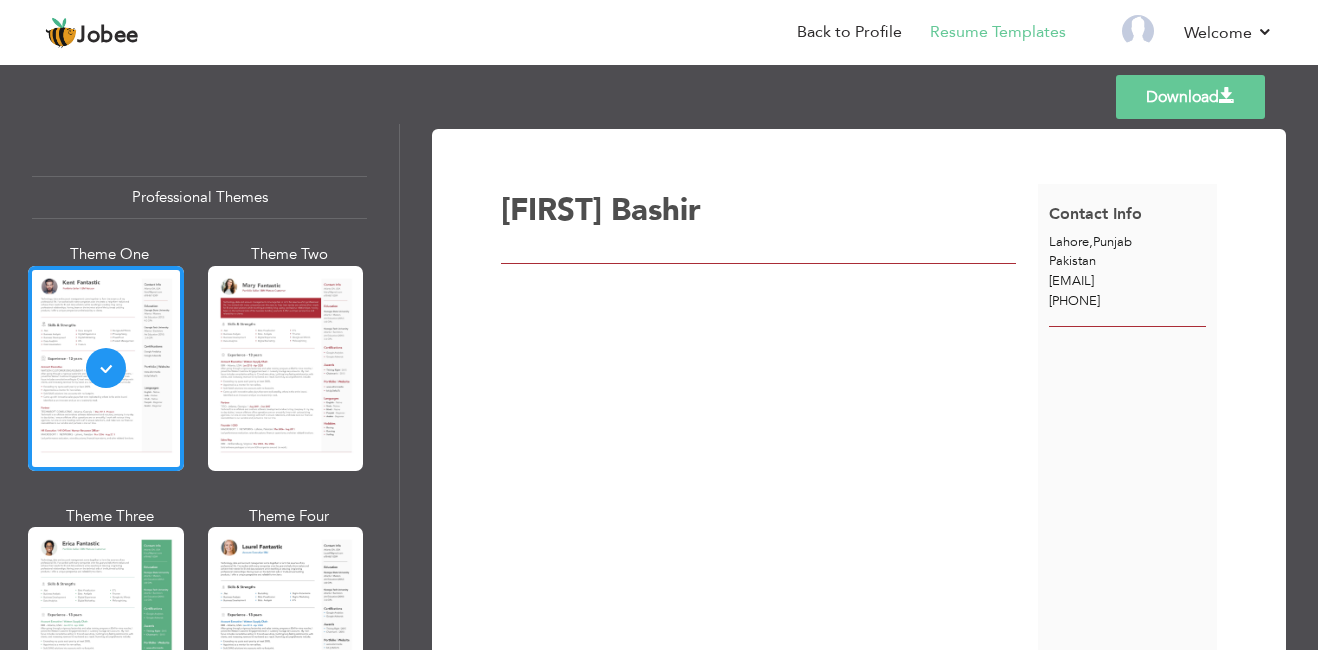 click on "injoker213@gmail.com" at bounding box center (1071, 281) 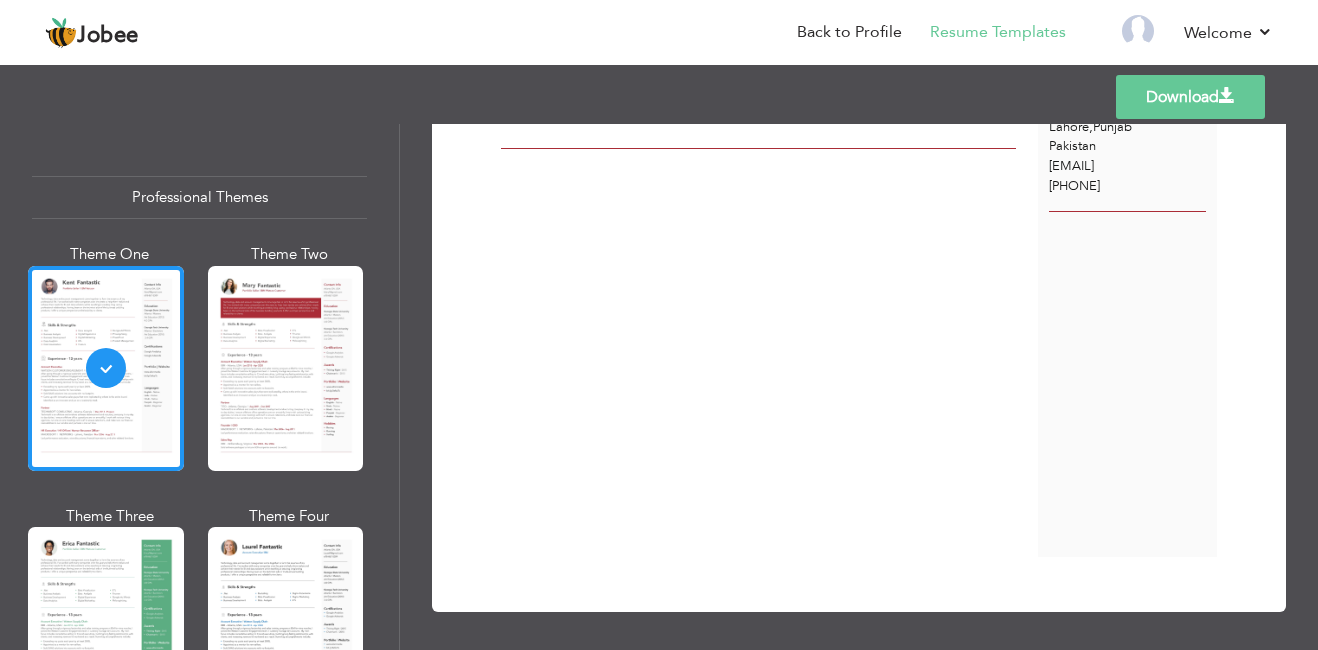 scroll, scrollTop: 119, scrollLeft: 0, axis: vertical 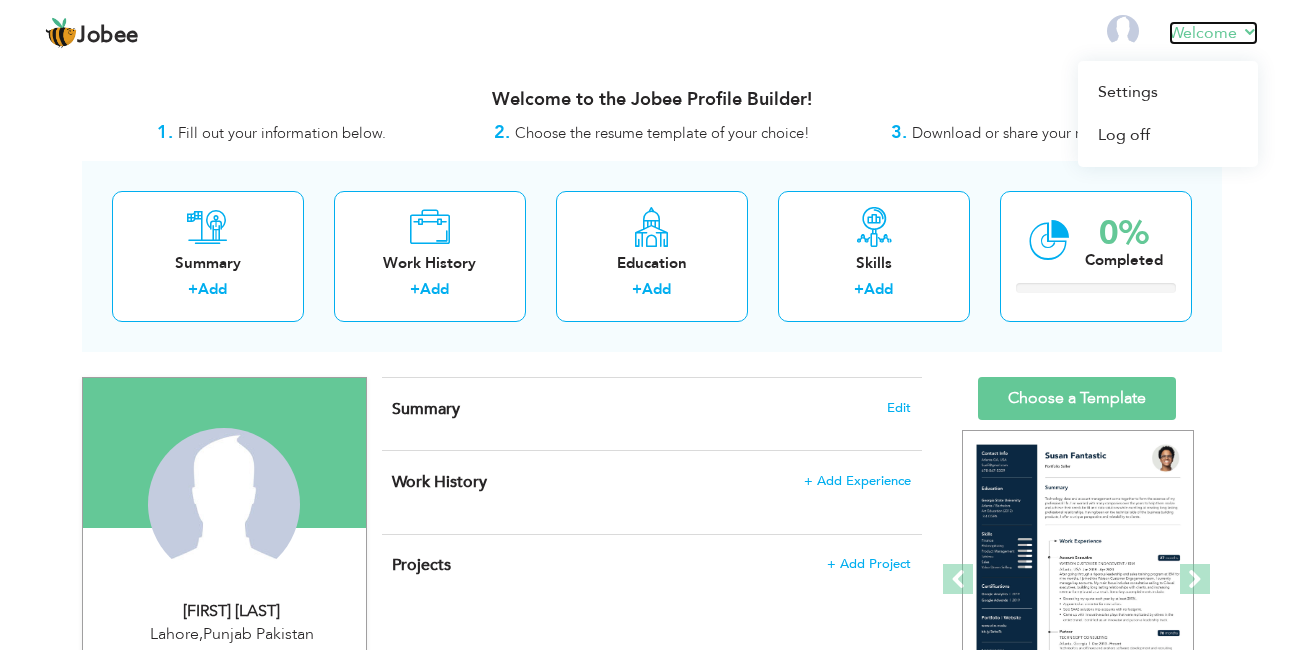 click on "Welcome" at bounding box center (1213, 33) 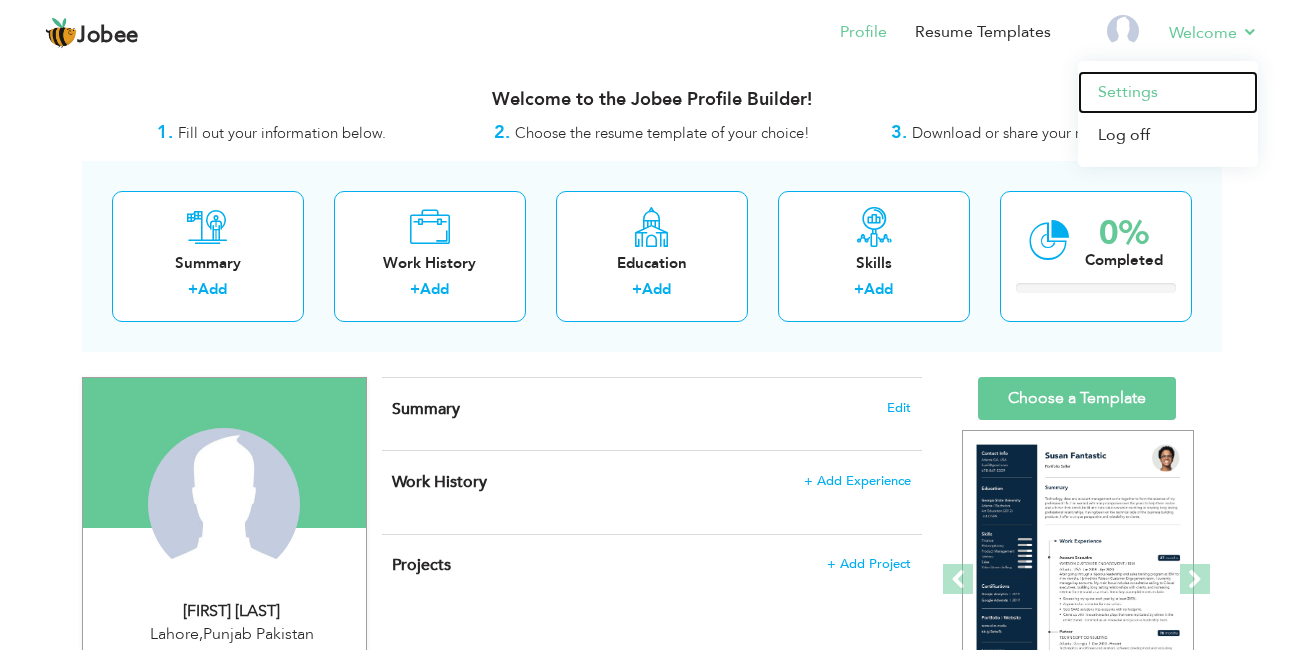 click on "Settings" at bounding box center (1168, 92) 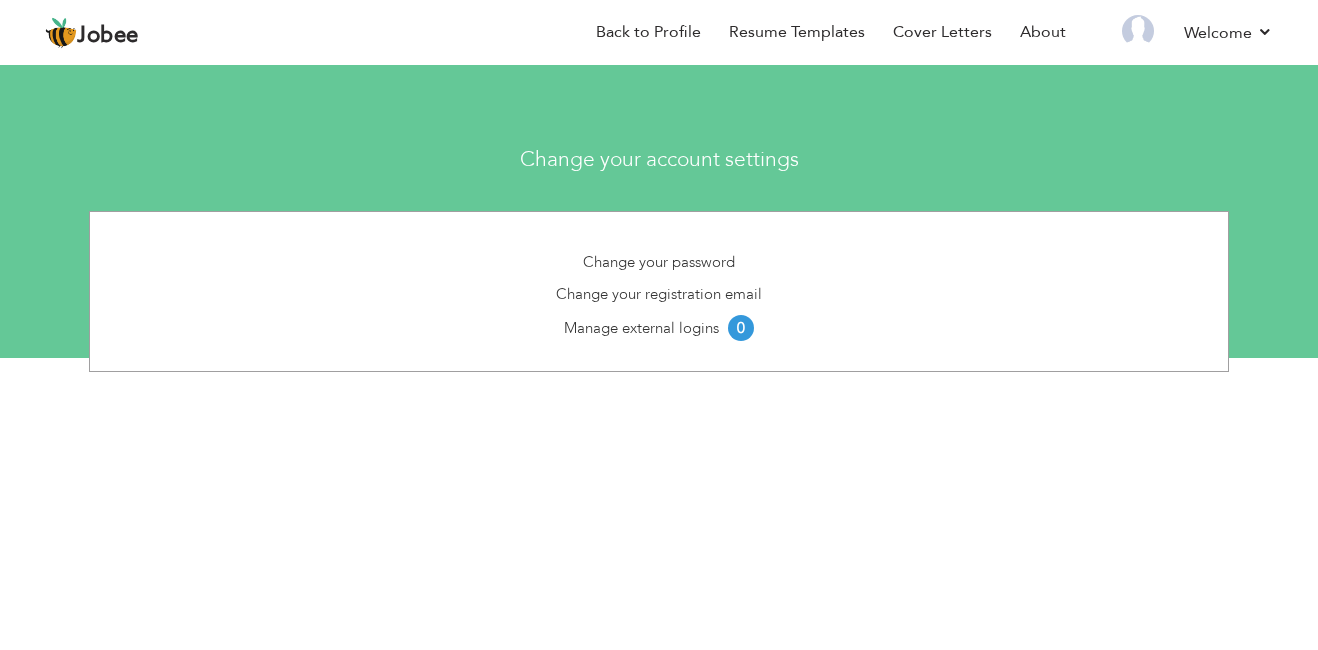 scroll, scrollTop: 0, scrollLeft: 0, axis: both 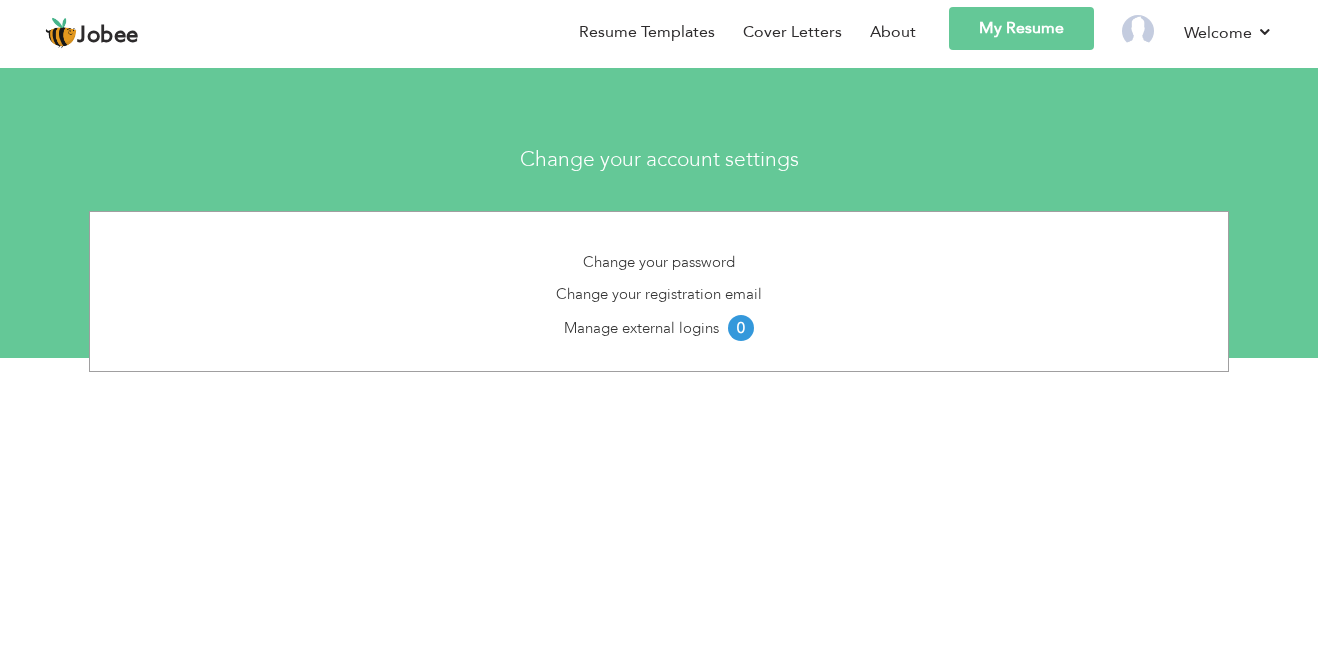 drag, startPoint x: 1045, startPoint y: 142, endPoint x: 967, endPoint y: 198, distance: 96.02083 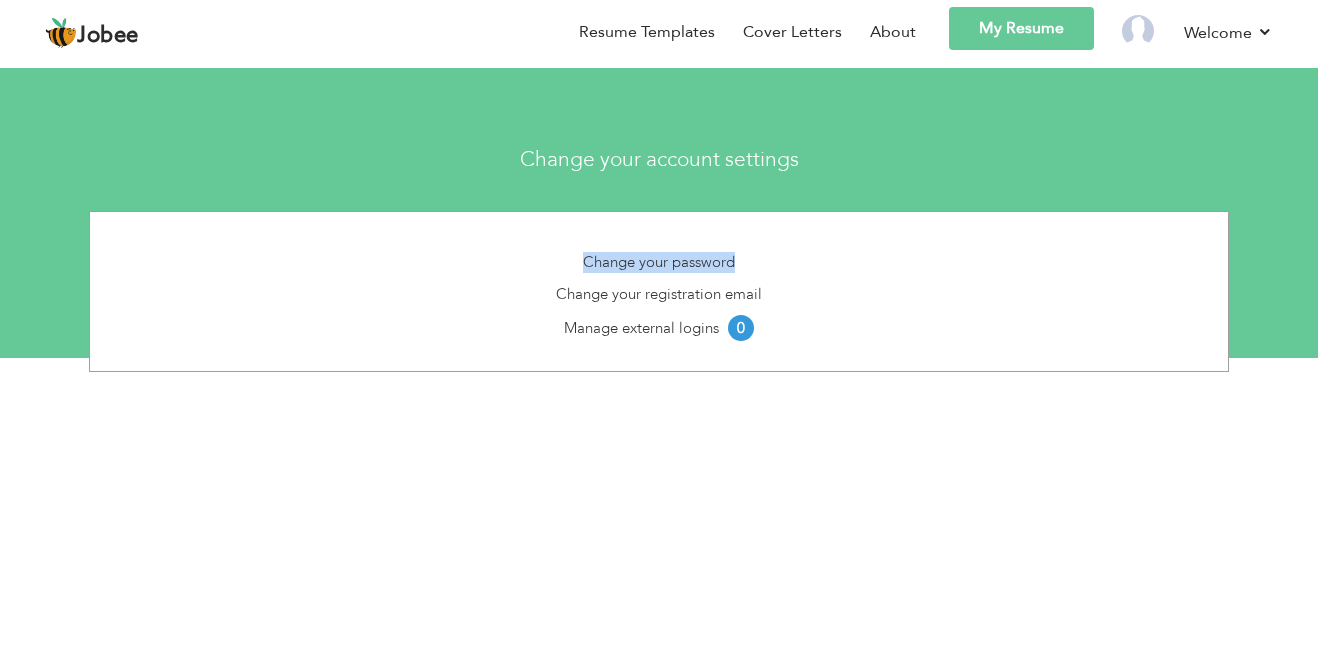 drag, startPoint x: 967, startPoint y: 198, endPoint x: 841, endPoint y: 226, distance: 129.07362 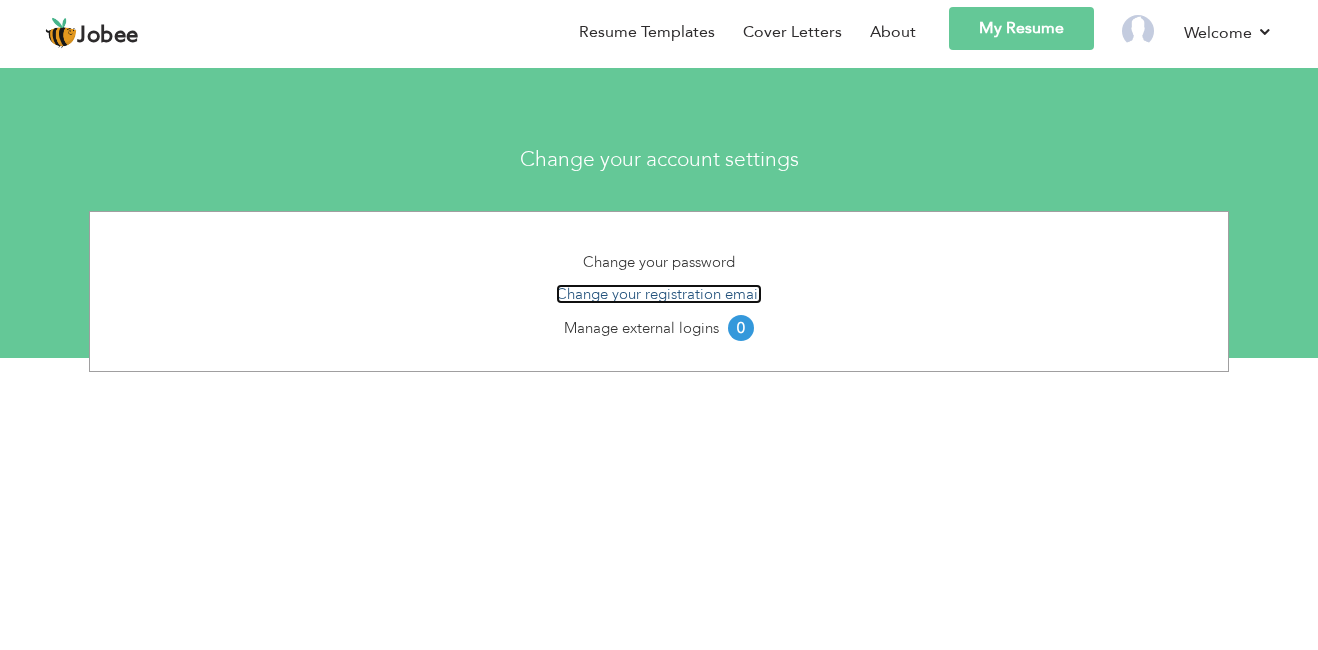 click on "Change your registration email" at bounding box center [659, 294] 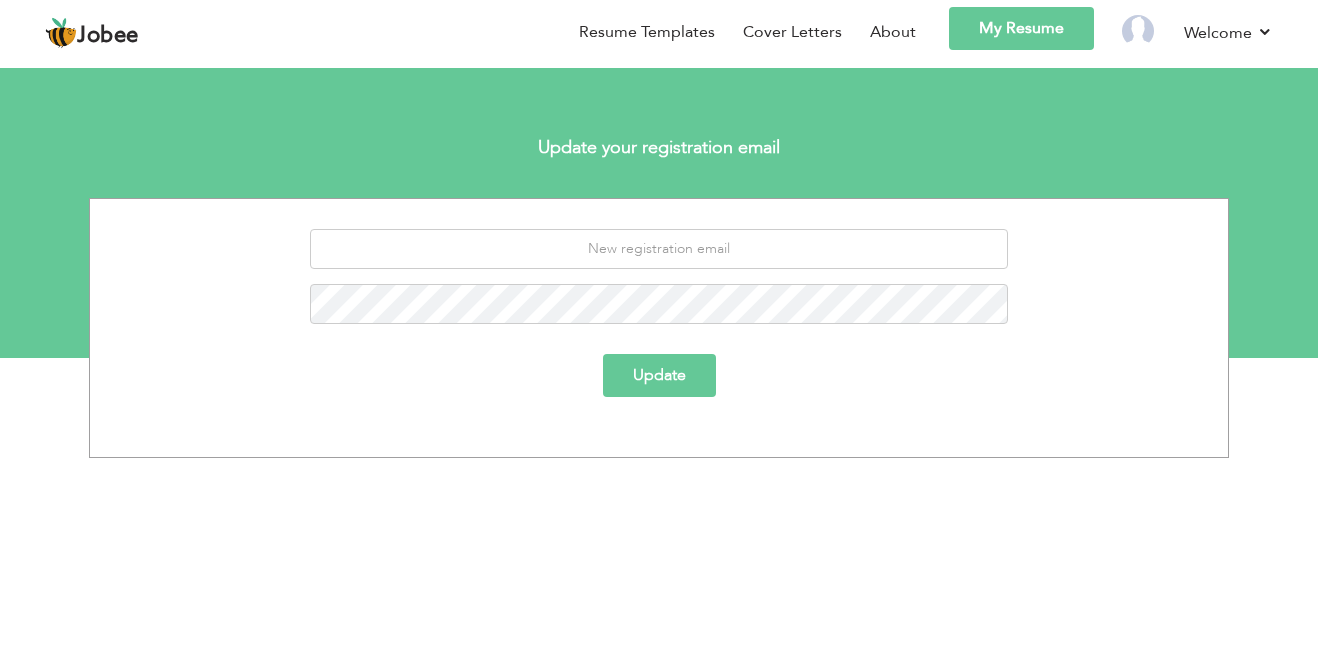 scroll, scrollTop: 0, scrollLeft: 0, axis: both 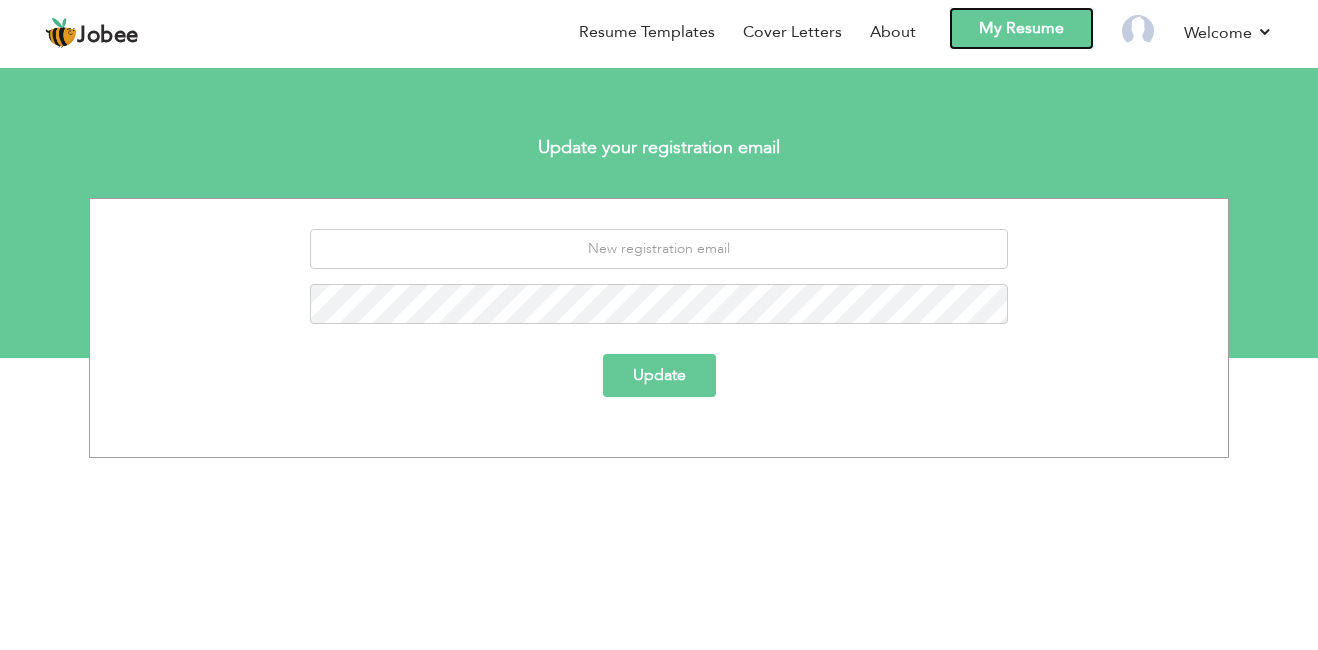 click on "My Resume" at bounding box center (1021, 28) 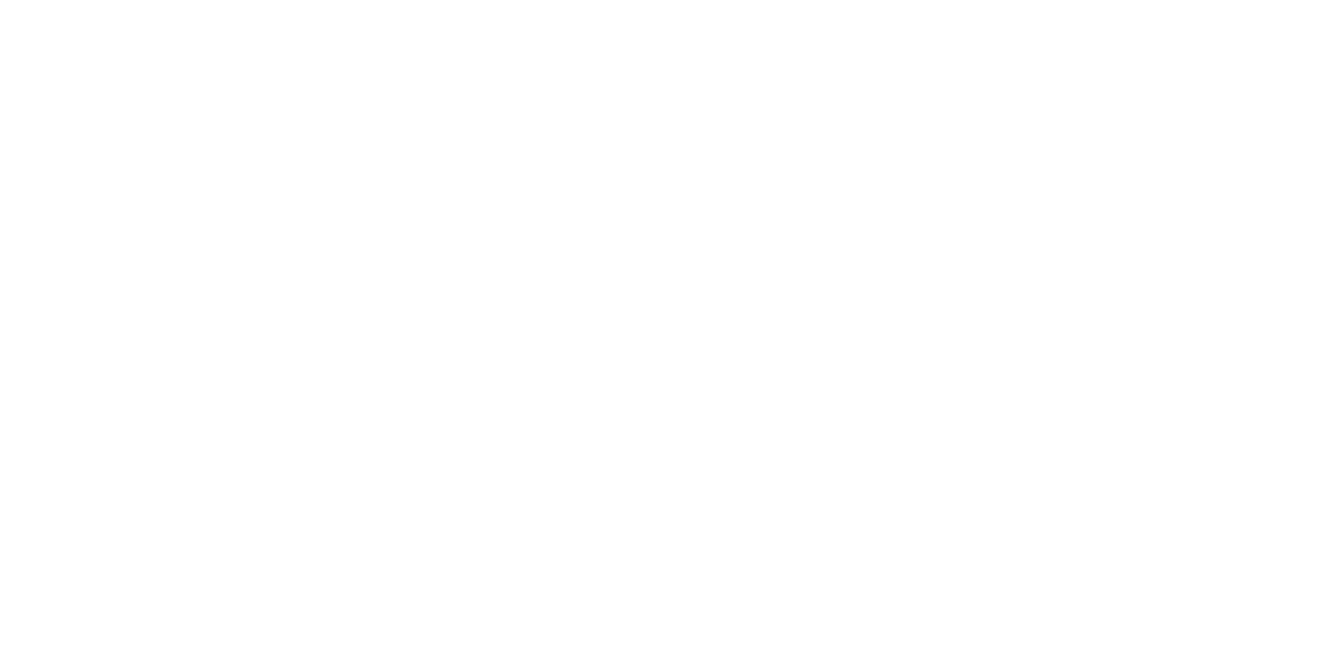 scroll, scrollTop: 0, scrollLeft: 0, axis: both 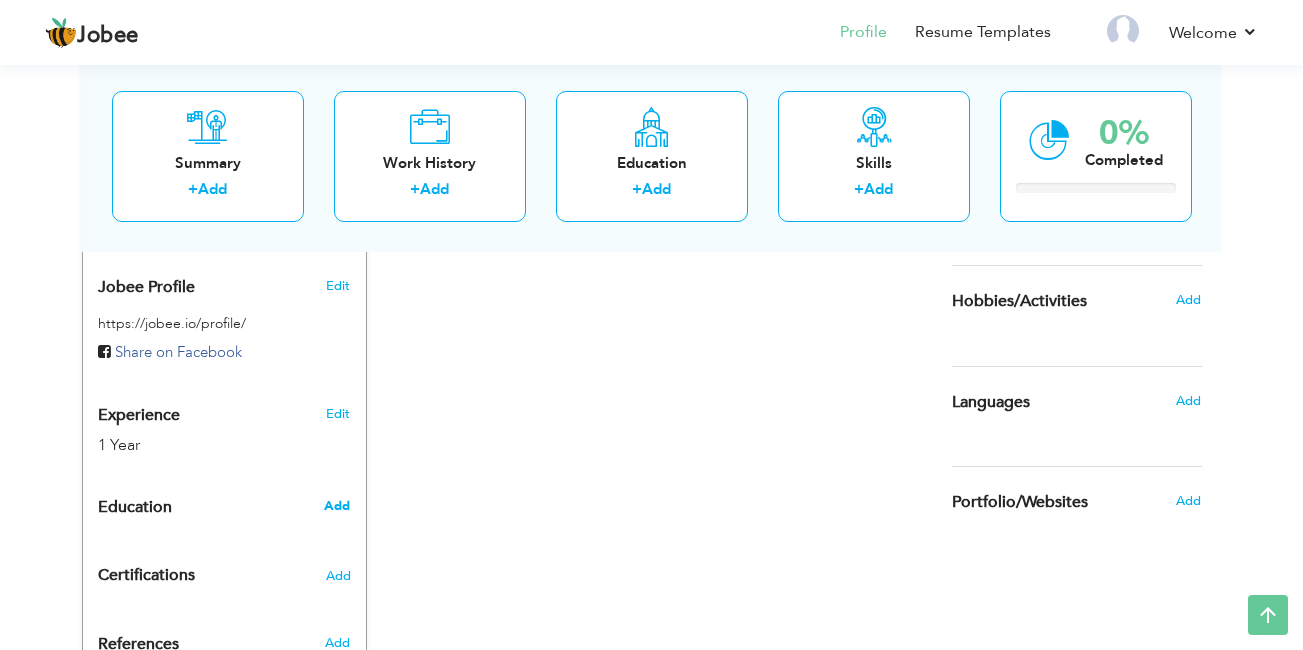 click on "Add" at bounding box center (337, 506) 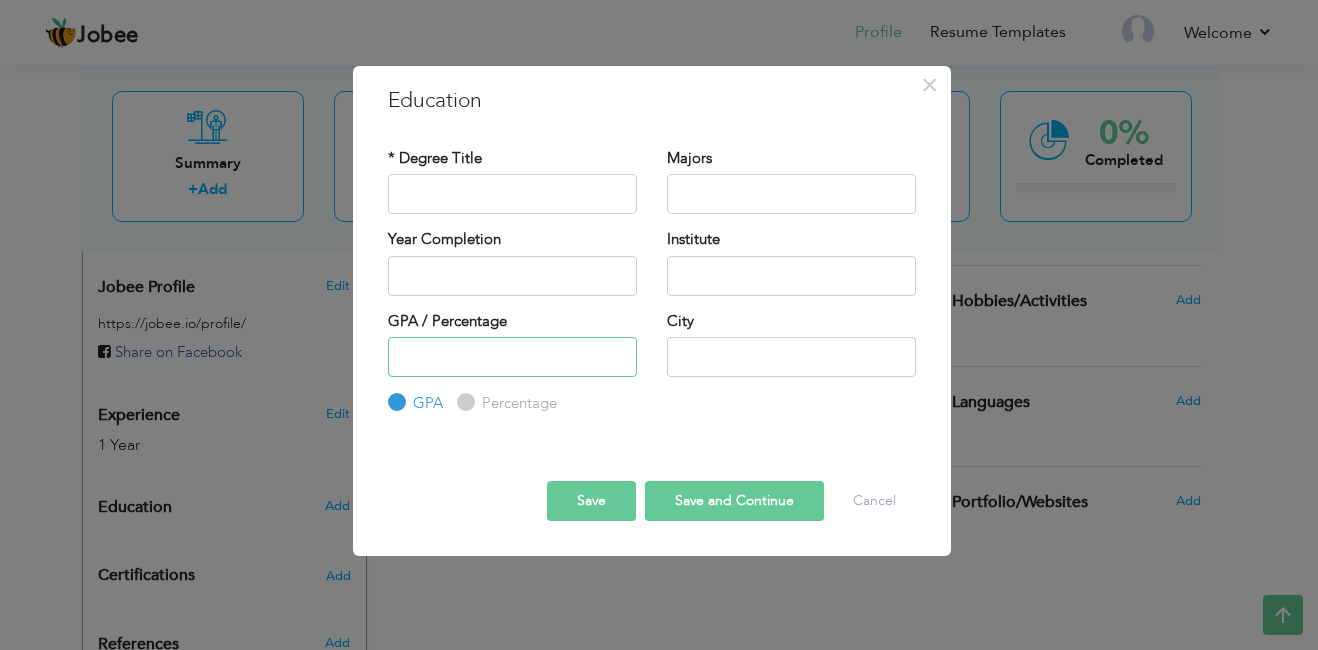 click at bounding box center [512, 357] 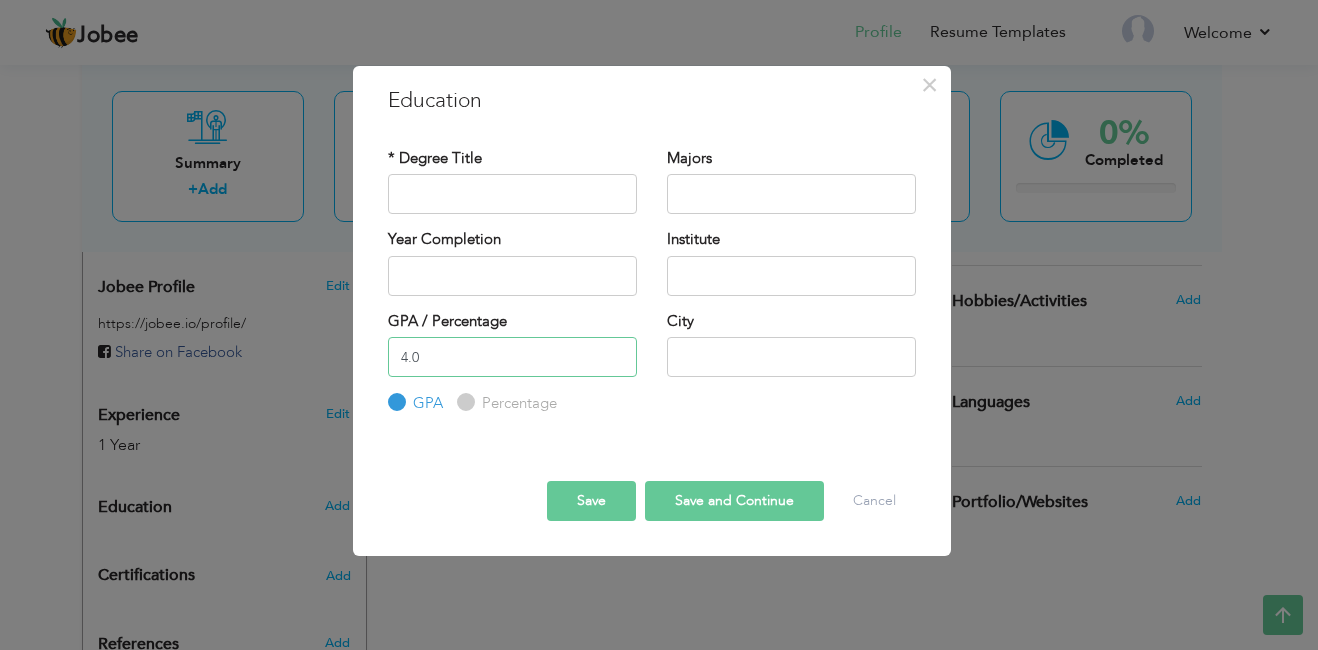 type on "4.0" 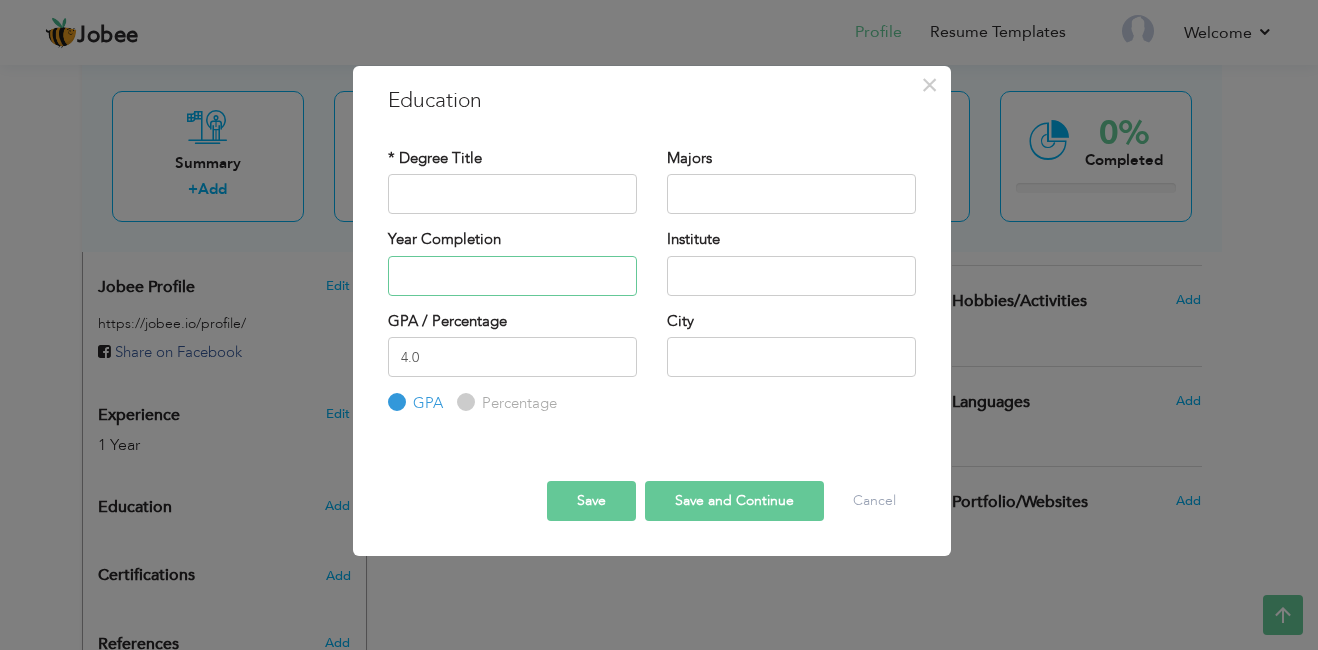 type on "2025" 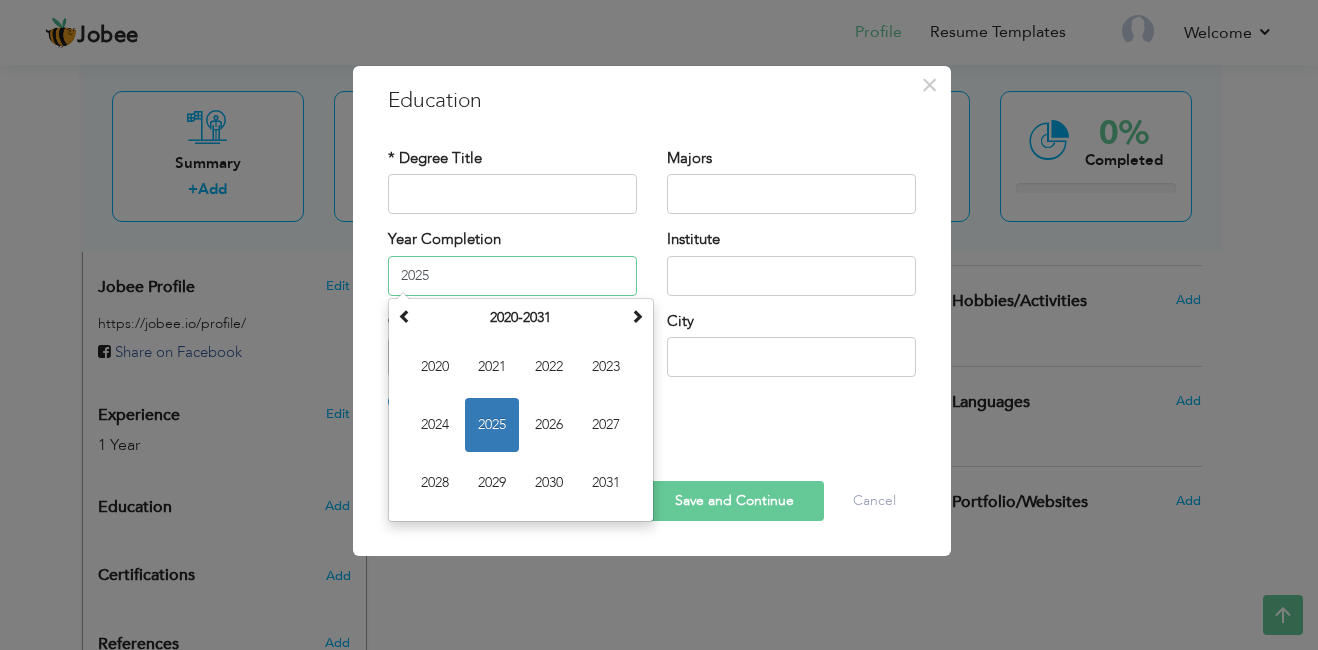 click on "2025" at bounding box center [512, 276] 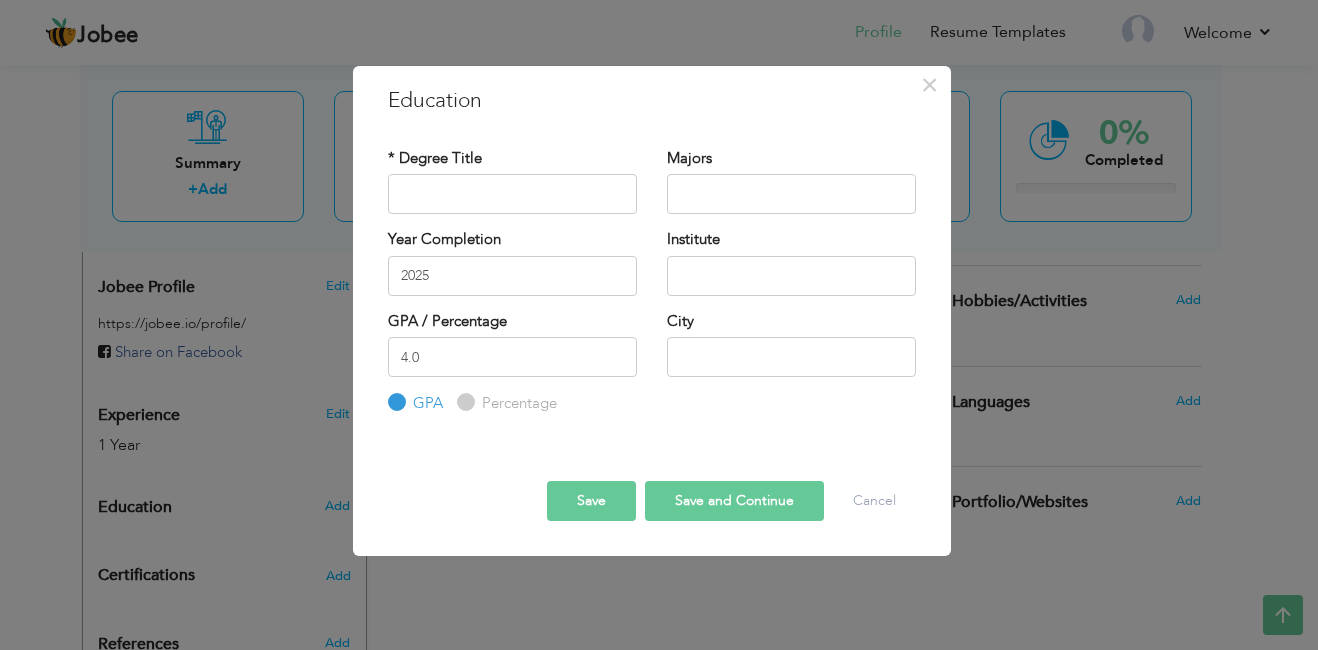 click on "* Degree Title
Majors
Year Completion 2025 4.0 GPA" at bounding box center [652, 282] 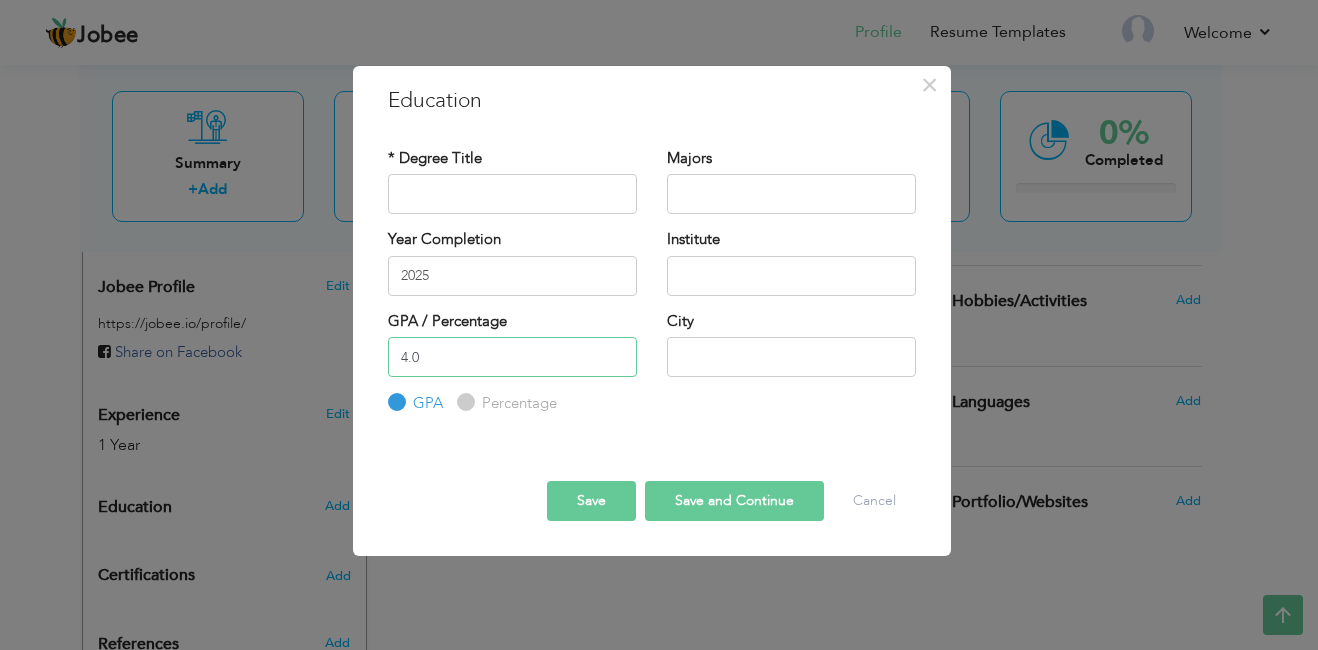 click on "4.0" at bounding box center (512, 357) 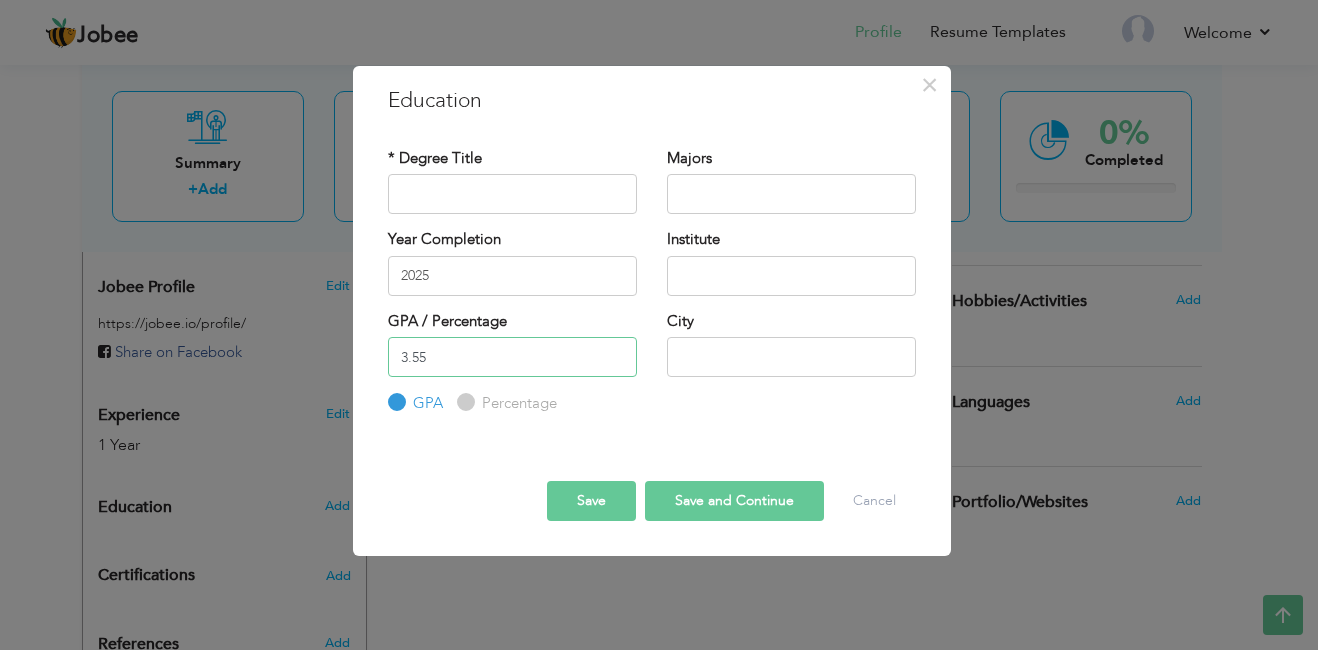 type on "3.55" 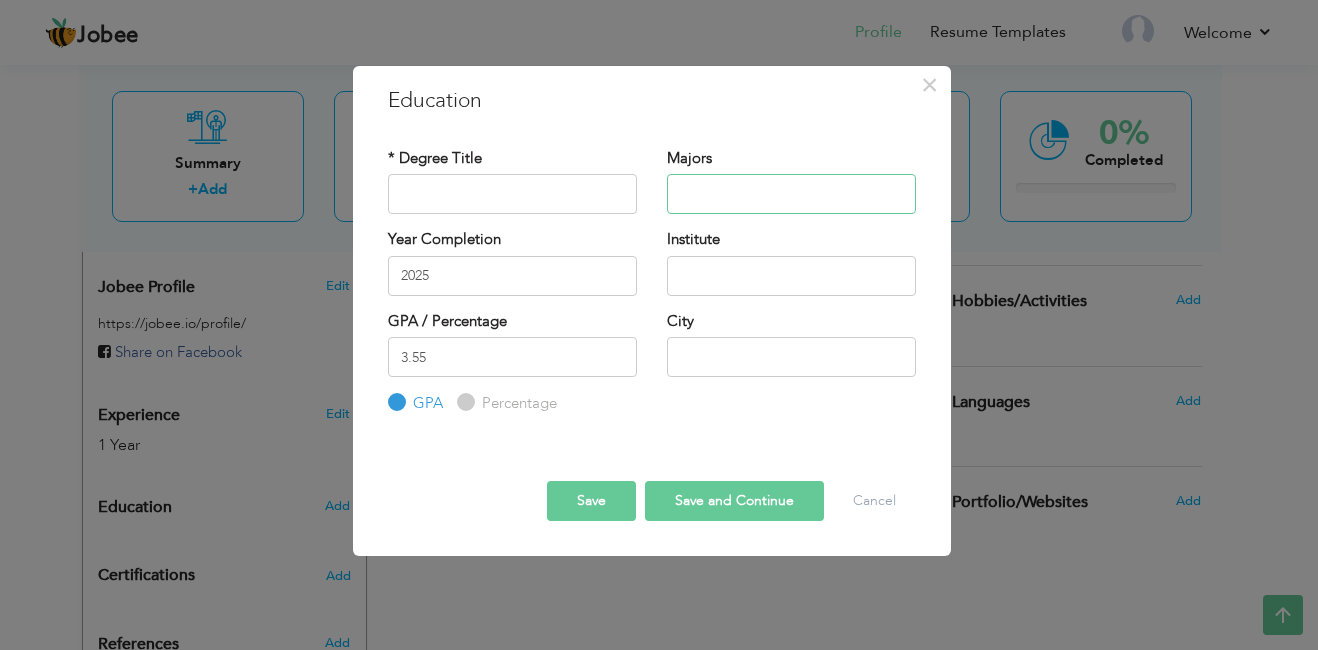 click at bounding box center [791, 194] 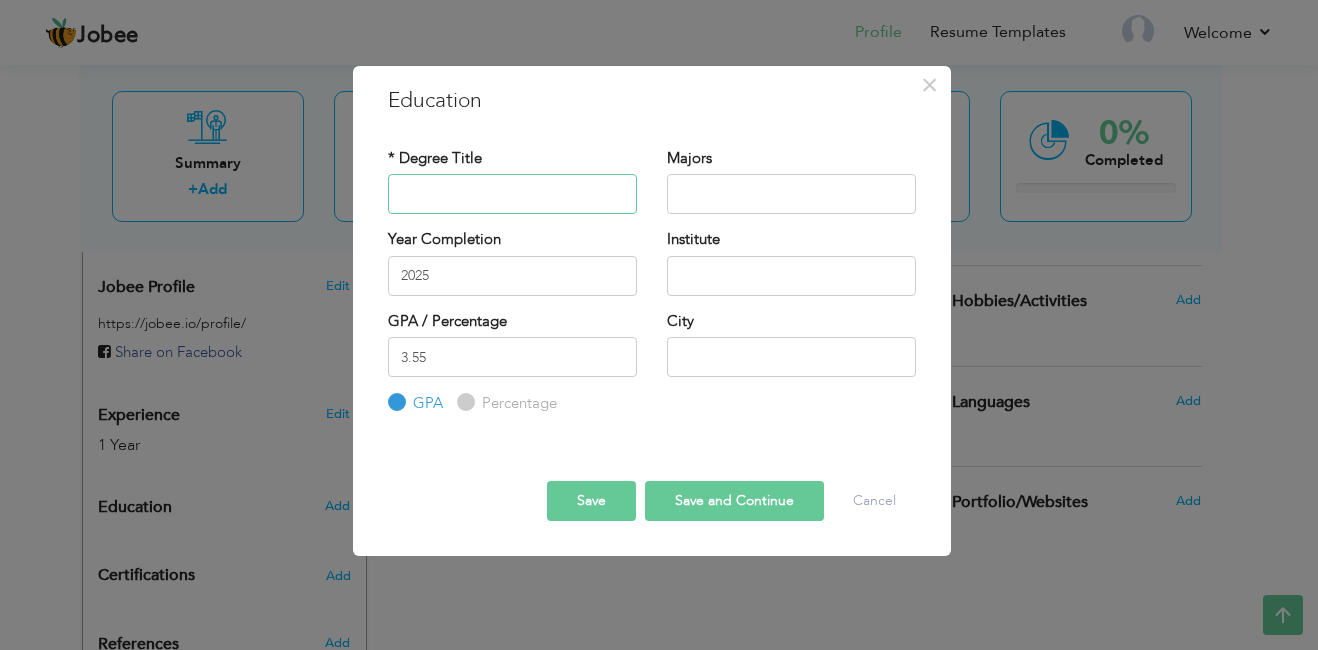 click at bounding box center [512, 194] 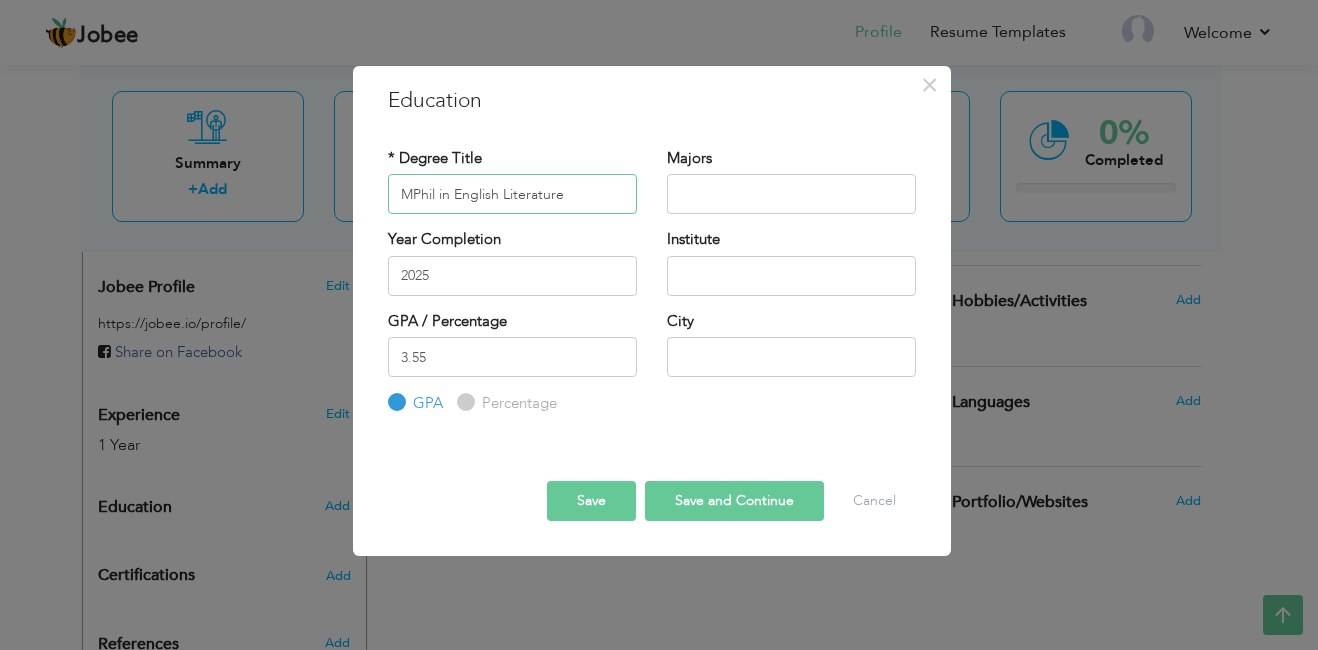 type on "MPhil in English Literature" 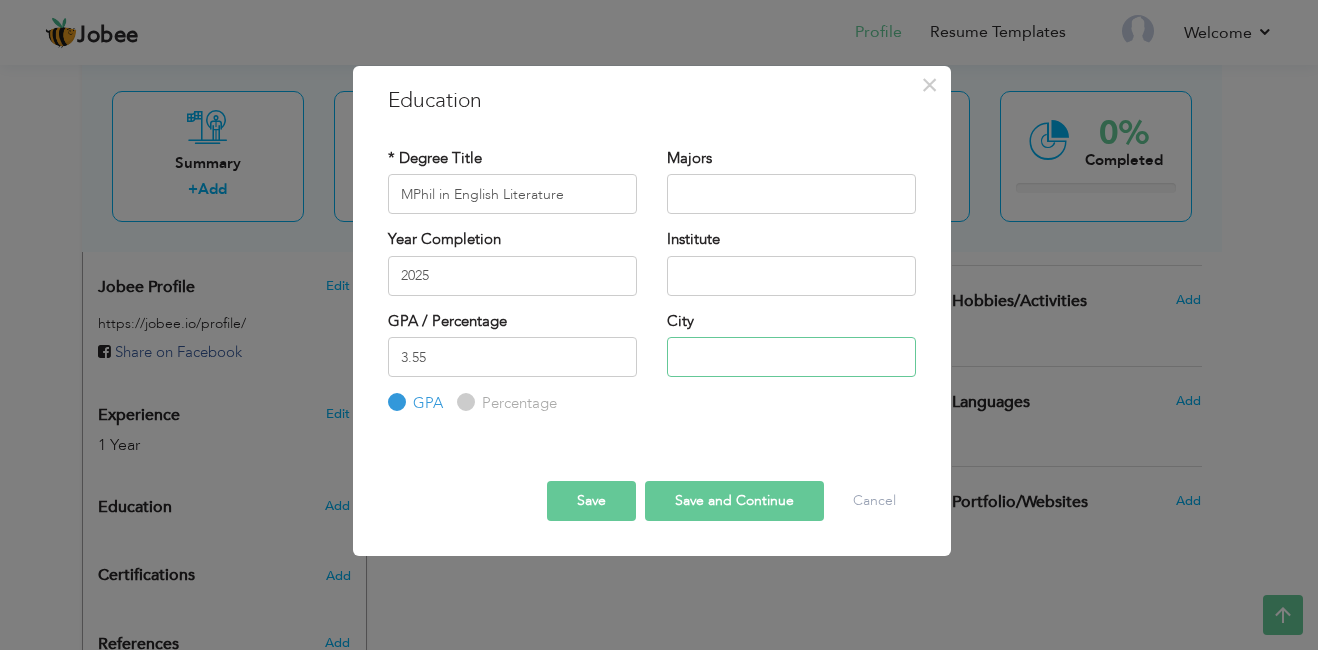 click at bounding box center [791, 357] 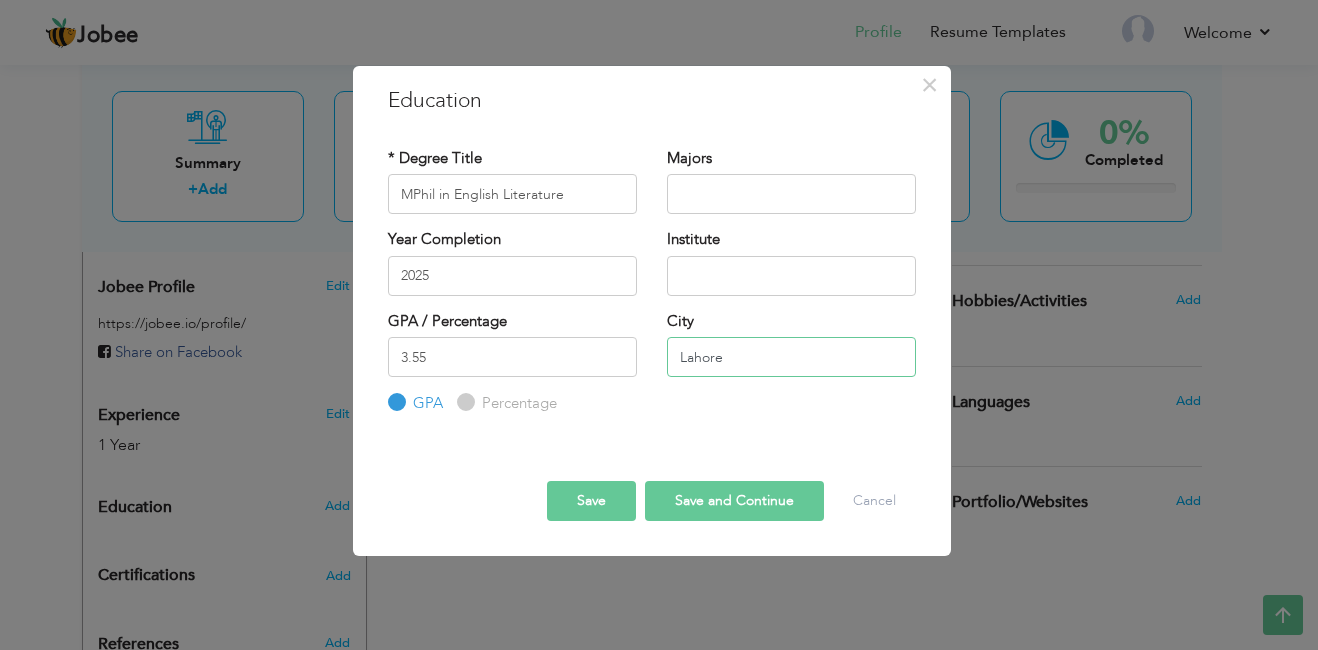 type on "Lahore" 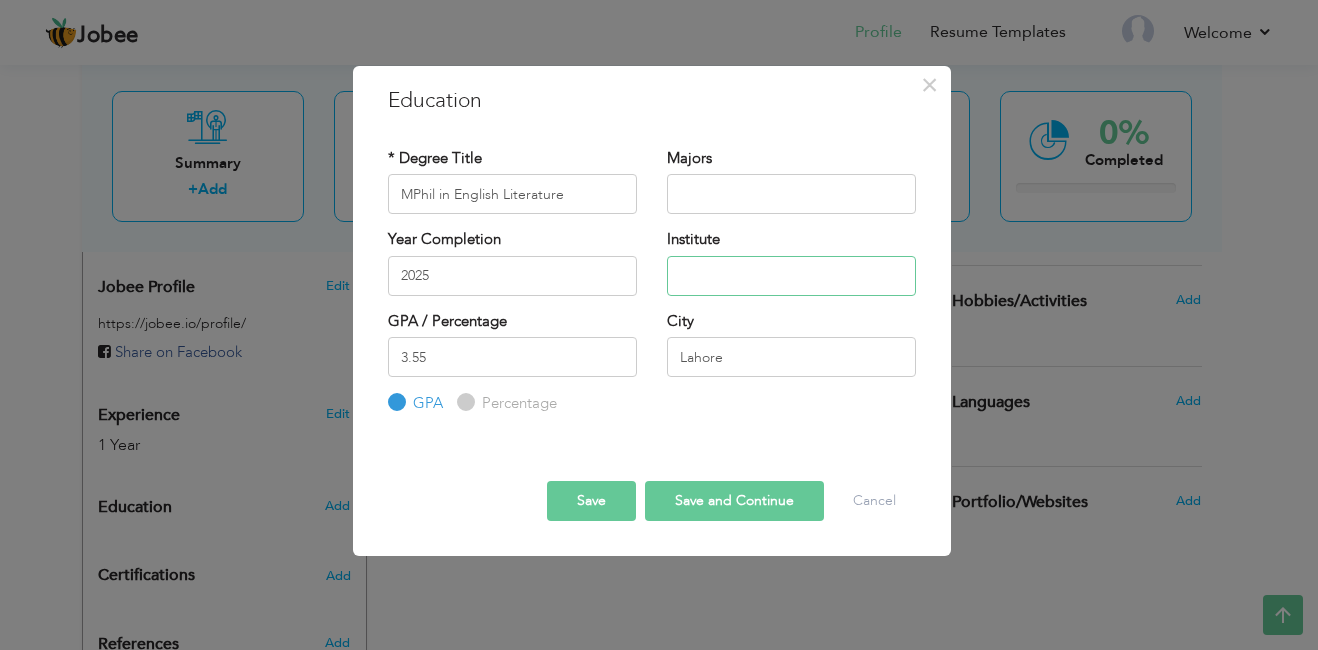 click at bounding box center (791, 276) 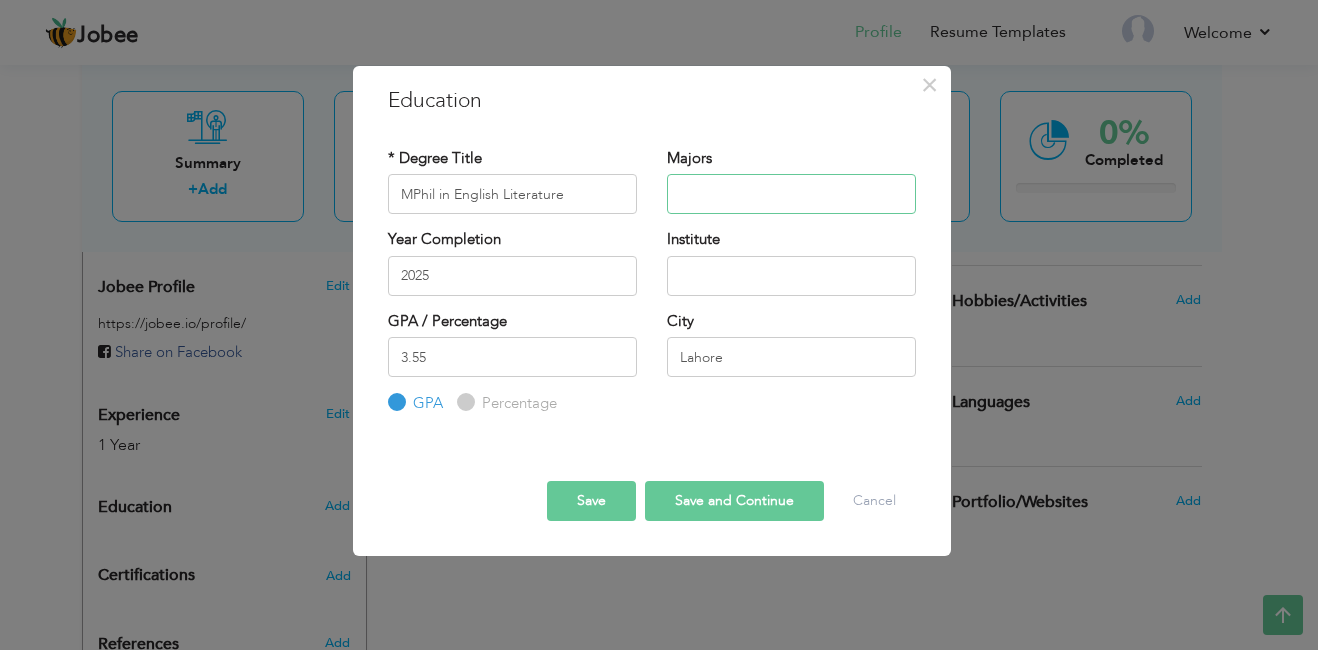 click at bounding box center [791, 194] 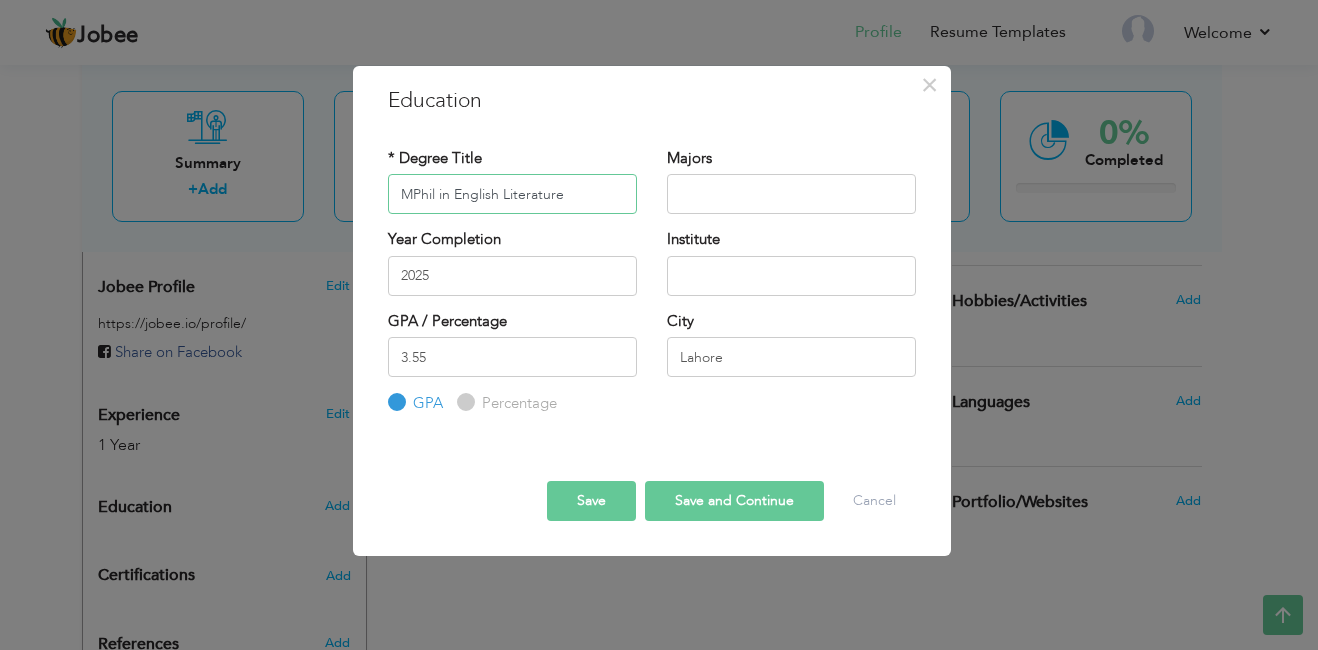 click on "MPhil in English Literature" at bounding box center [512, 194] 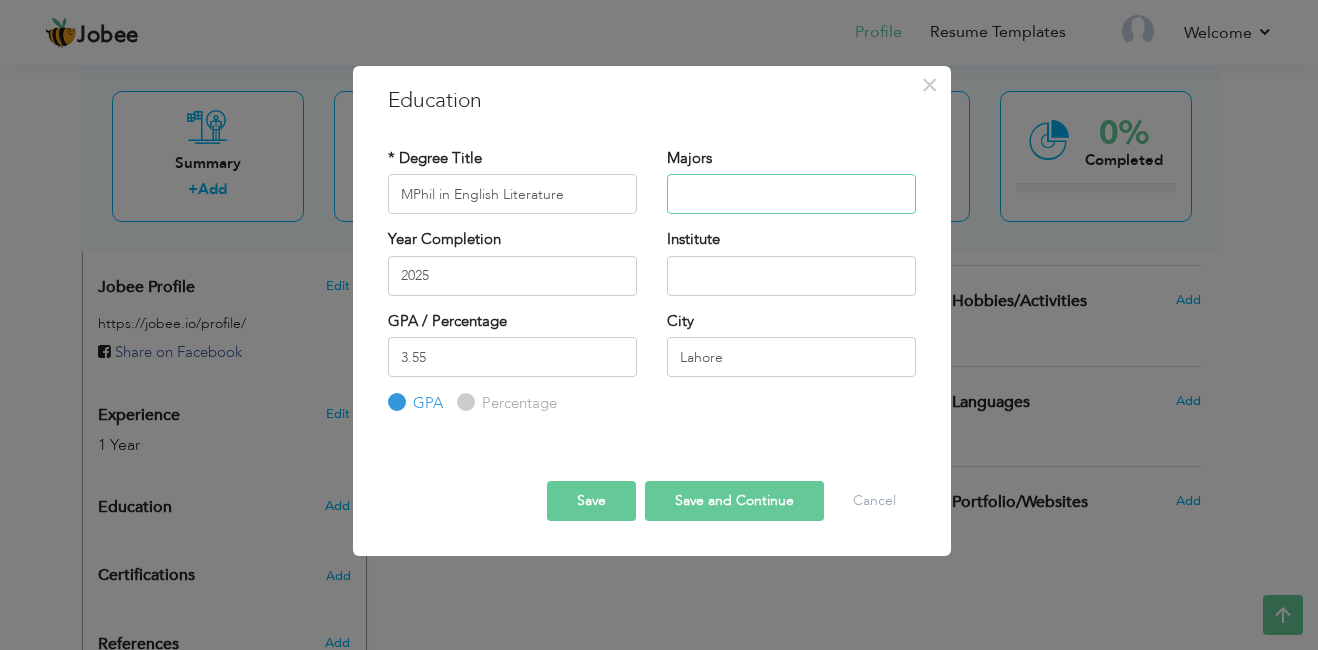 click at bounding box center (791, 194) 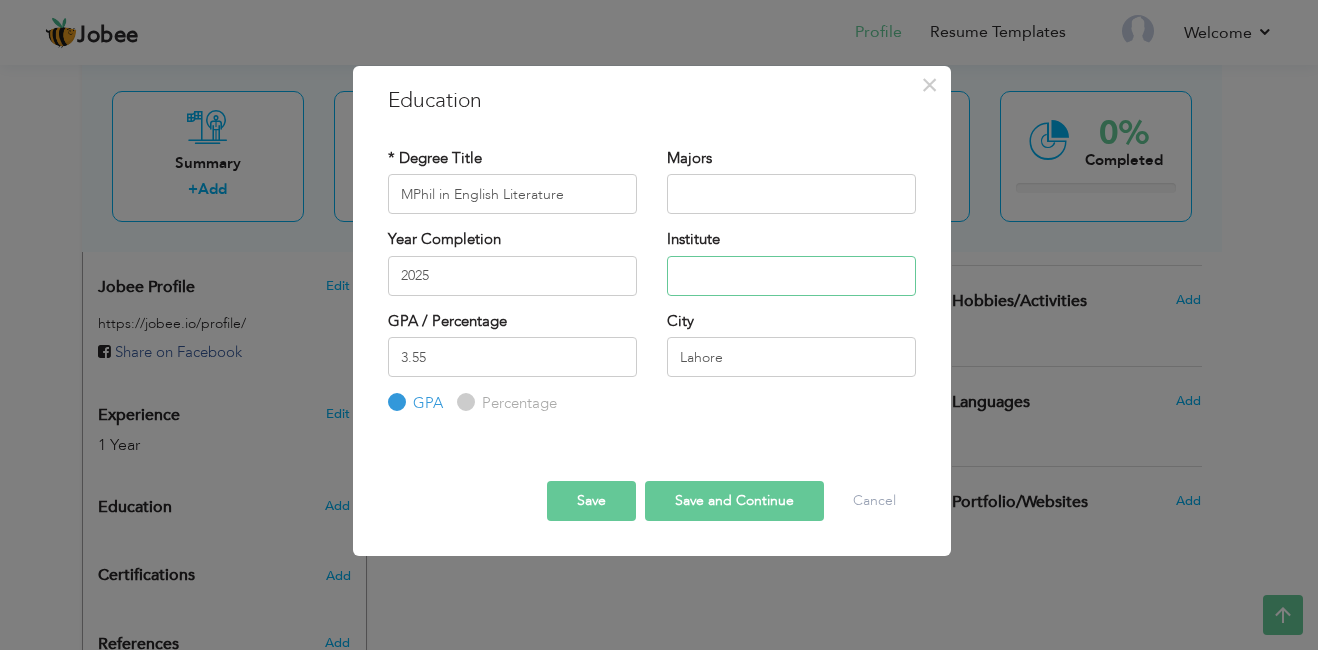 click at bounding box center (791, 276) 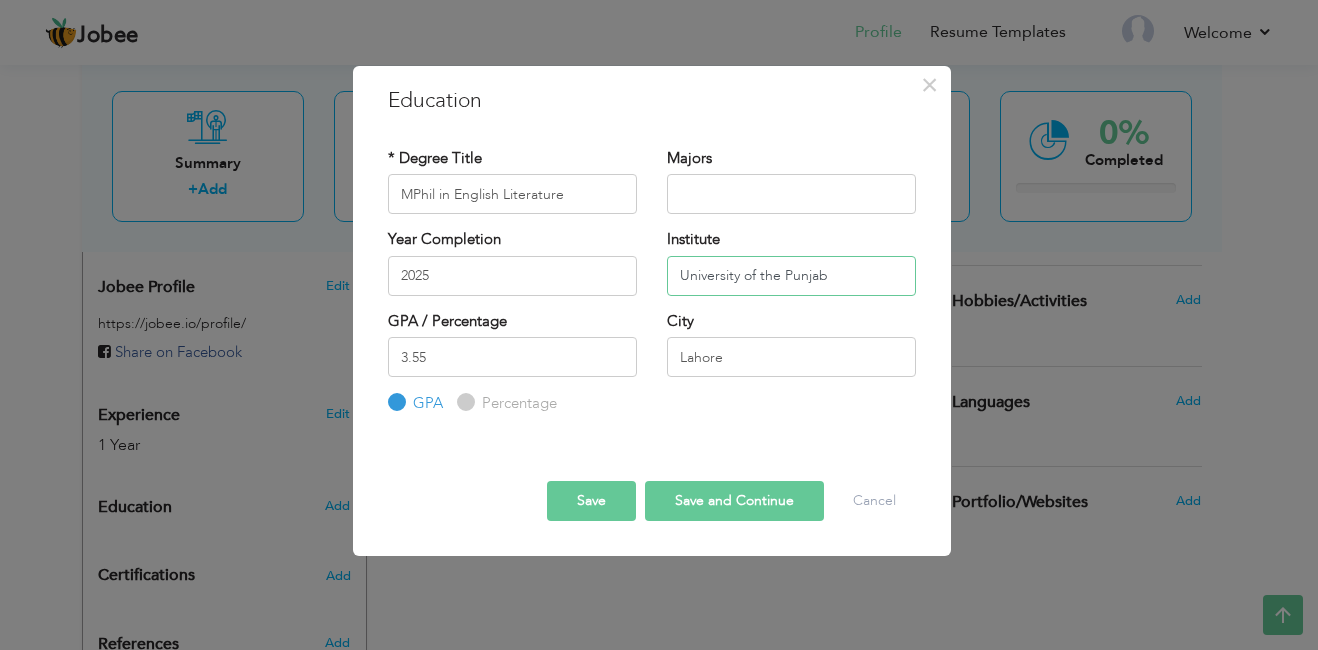 type on "University of the Punjab" 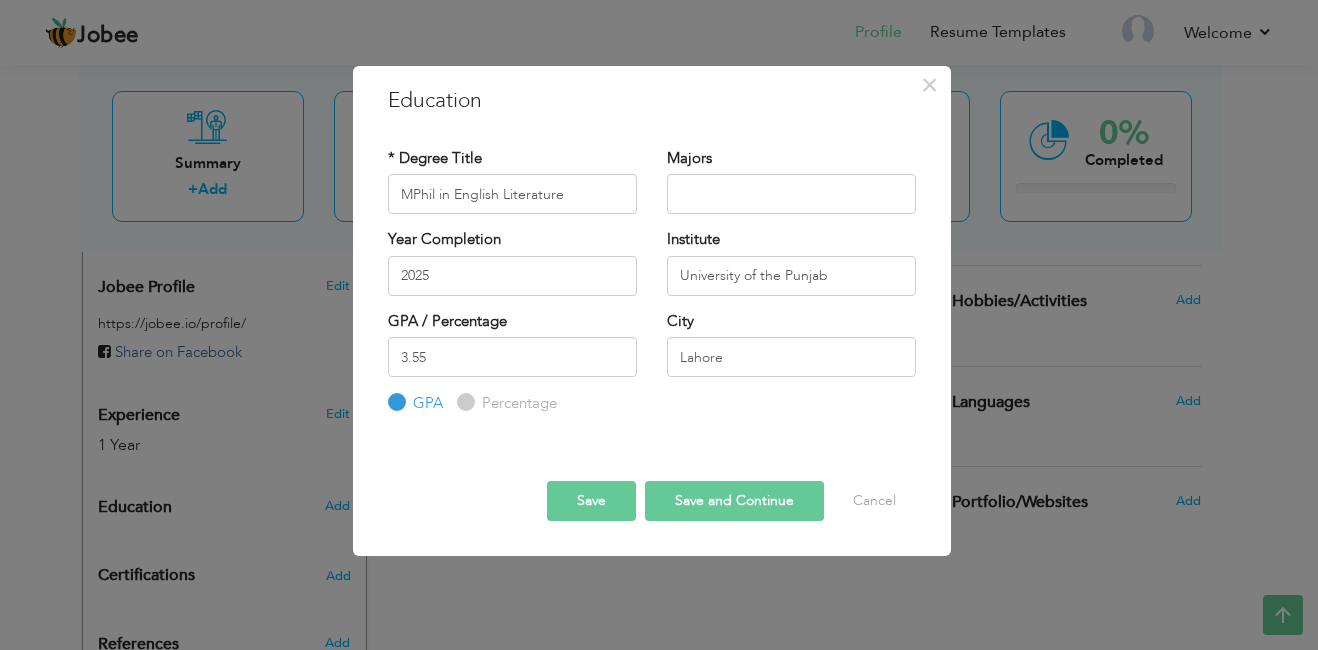 click on "Save and Continue" at bounding box center [734, 501] 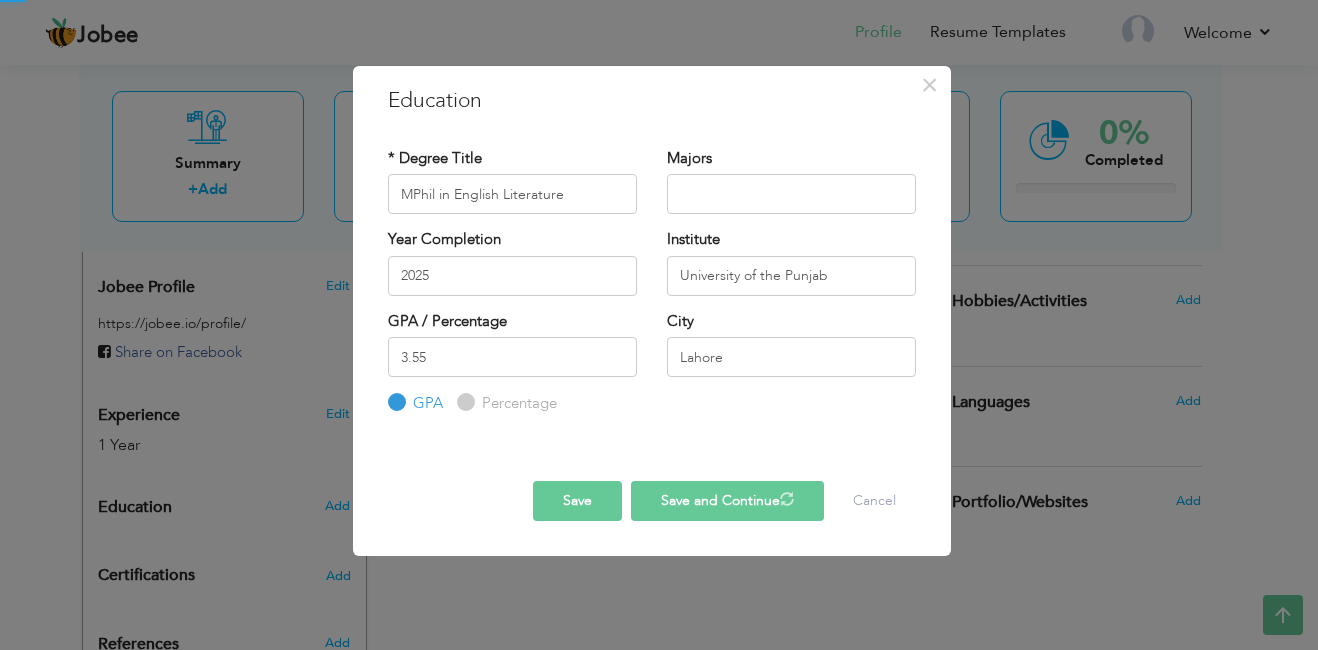 type 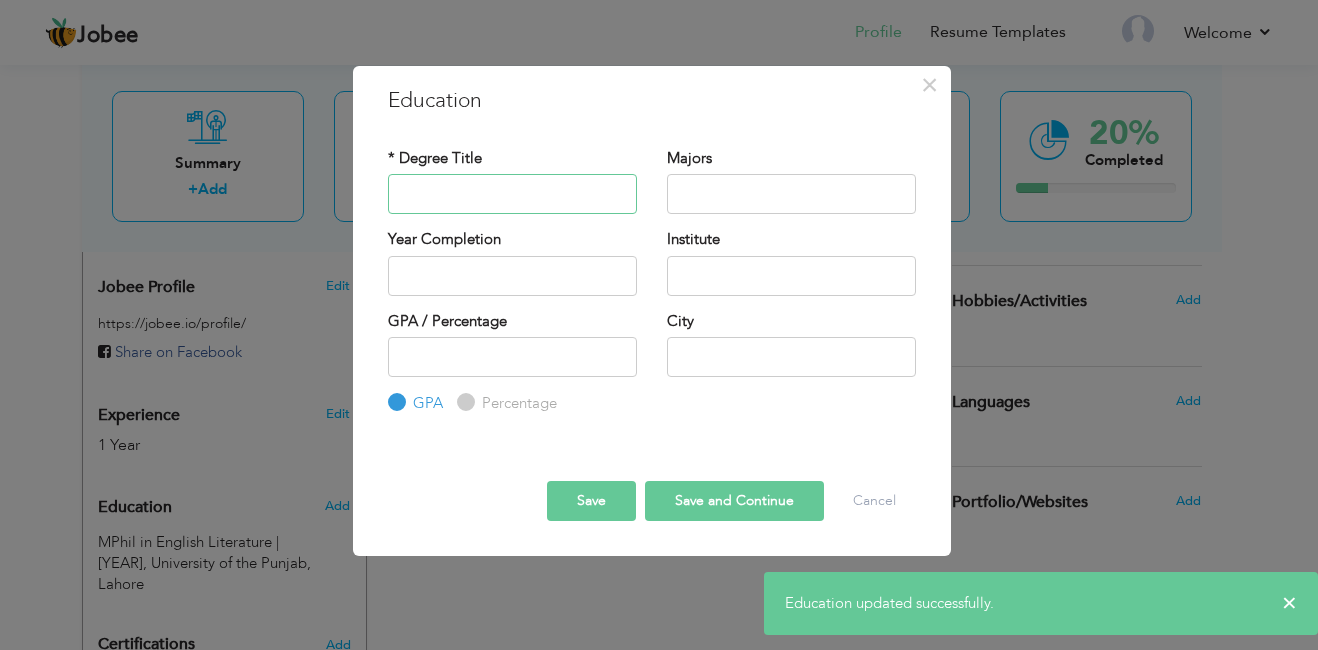 click at bounding box center (512, 194) 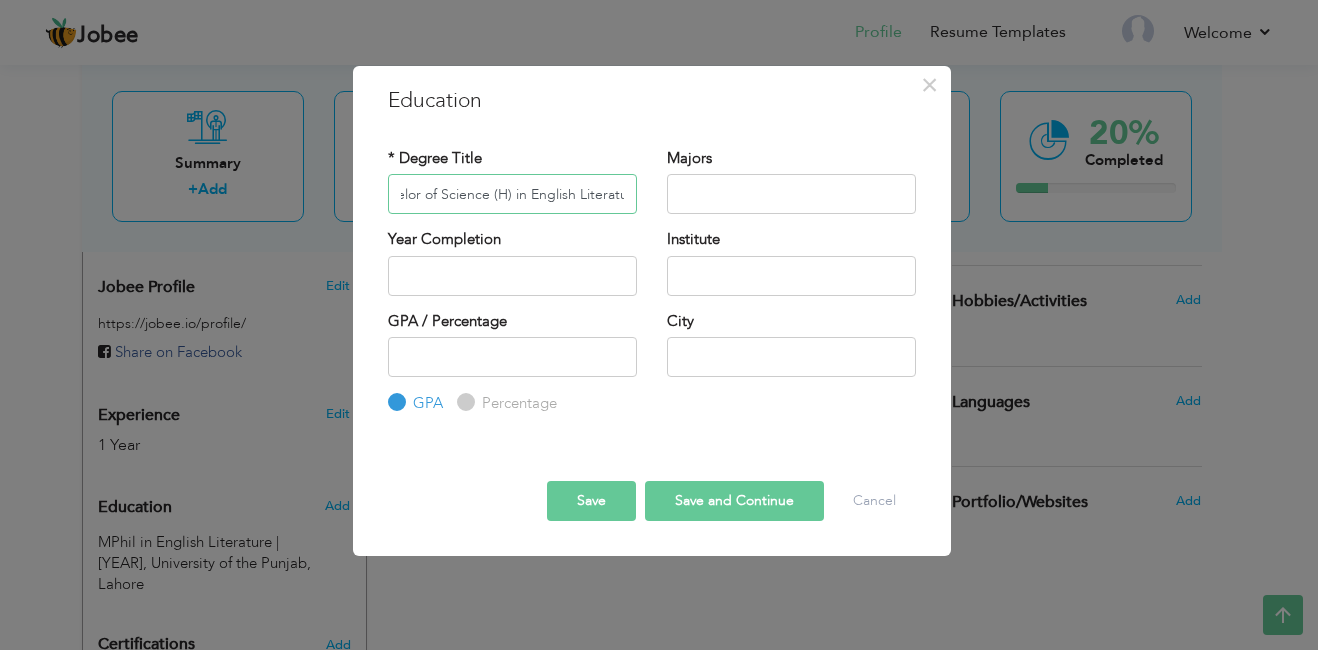 scroll, scrollTop: 0, scrollLeft: 47, axis: horizontal 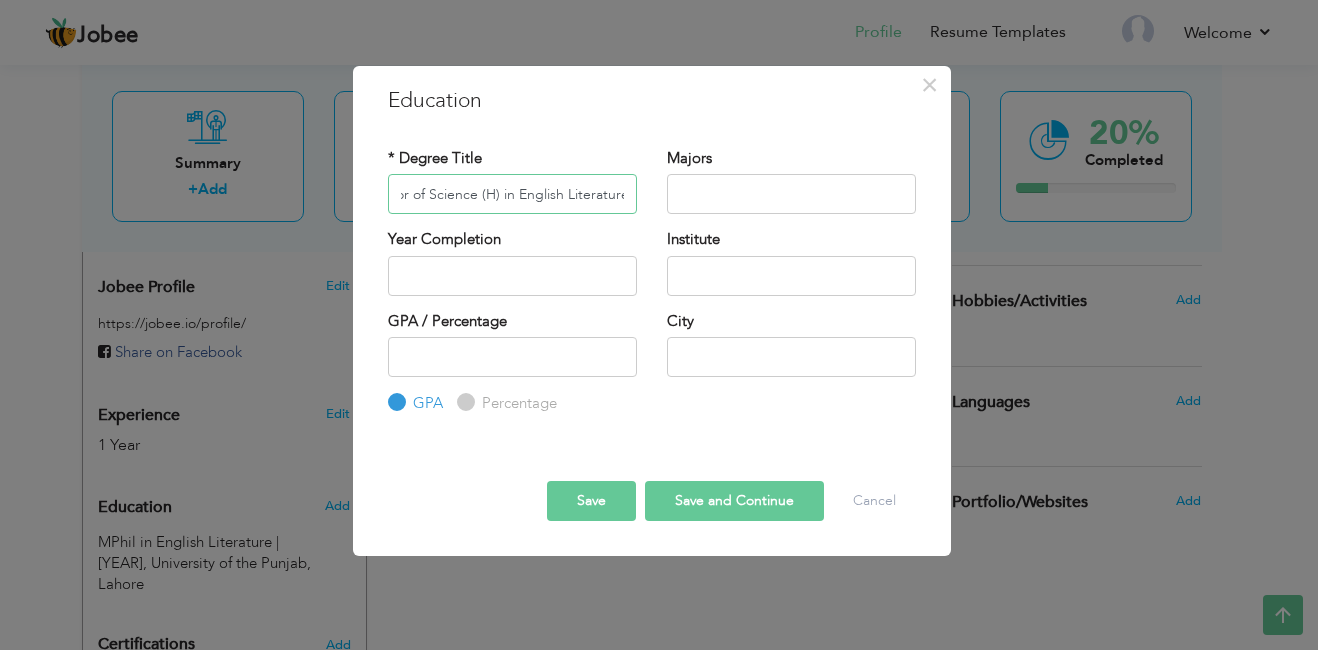 type on "Bachelor of Science (H) in English Literature" 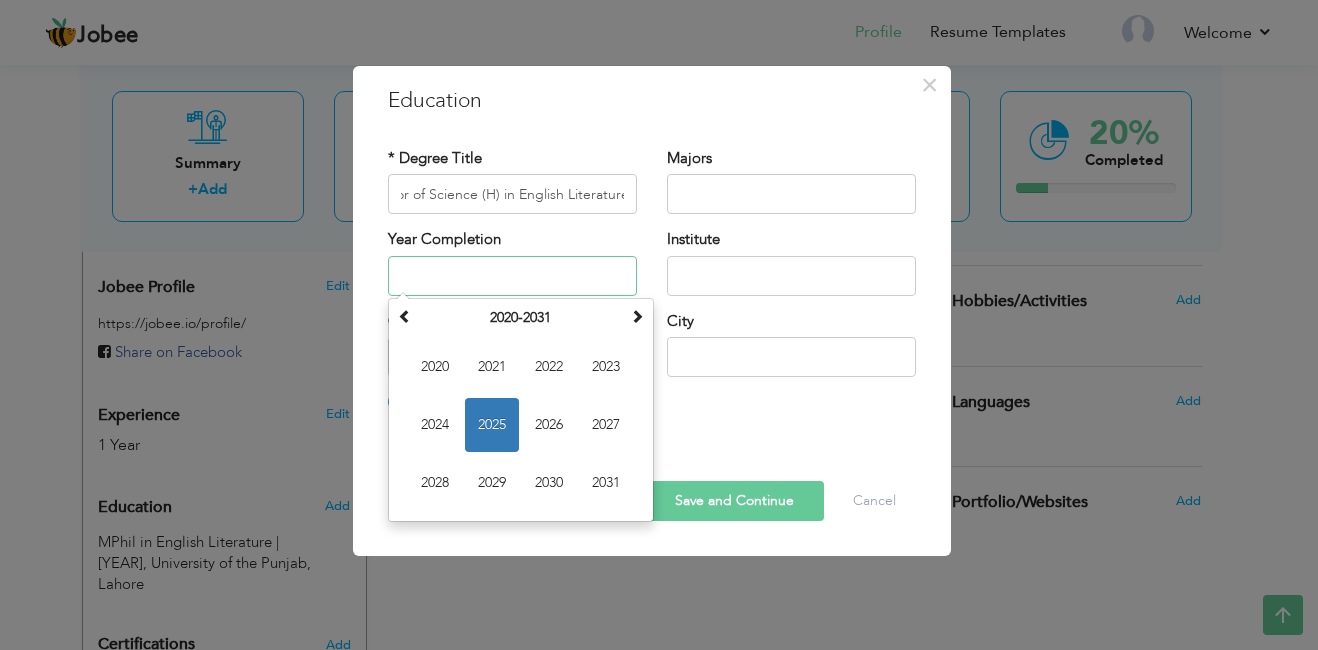 click at bounding box center (512, 276) 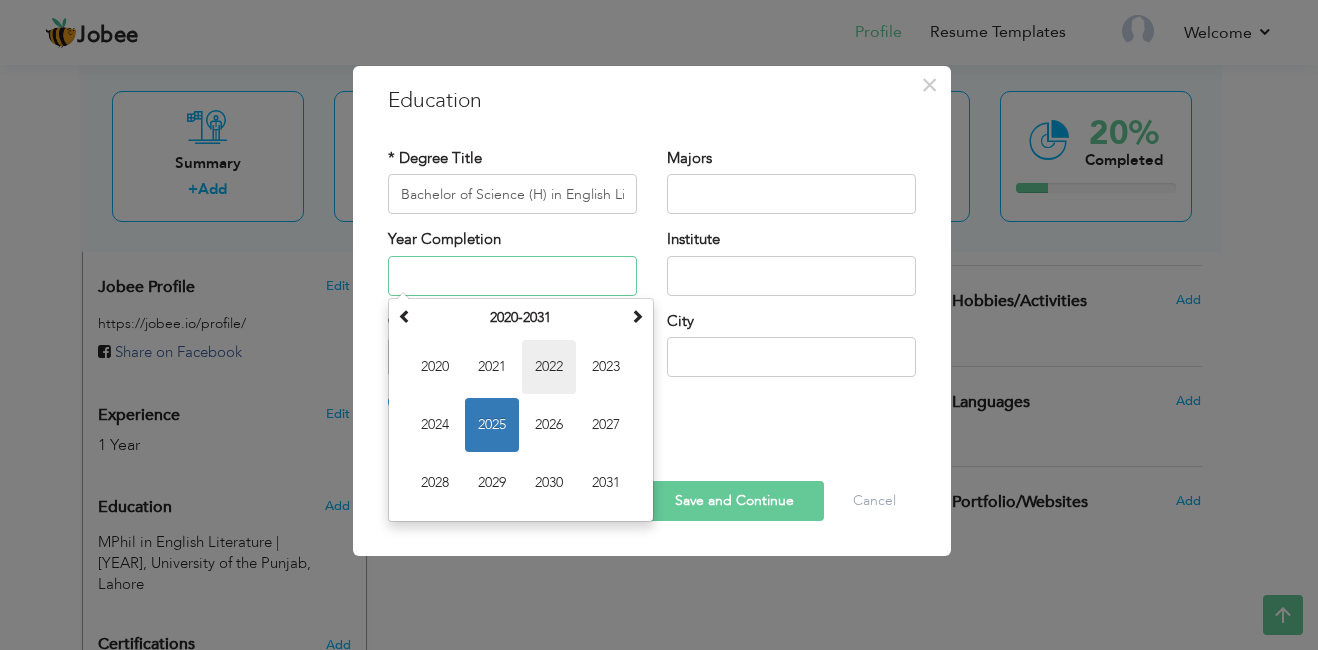 click on "2022" at bounding box center (549, 367) 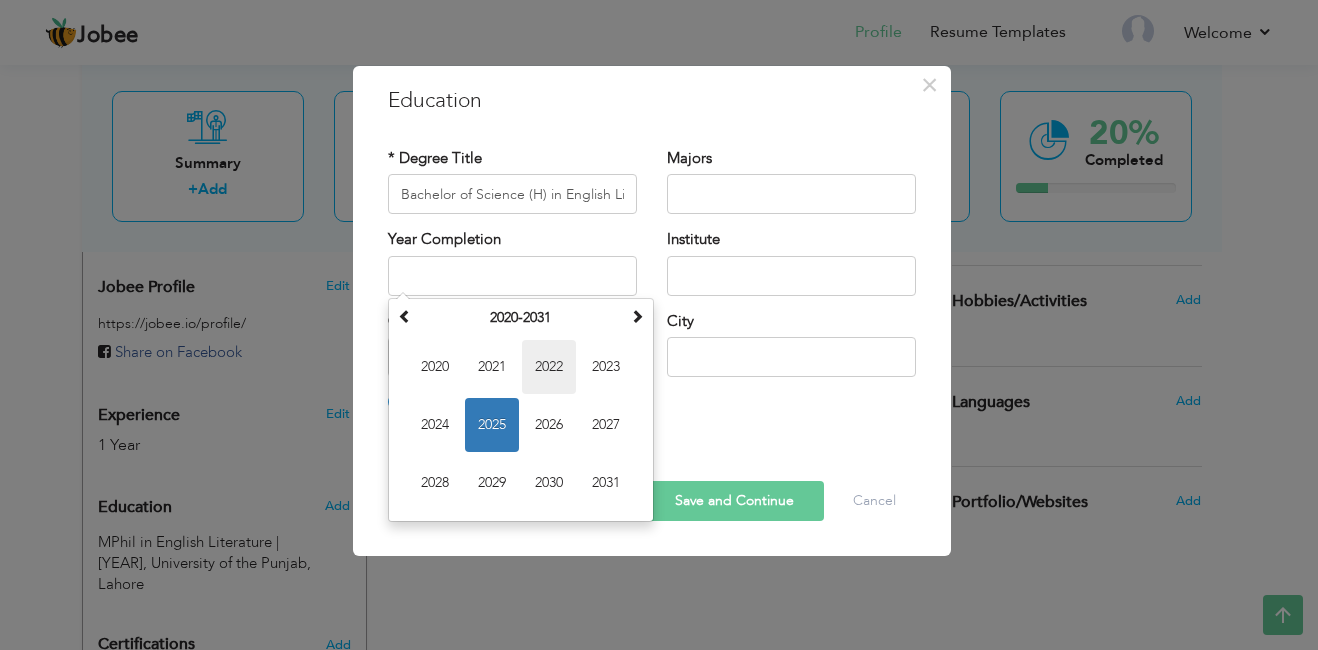 type on "2022" 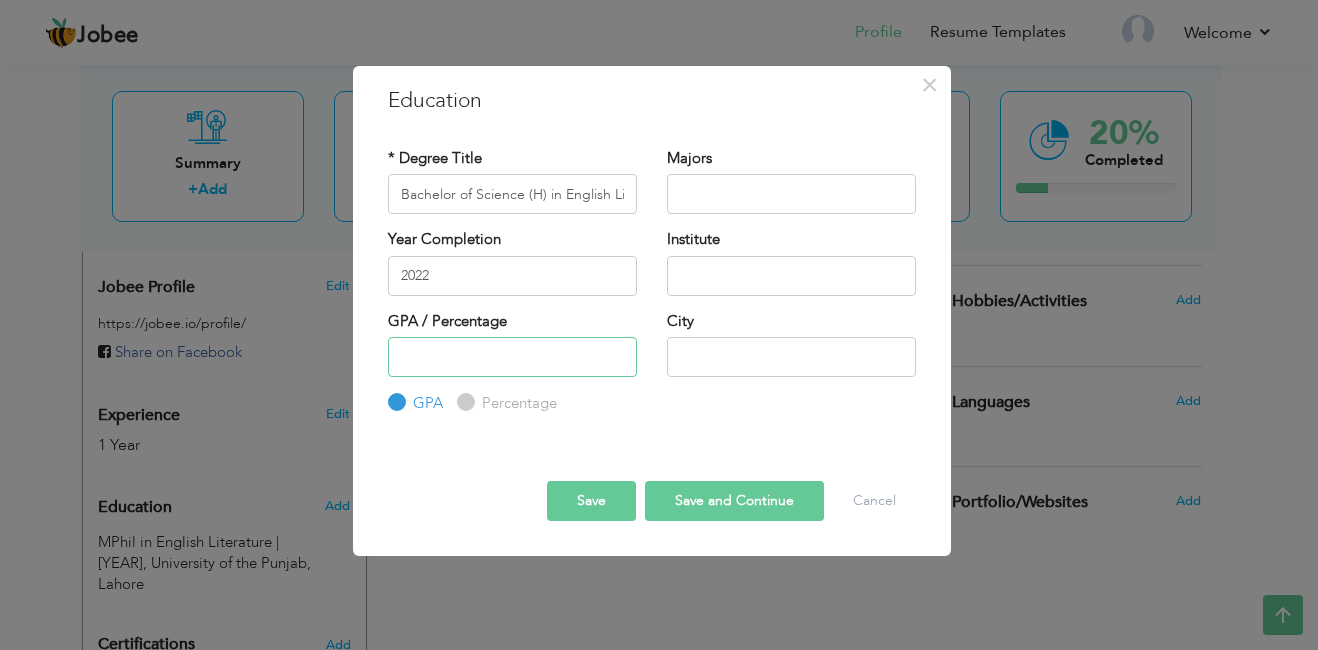 click at bounding box center [512, 357] 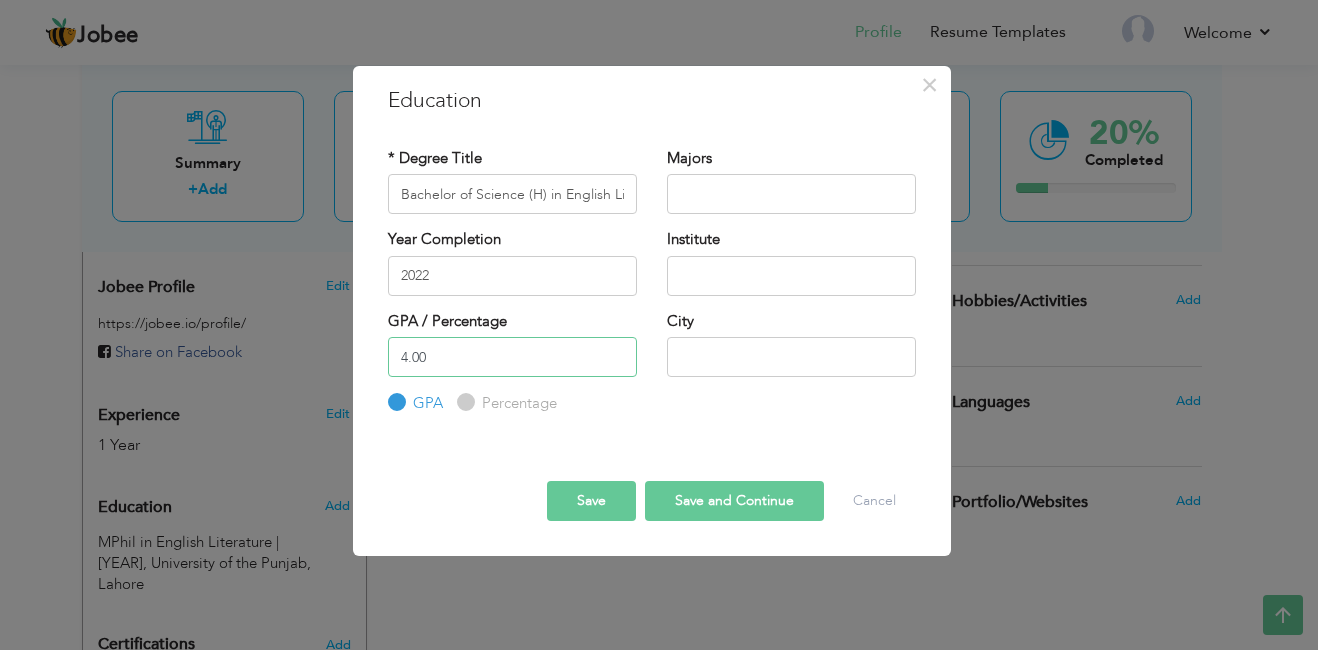 type on "4.00" 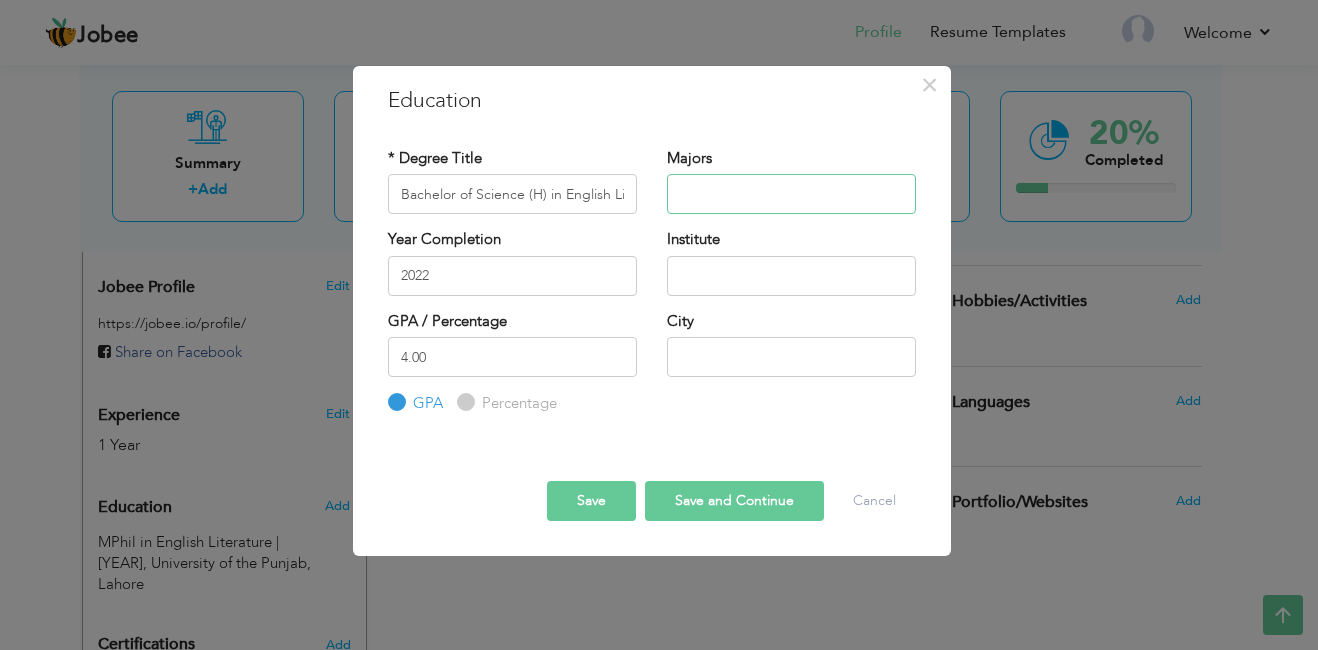 click at bounding box center (791, 194) 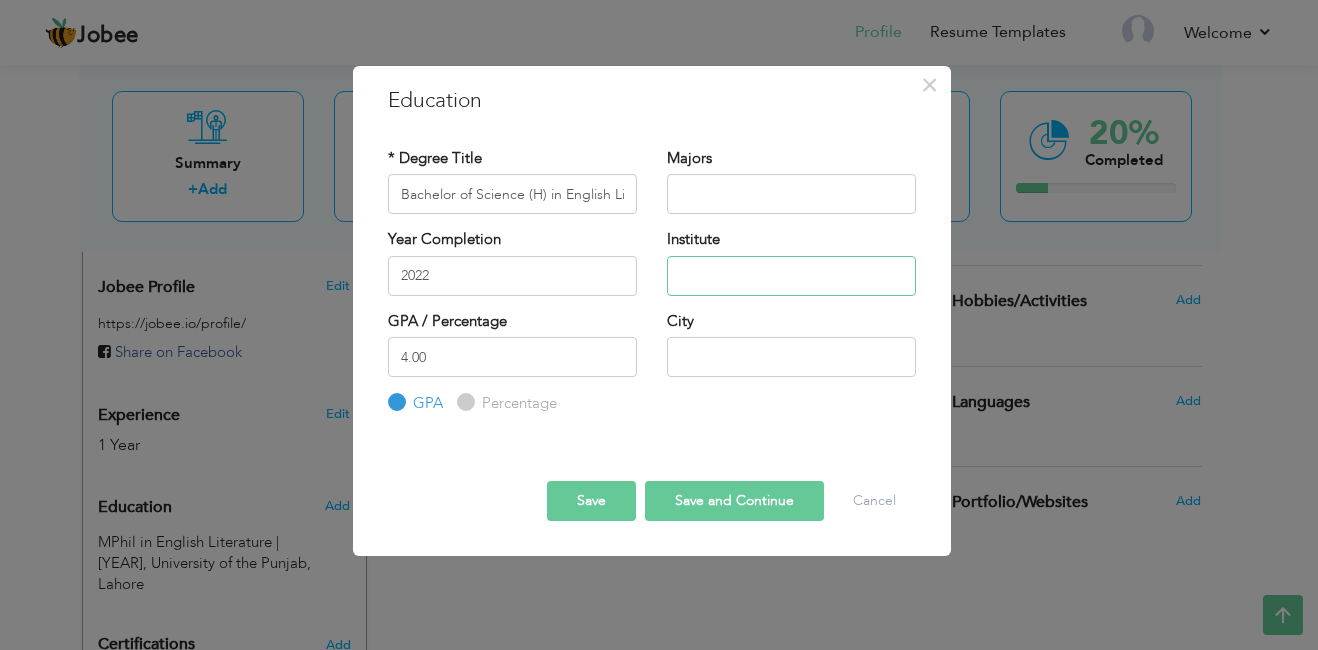click at bounding box center [791, 276] 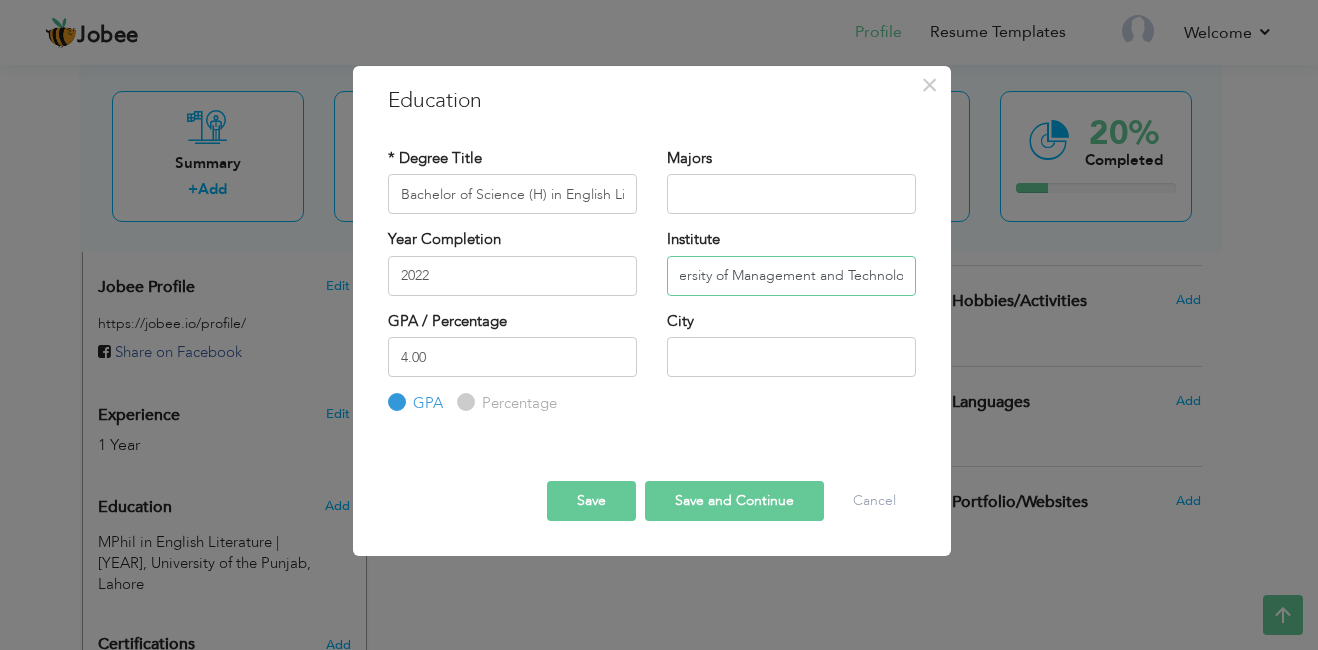 scroll, scrollTop: 0, scrollLeft: 43, axis: horizontal 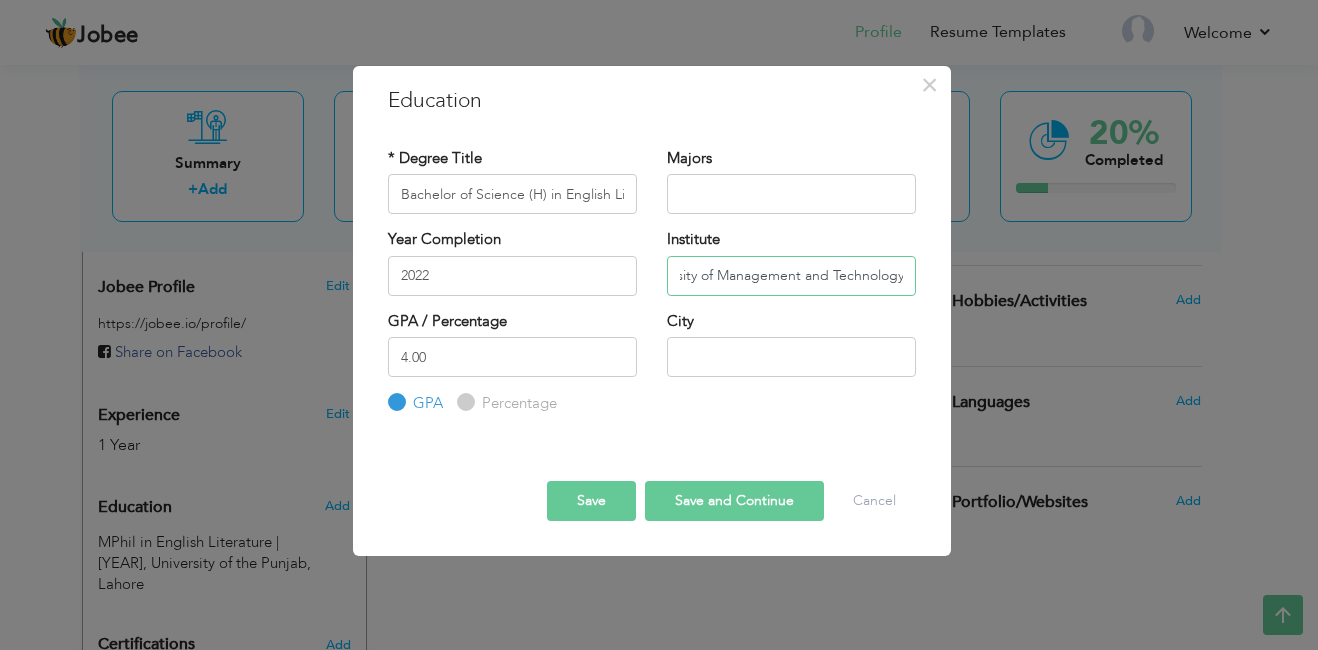 type on "University of Management and Technology" 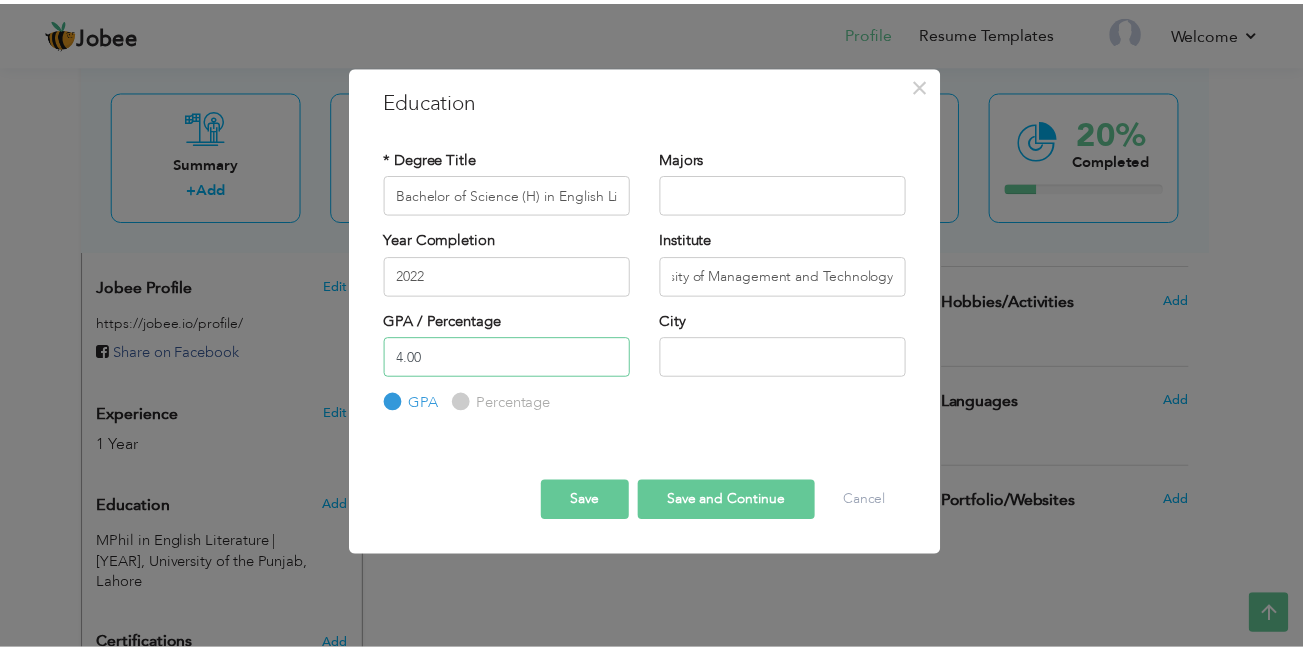 scroll, scrollTop: 0, scrollLeft: 0, axis: both 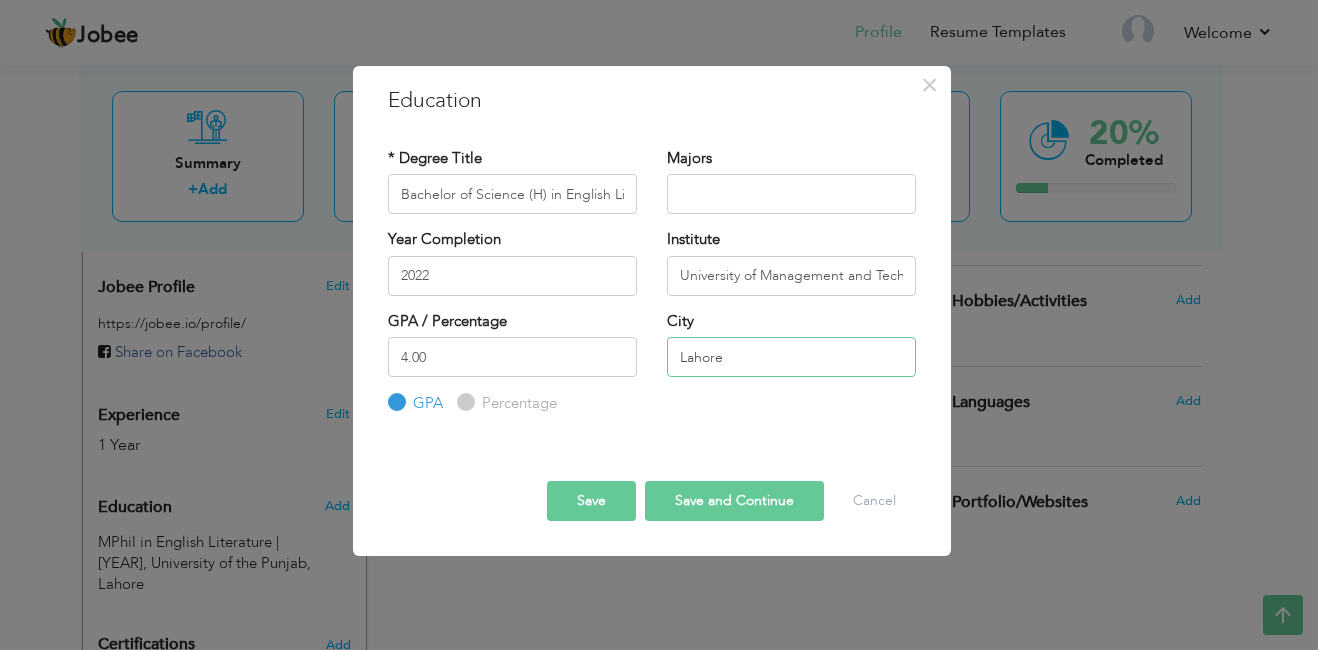 type on "Lahore" 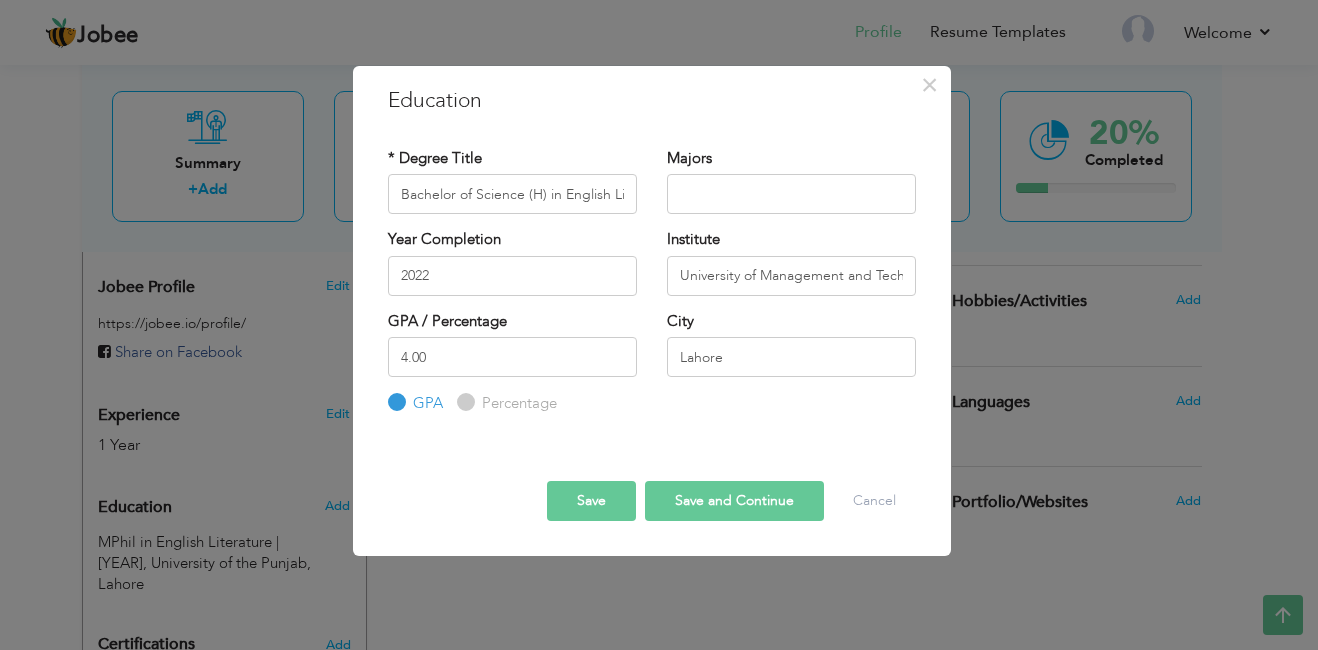 click on "Save" at bounding box center [591, 501] 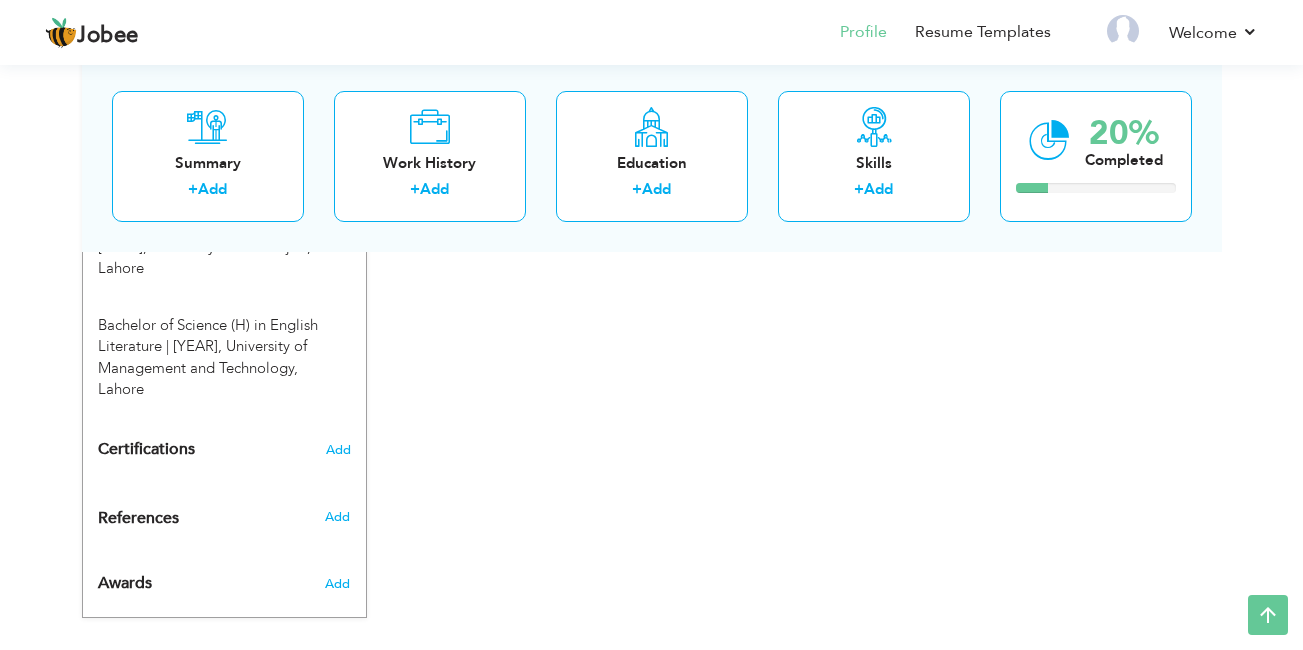 scroll, scrollTop: 0, scrollLeft: 0, axis: both 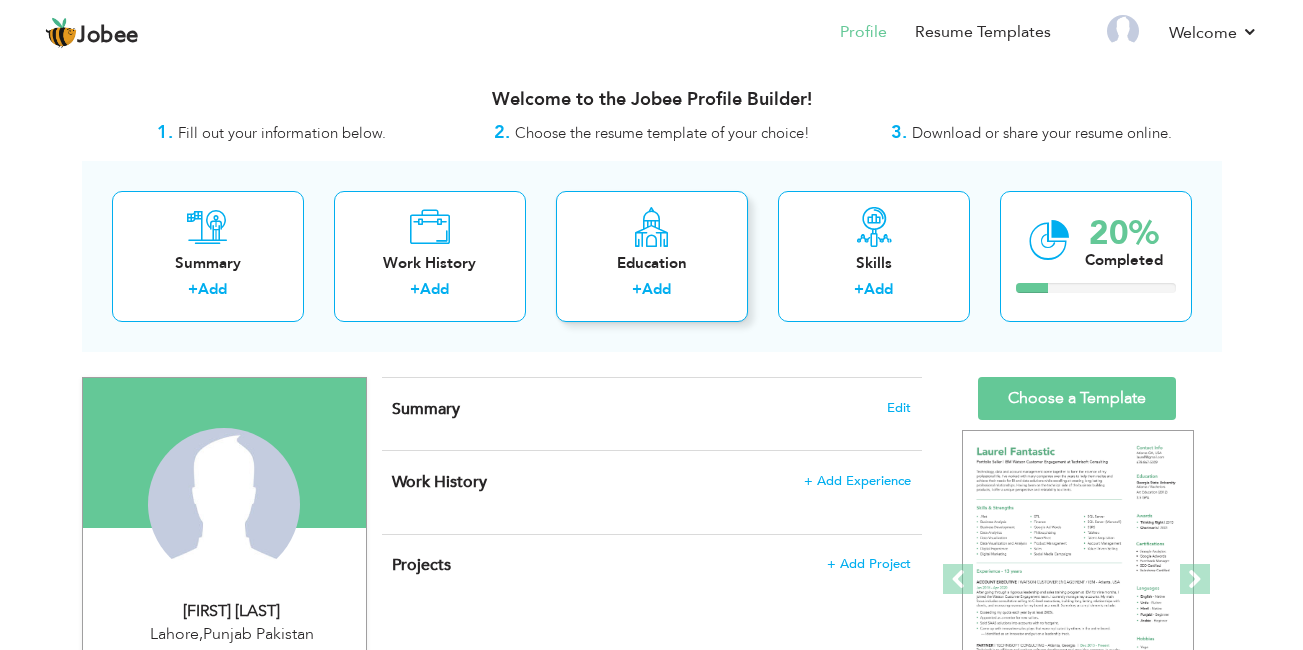click on "Add" at bounding box center [656, 289] 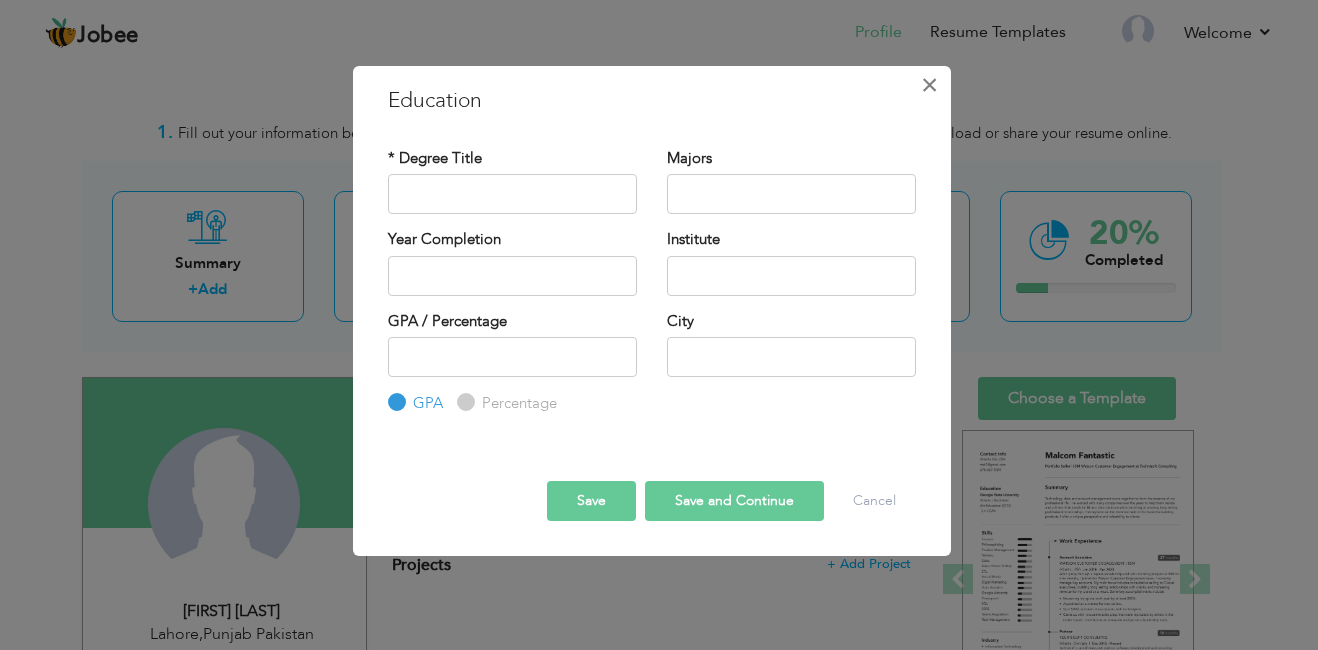 click on "×" at bounding box center (930, 85) 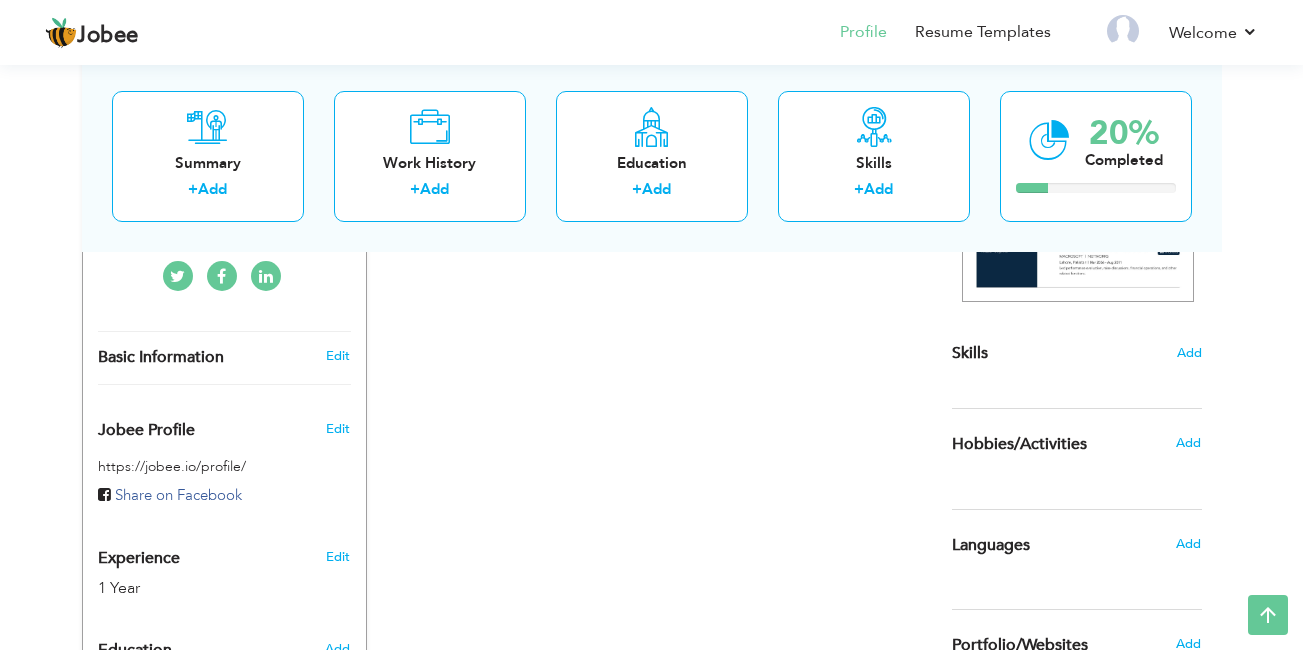 scroll, scrollTop: 460, scrollLeft: 0, axis: vertical 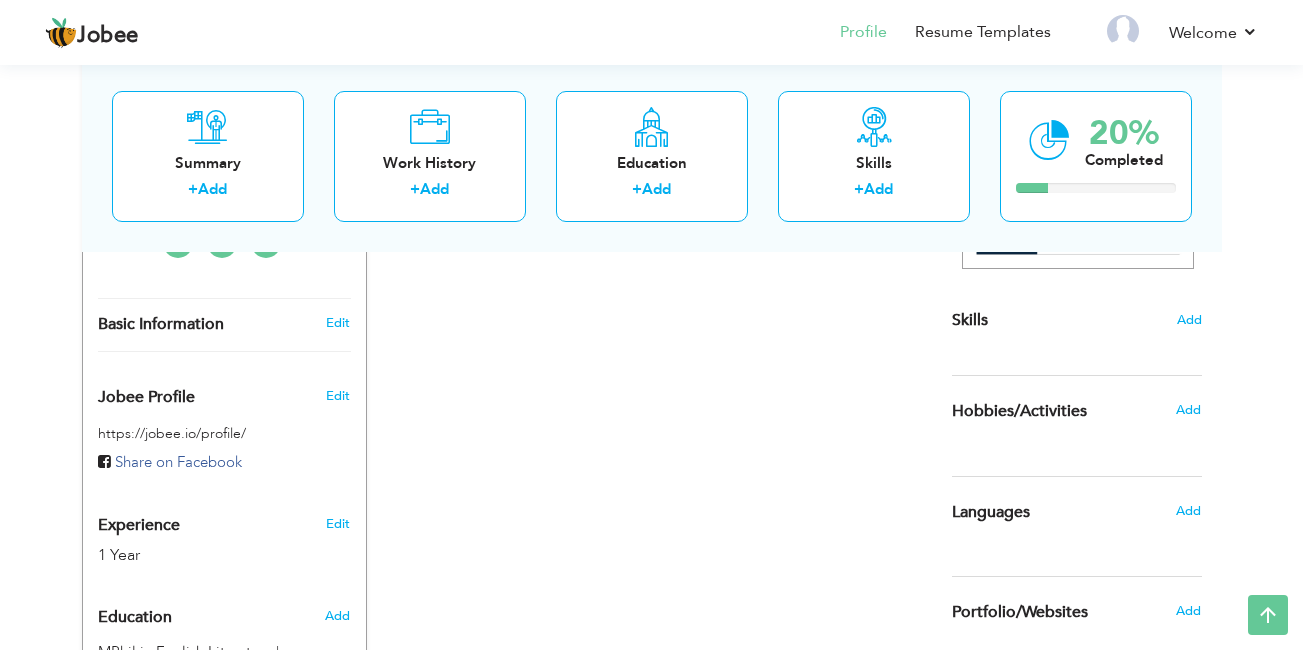 click on "CV Import
Profile Strength
0%
Select an Item from right menu
Work History
* Job Title Tools" at bounding box center [652, 469] 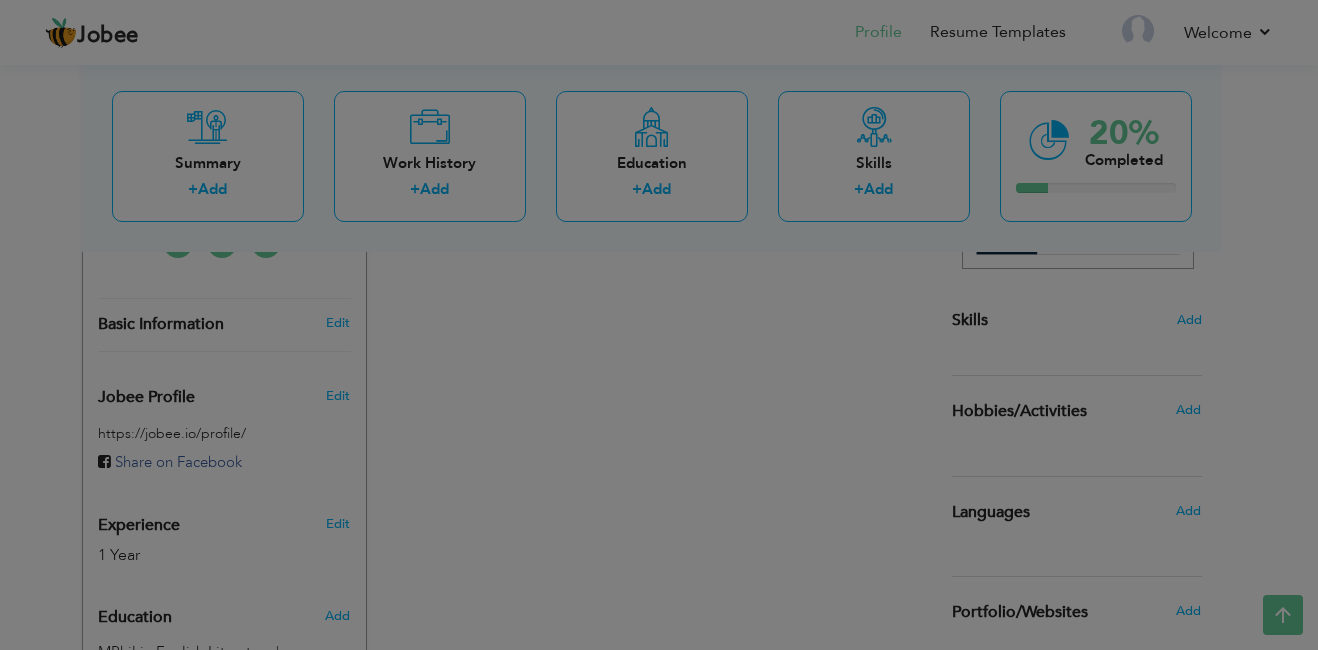 click on "Jobee
Profile
Resume Templates
Resume Templates
Cover Letters
About
My Resume
Welcome
Settings
Log off
Welcome" at bounding box center [659, 308] 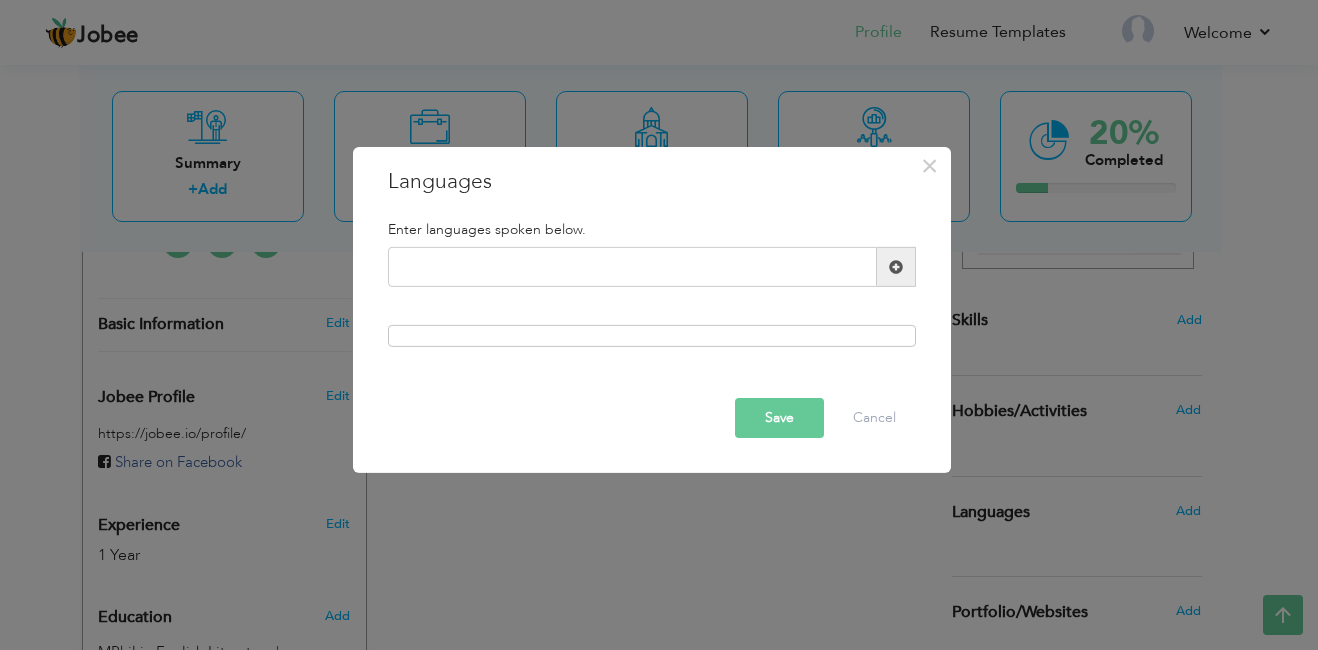 drag, startPoint x: 1171, startPoint y: 481, endPoint x: 1139, endPoint y: 451, distance: 43.863426 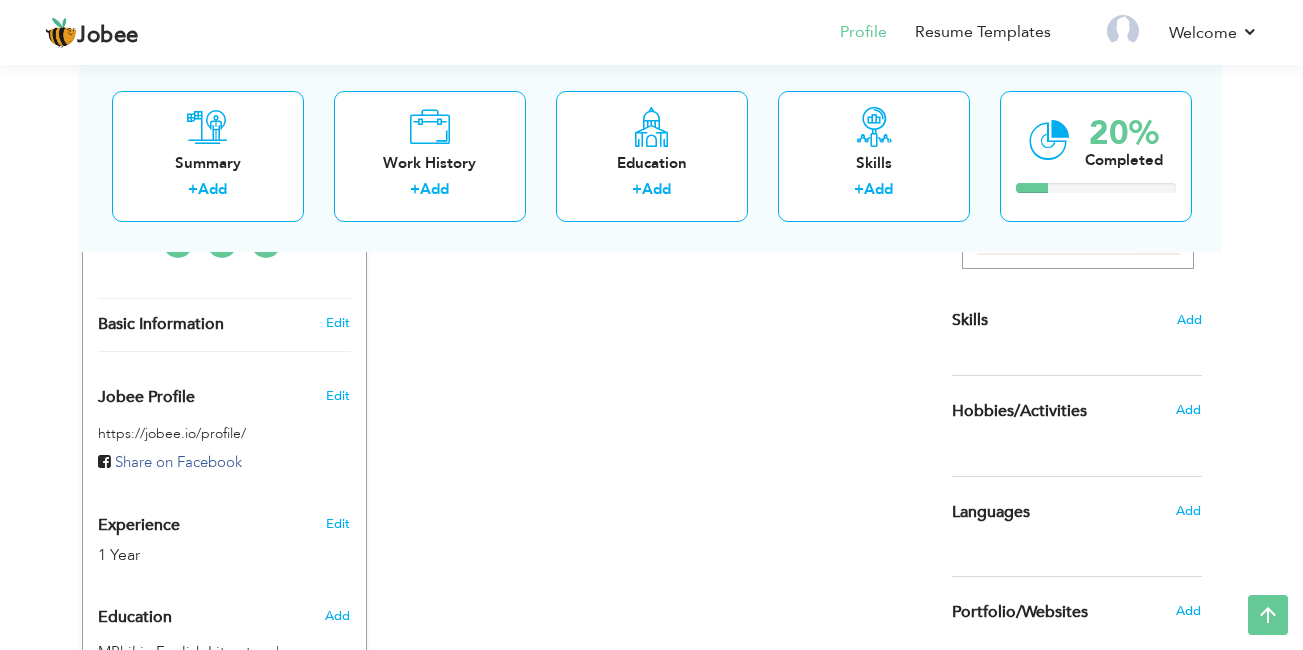 click on "Add" at bounding box center (1193, 511) 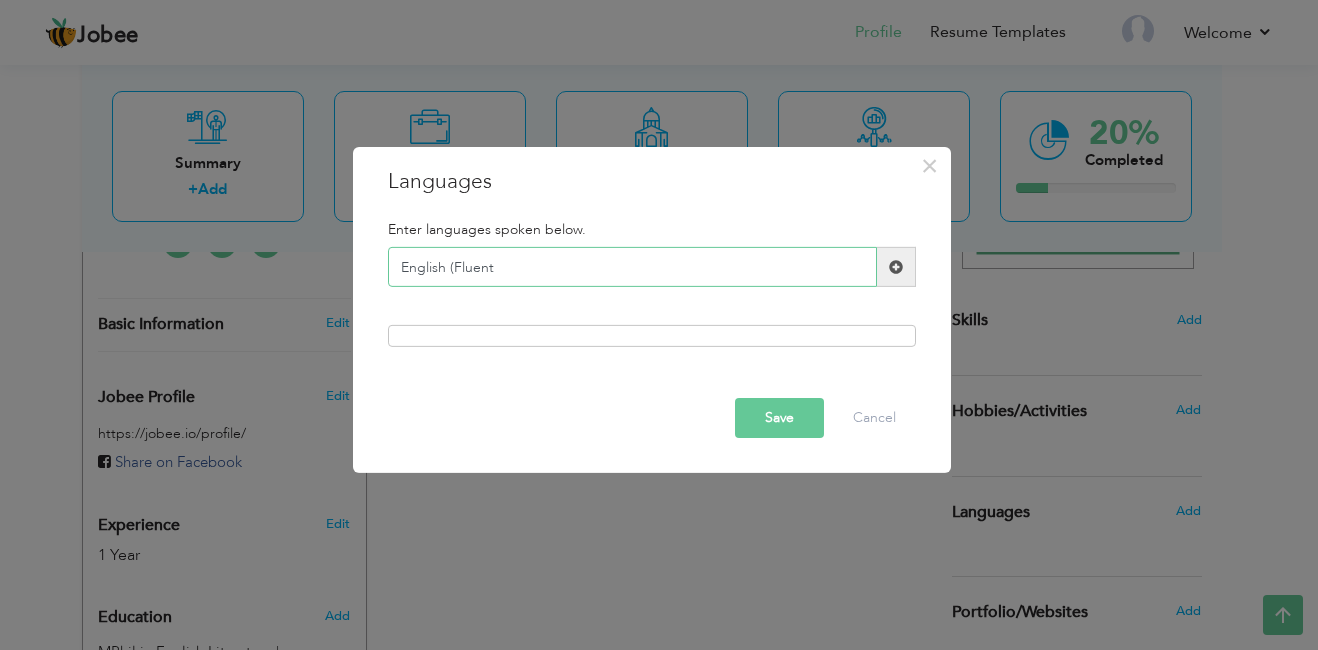 type on "English (Fluent" 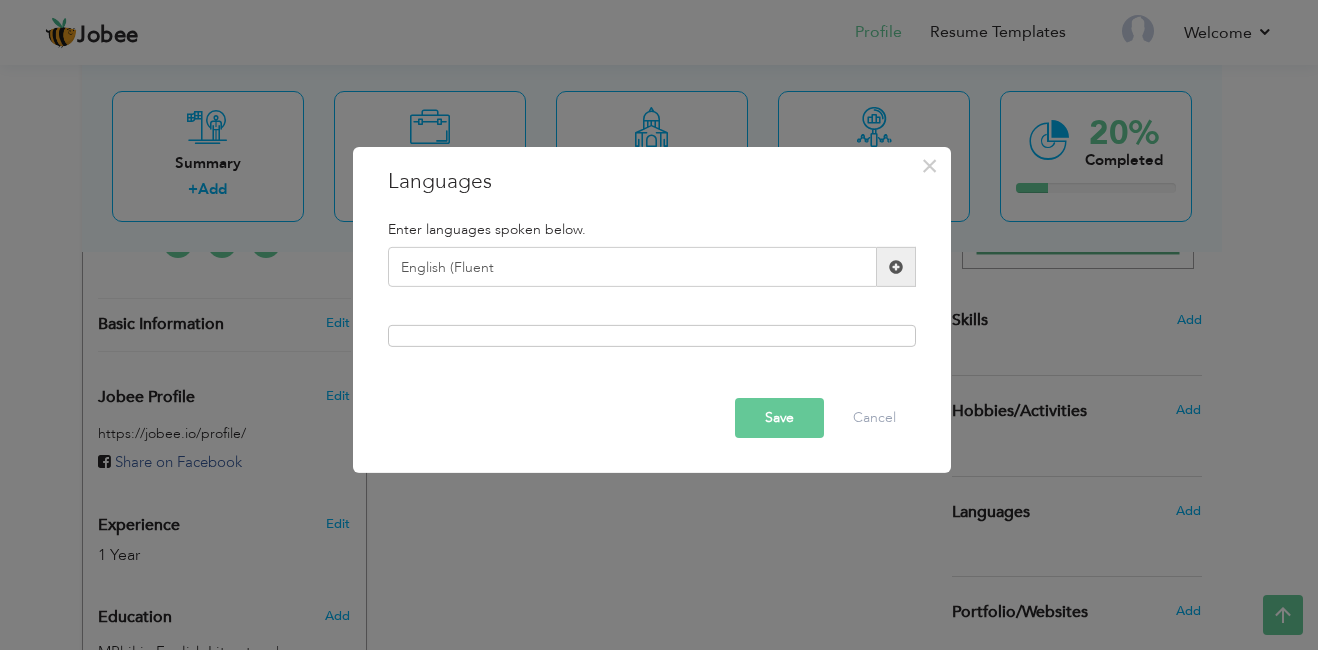 click at bounding box center [896, 267] 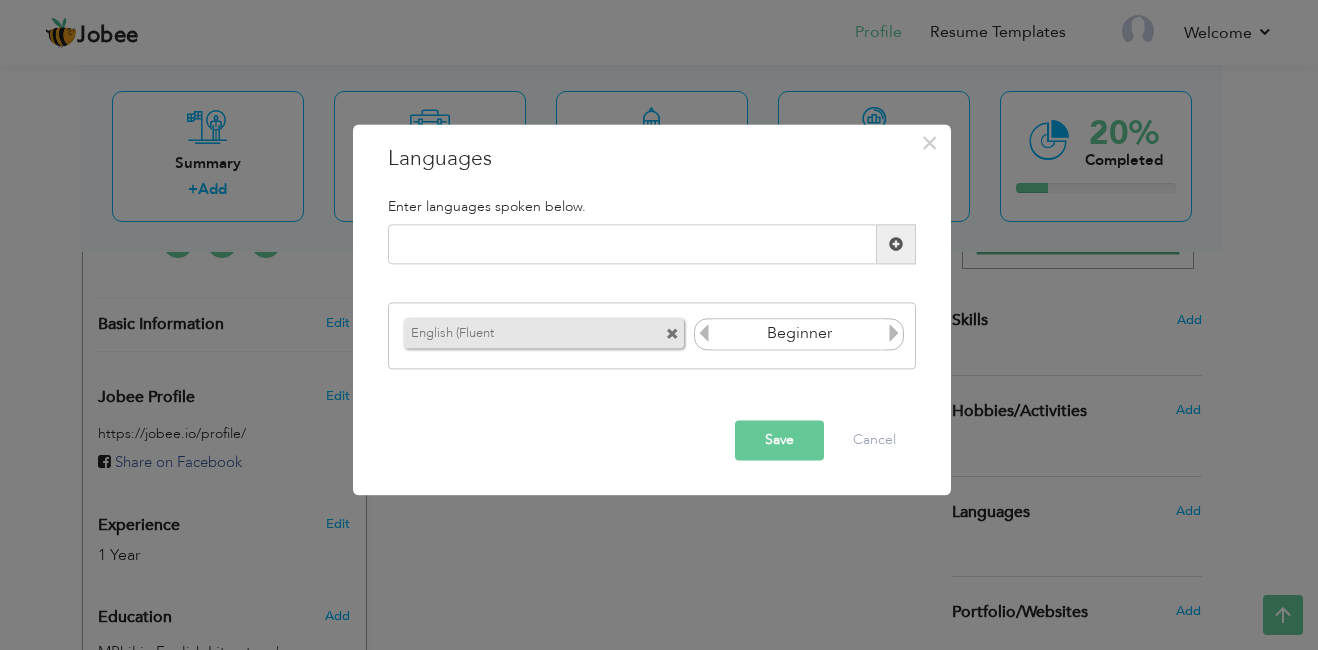 click at bounding box center (672, 334) 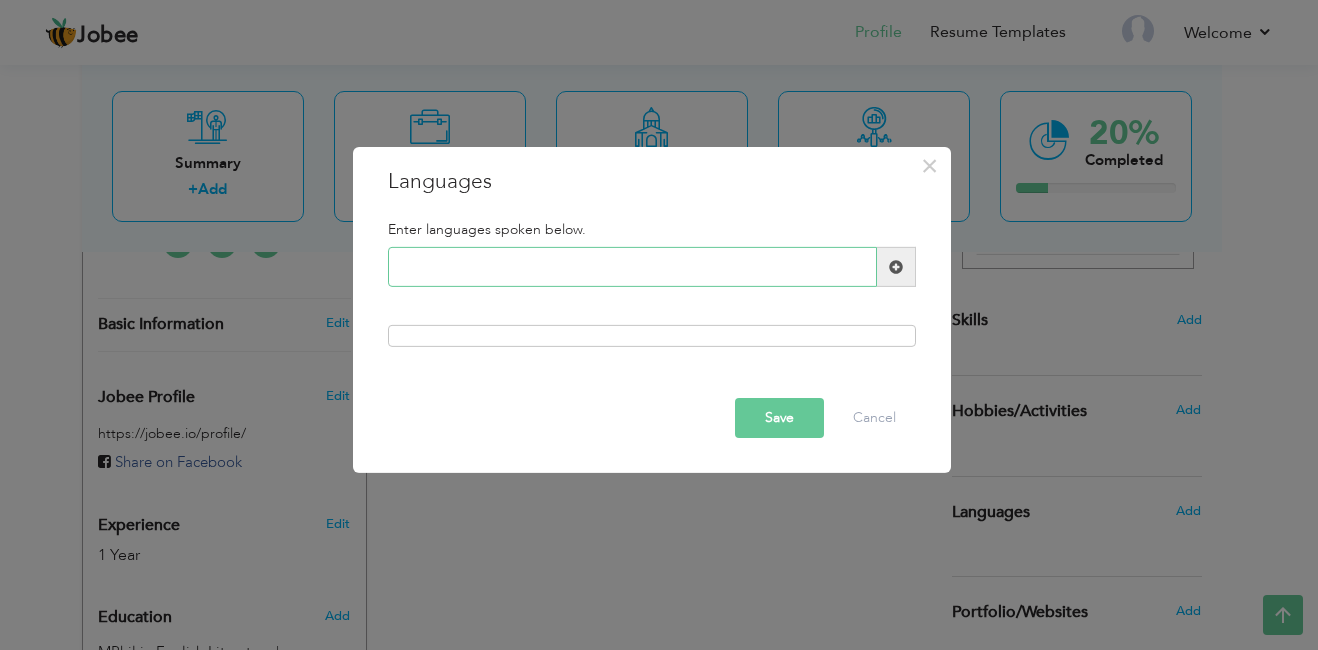 click at bounding box center (632, 267) 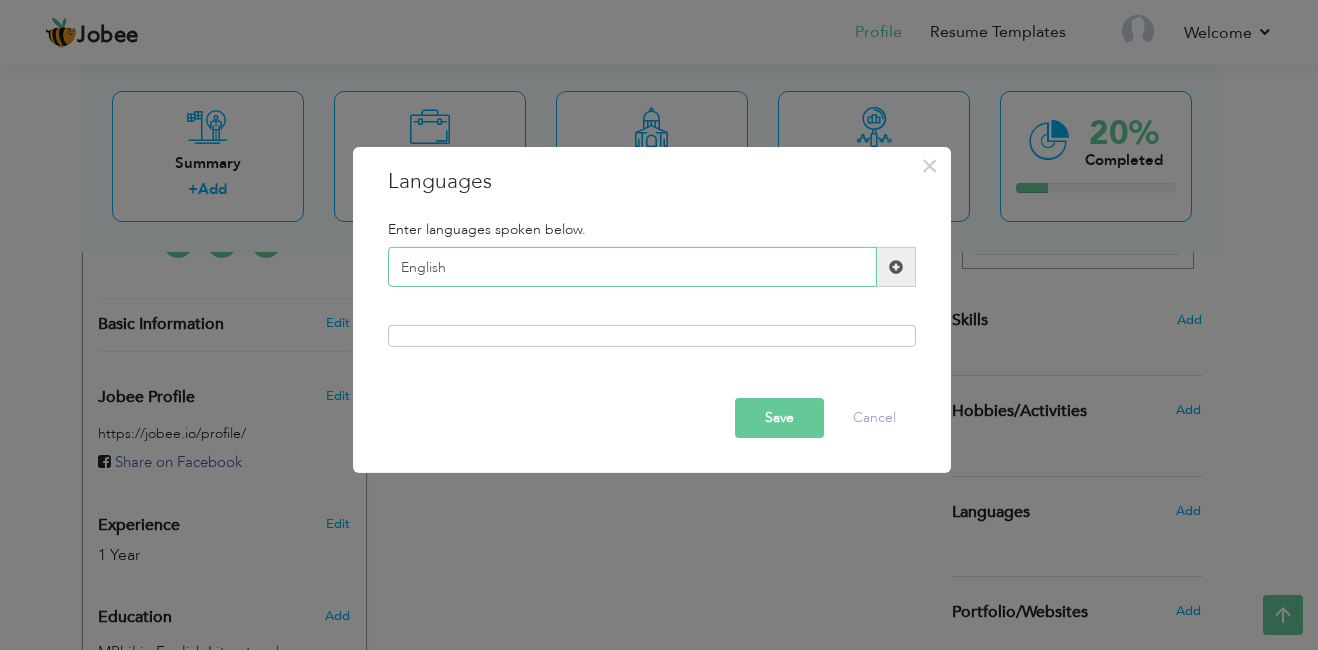 type on "English" 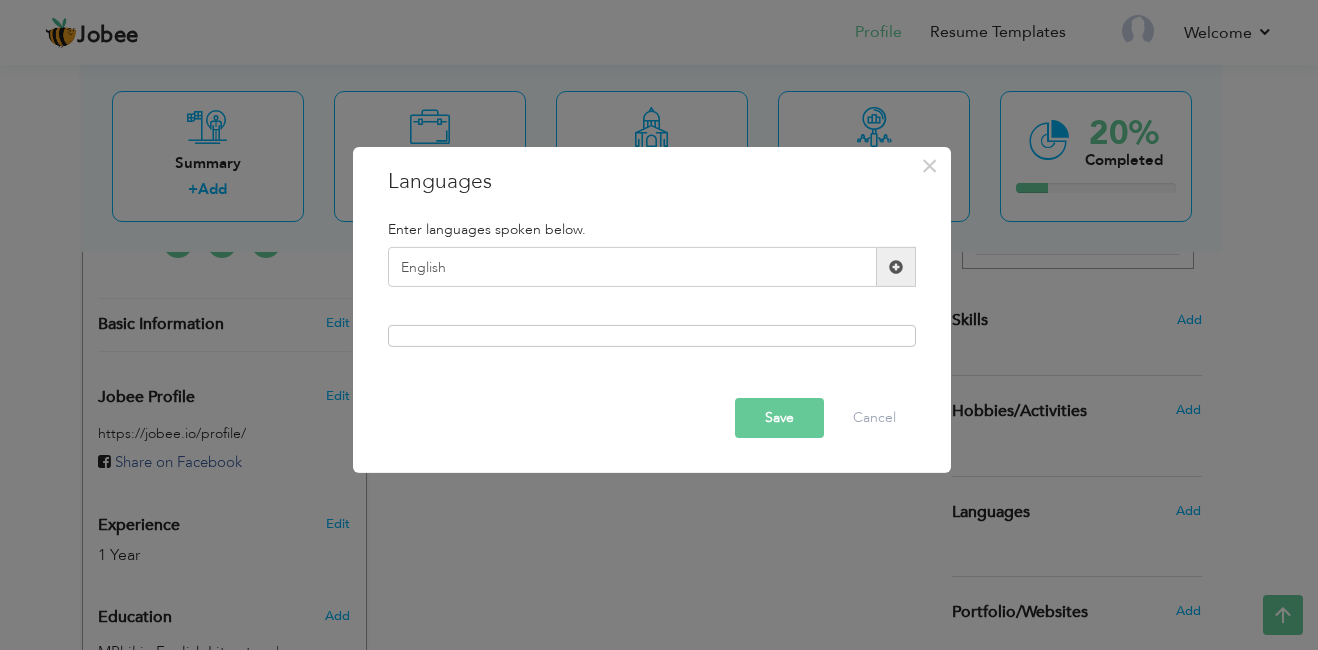 click at bounding box center [896, 267] 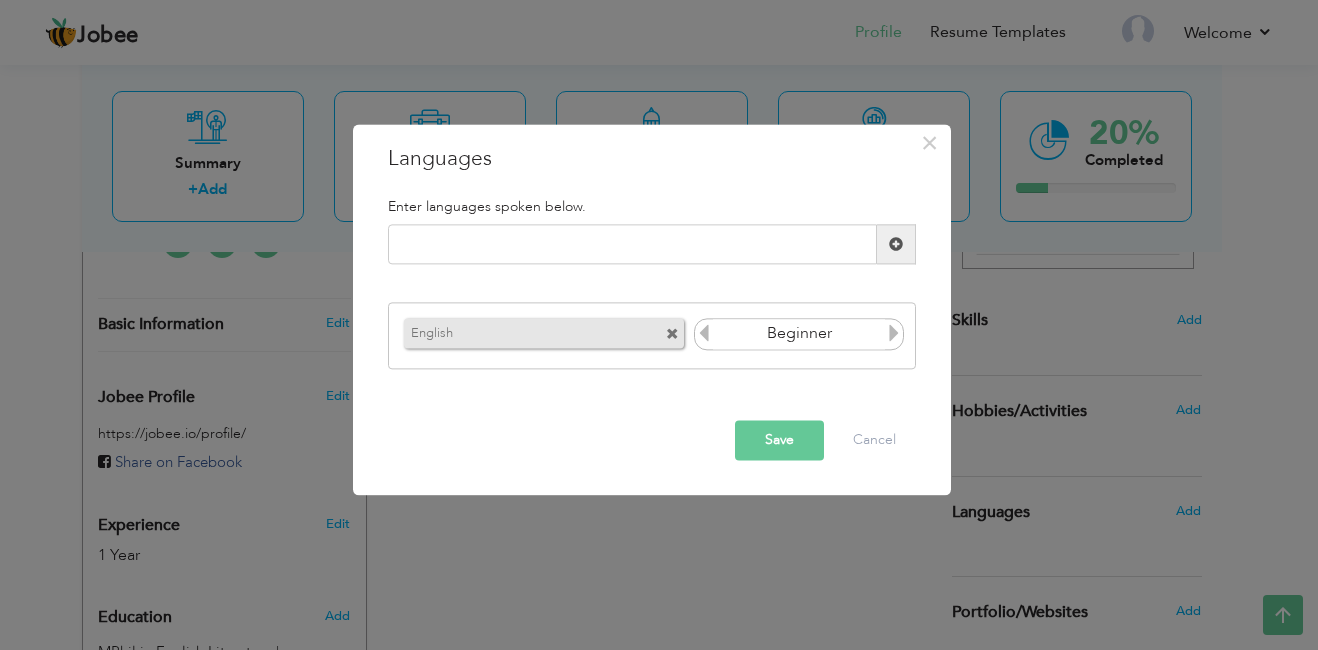 click at bounding box center (894, 333) 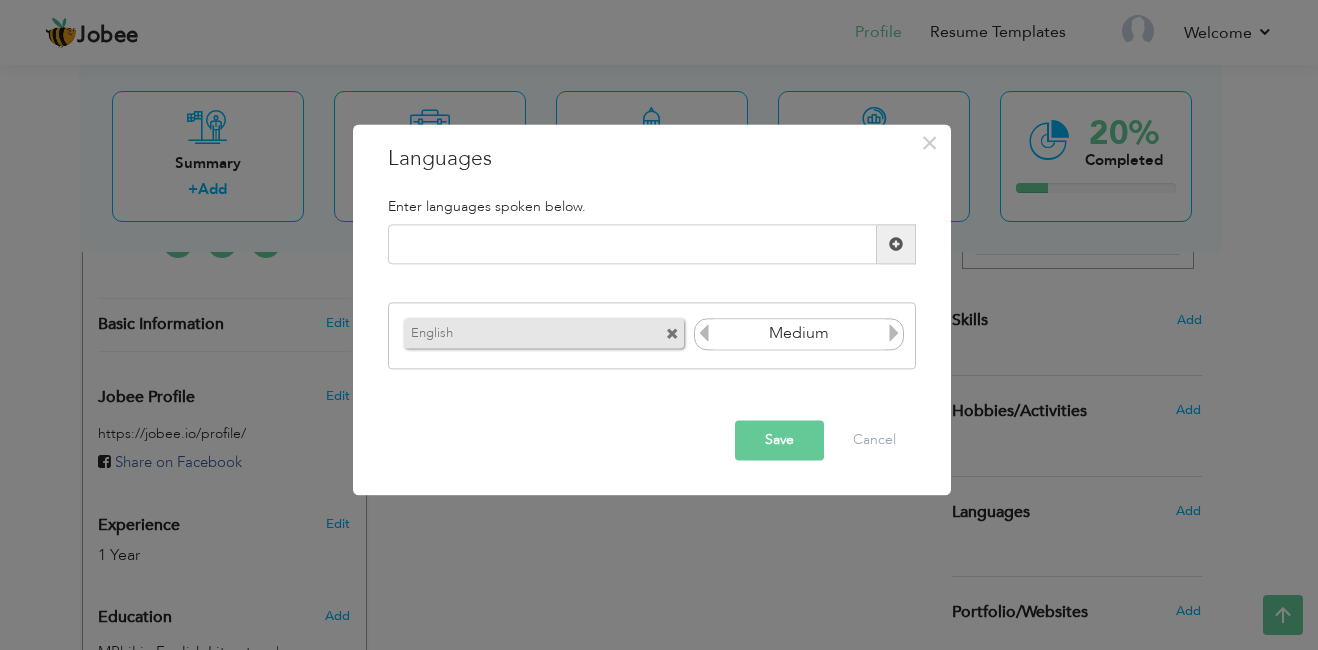 click at bounding box center [894, 333] 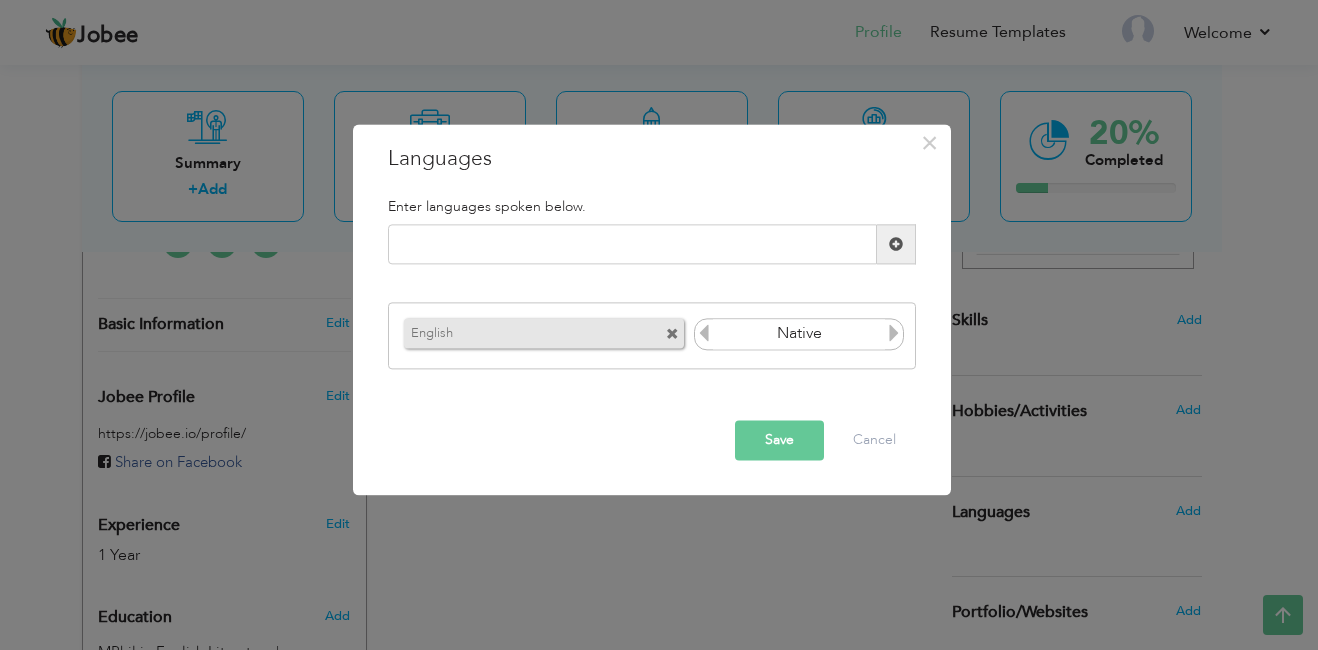 click at bounding box center (894, 333) 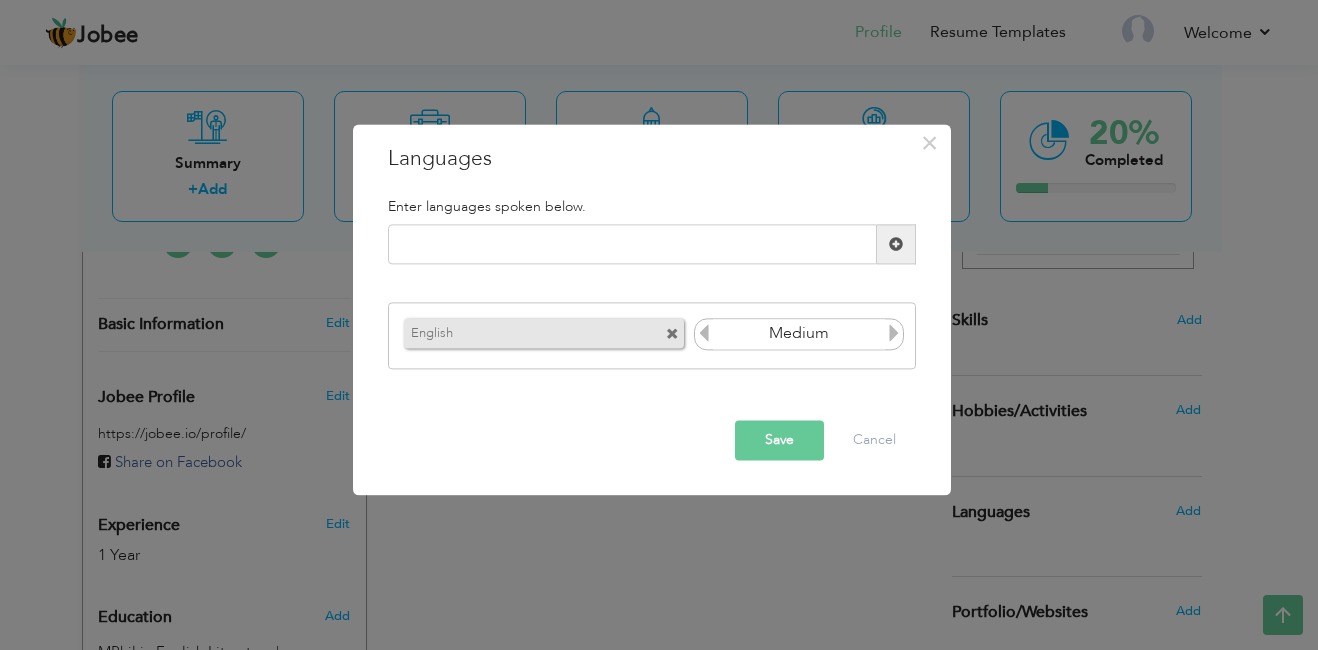 click at bounding box center (704, 333) 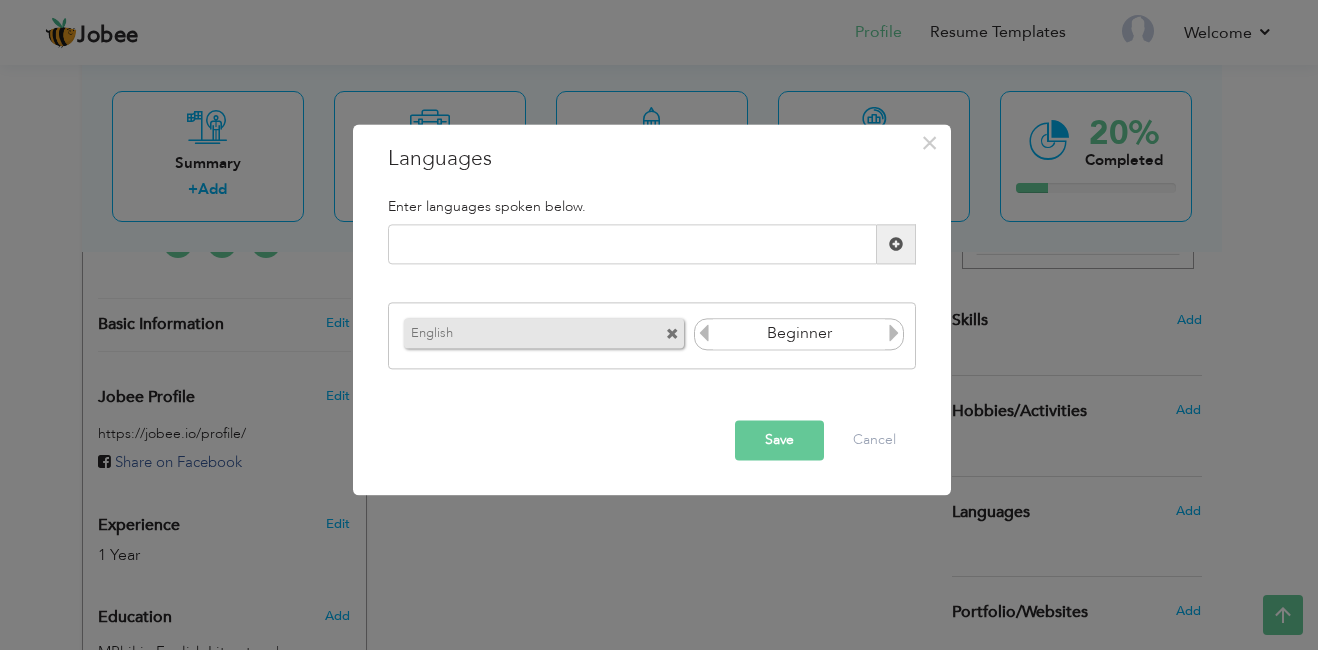 click at bounding box center (704, 333) 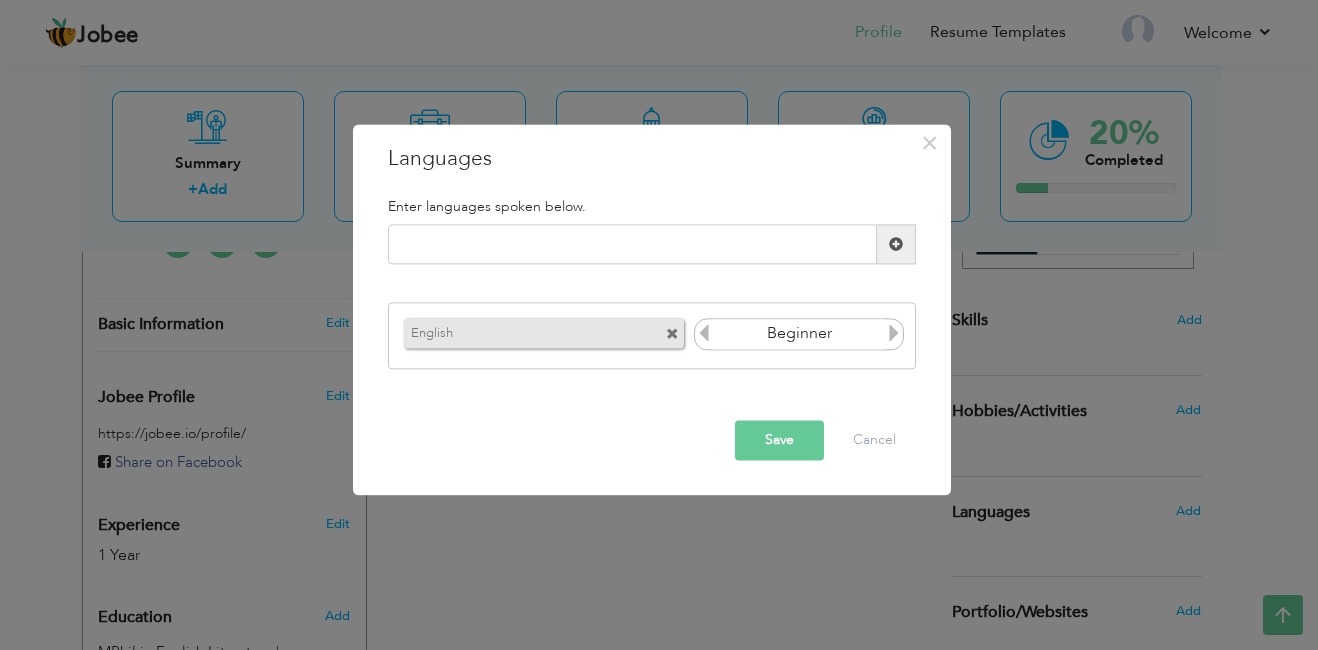 click on "Beginner" at bounding box center (799, 334) 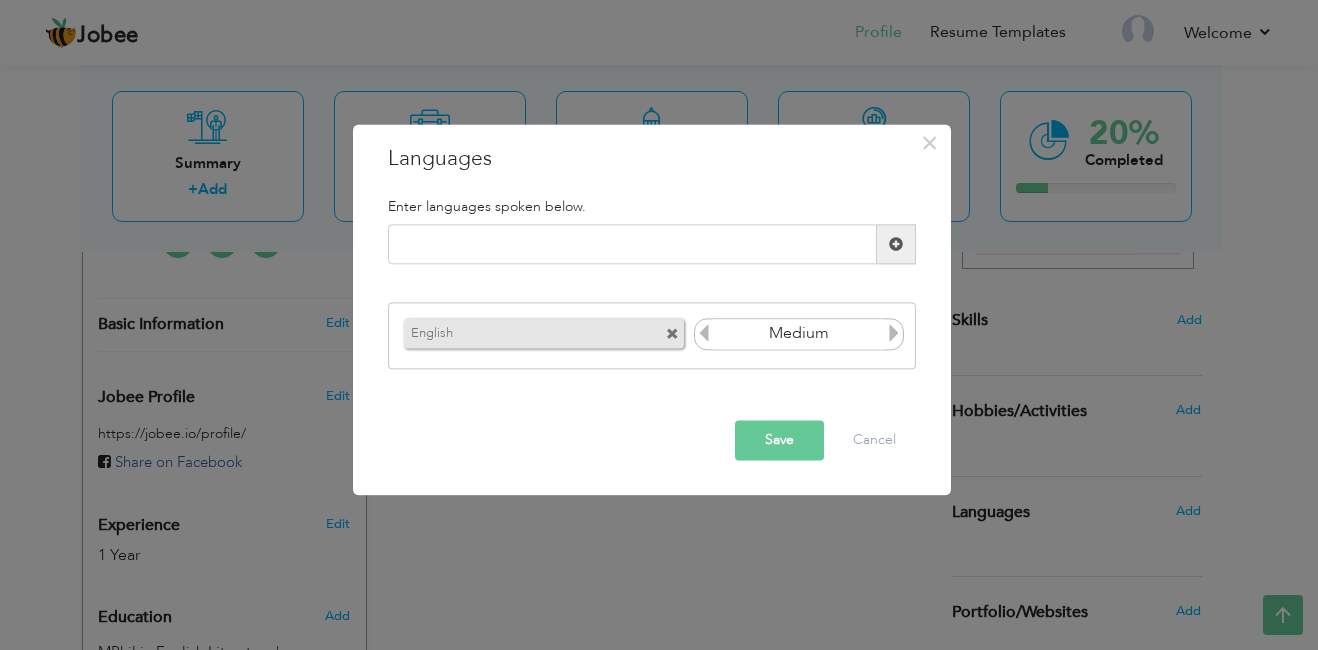 click at bounding box center (894, 333) 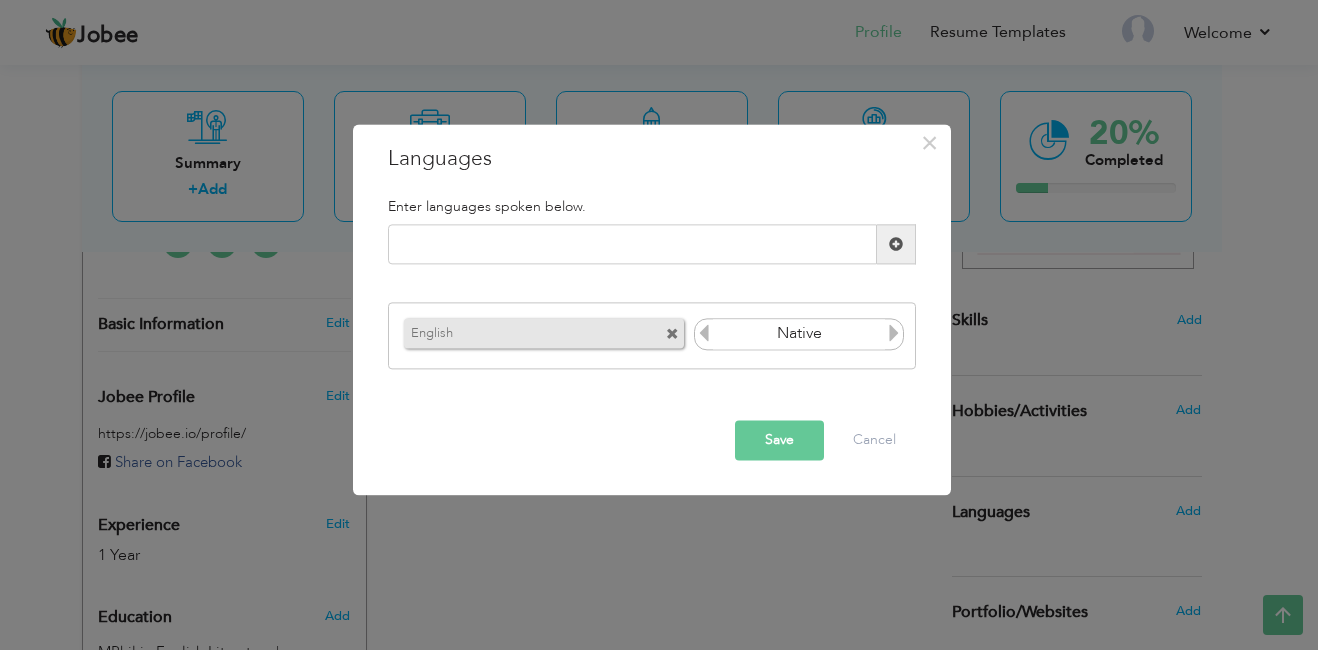 click at bounding box center (894, 333) 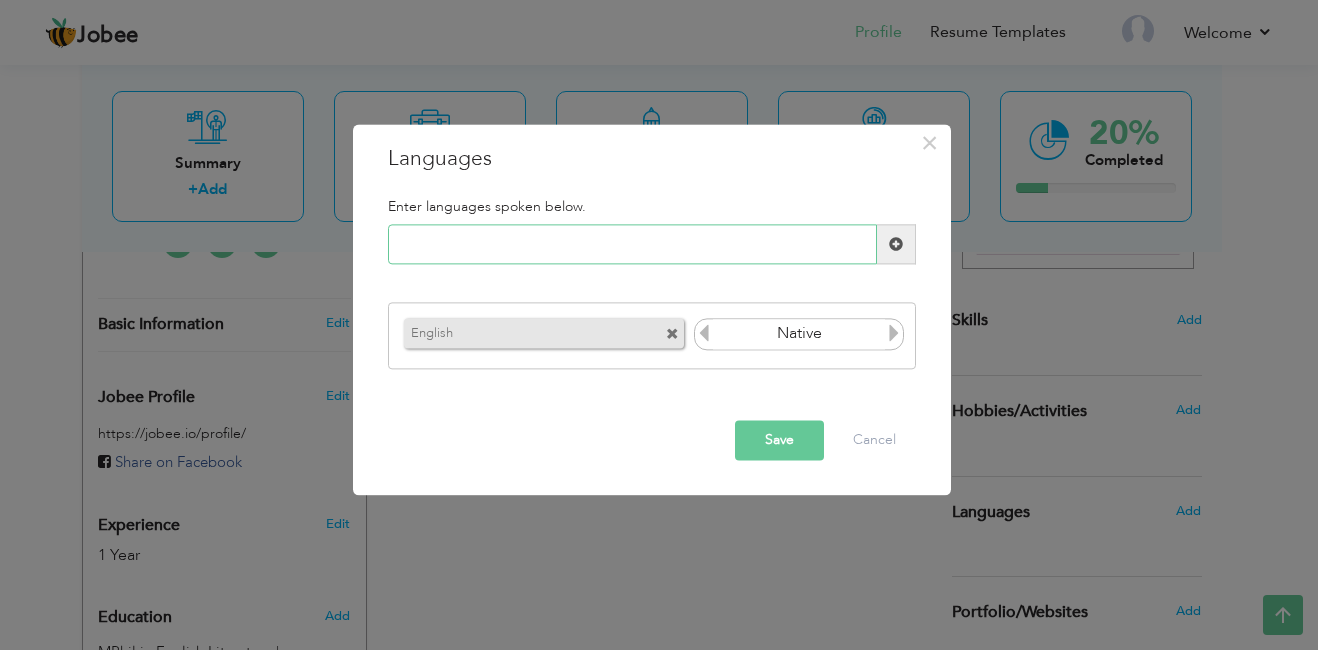 click at bounding box center (632, 245) 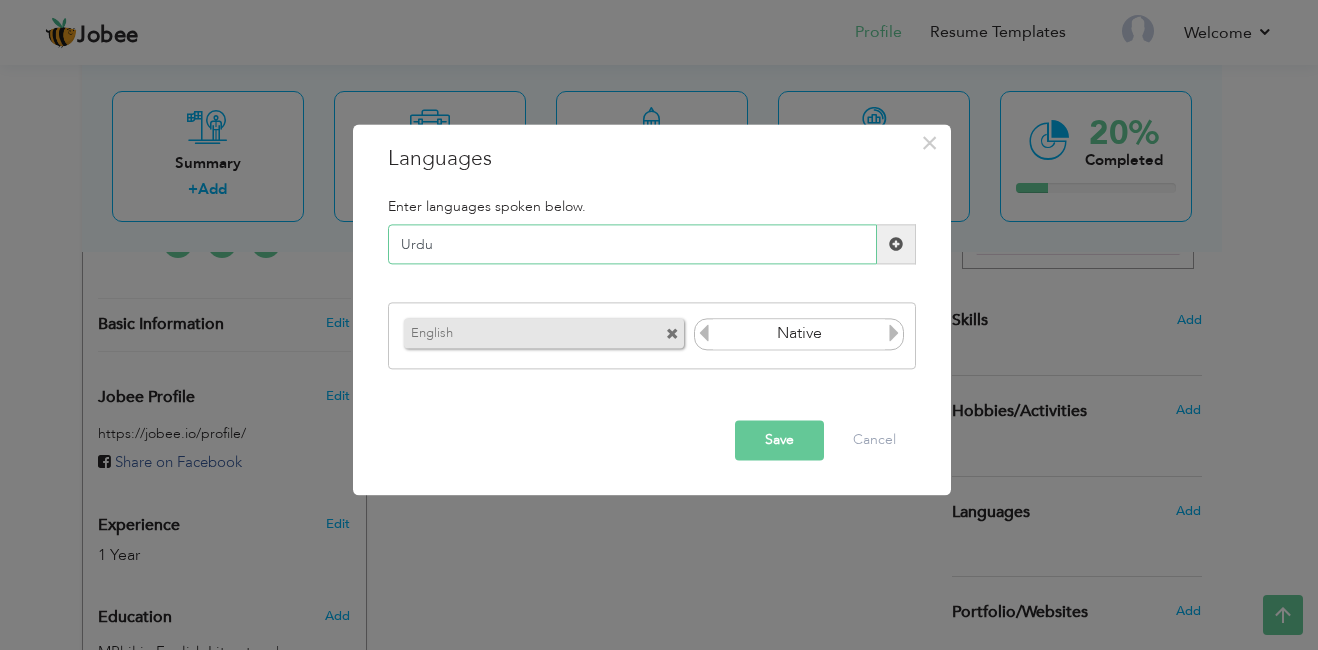 type on "Urdu" 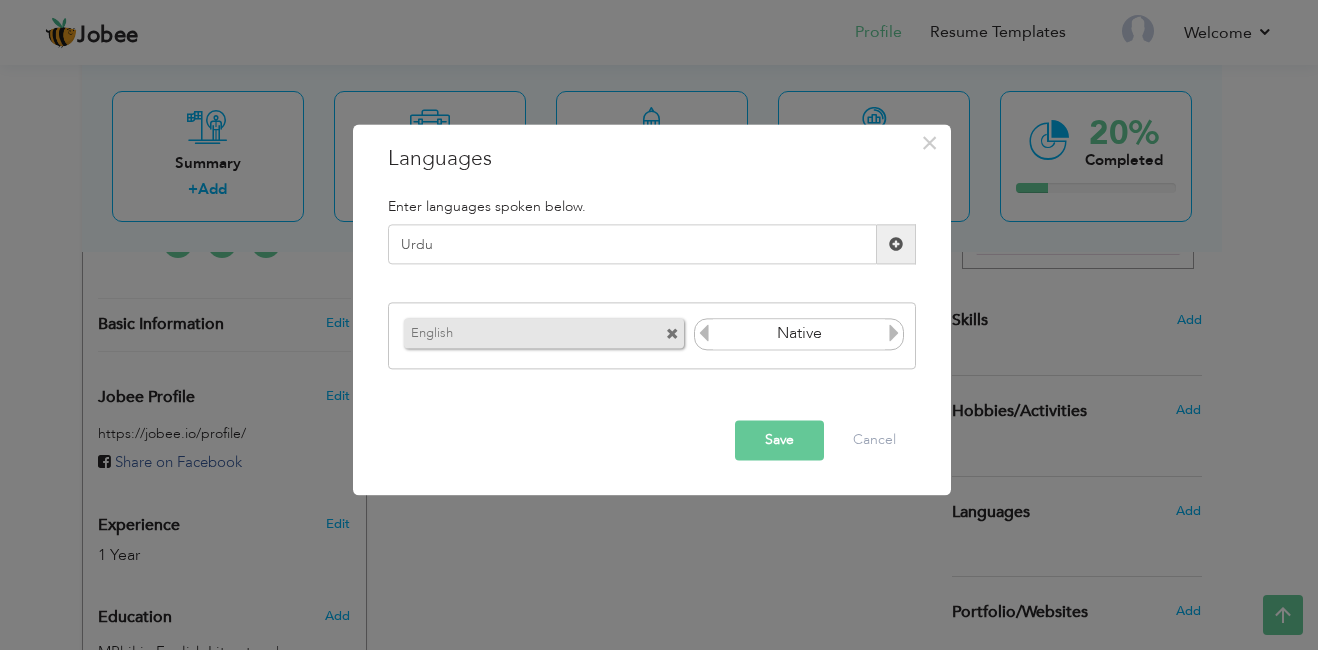 click at bounding box center (896, 244) 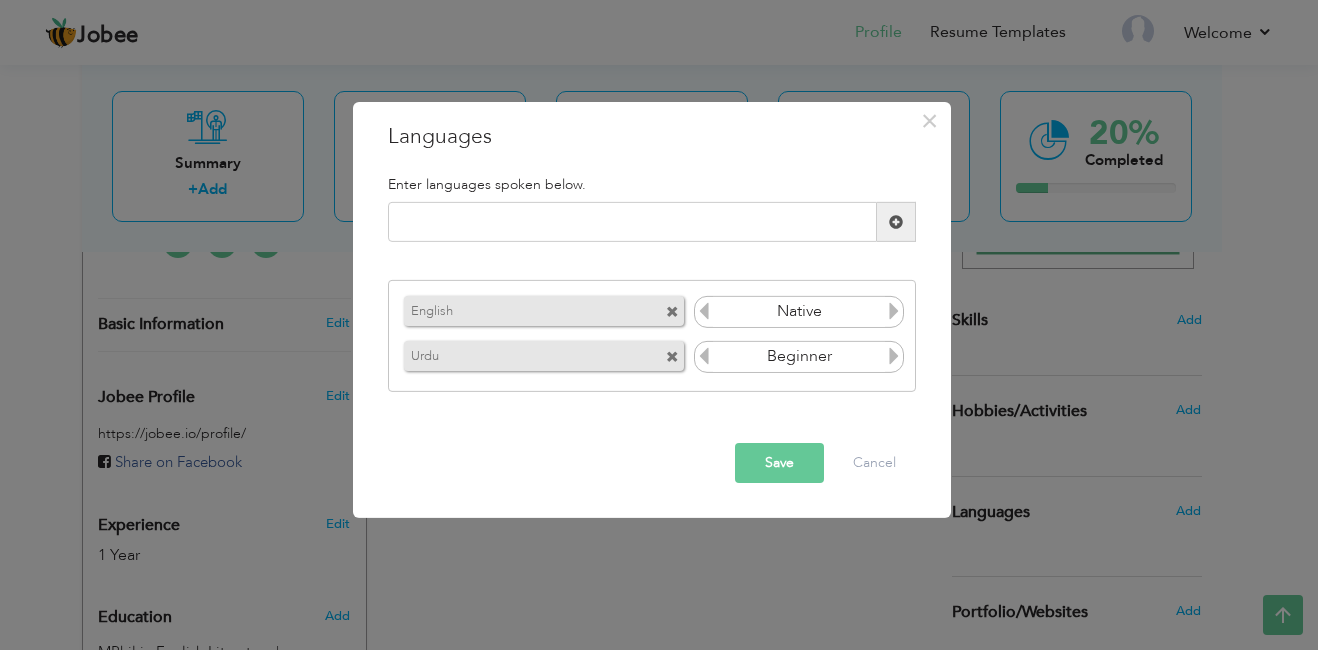 click at bounding box center [894, 356] 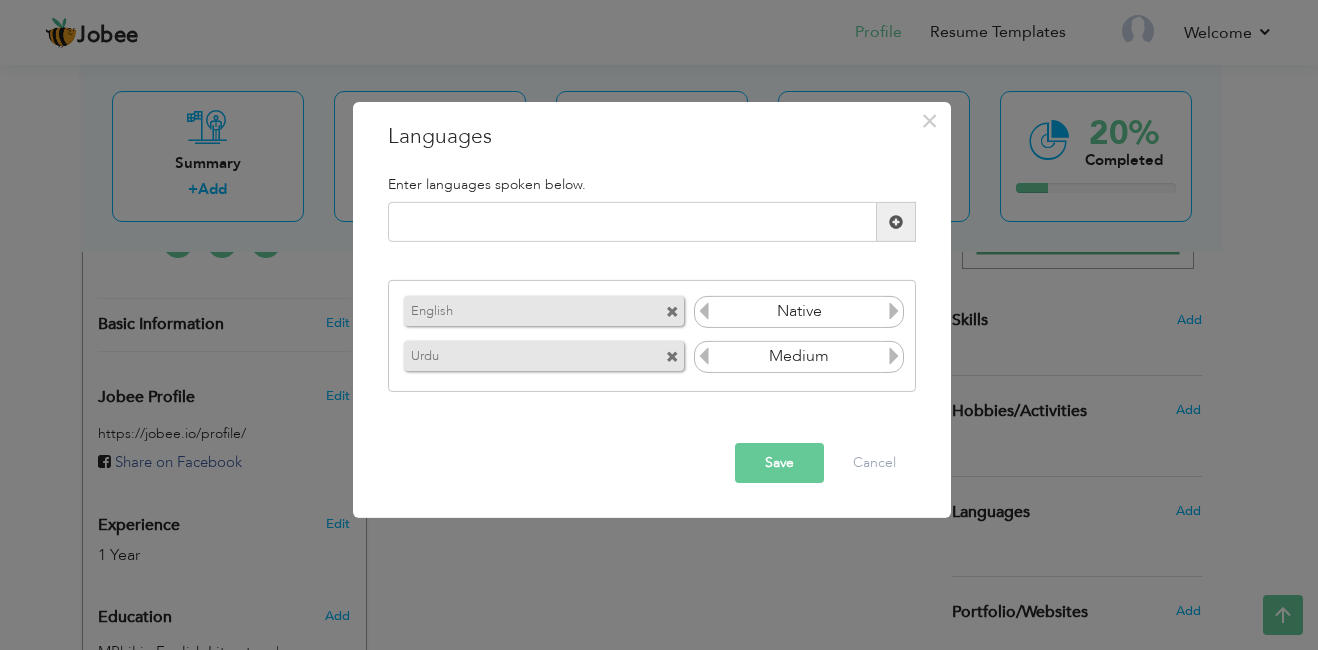 click at bounding box center (894, 356) 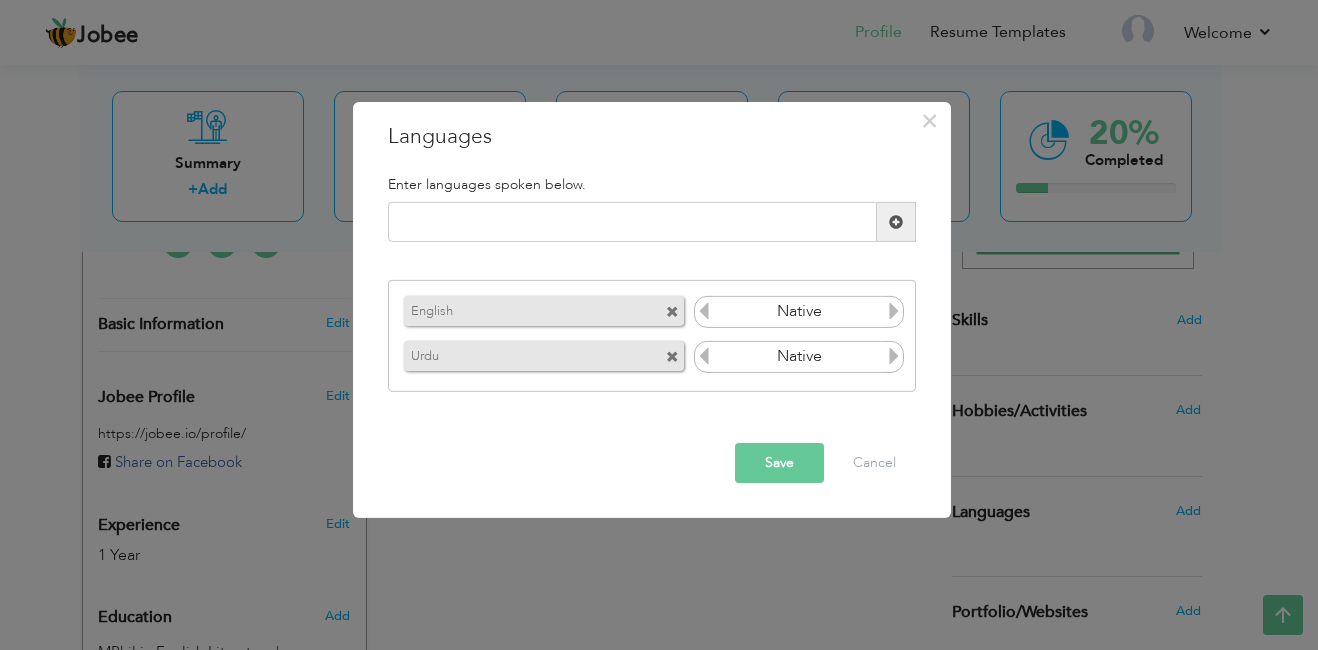 click at bounding box center (894, 311) 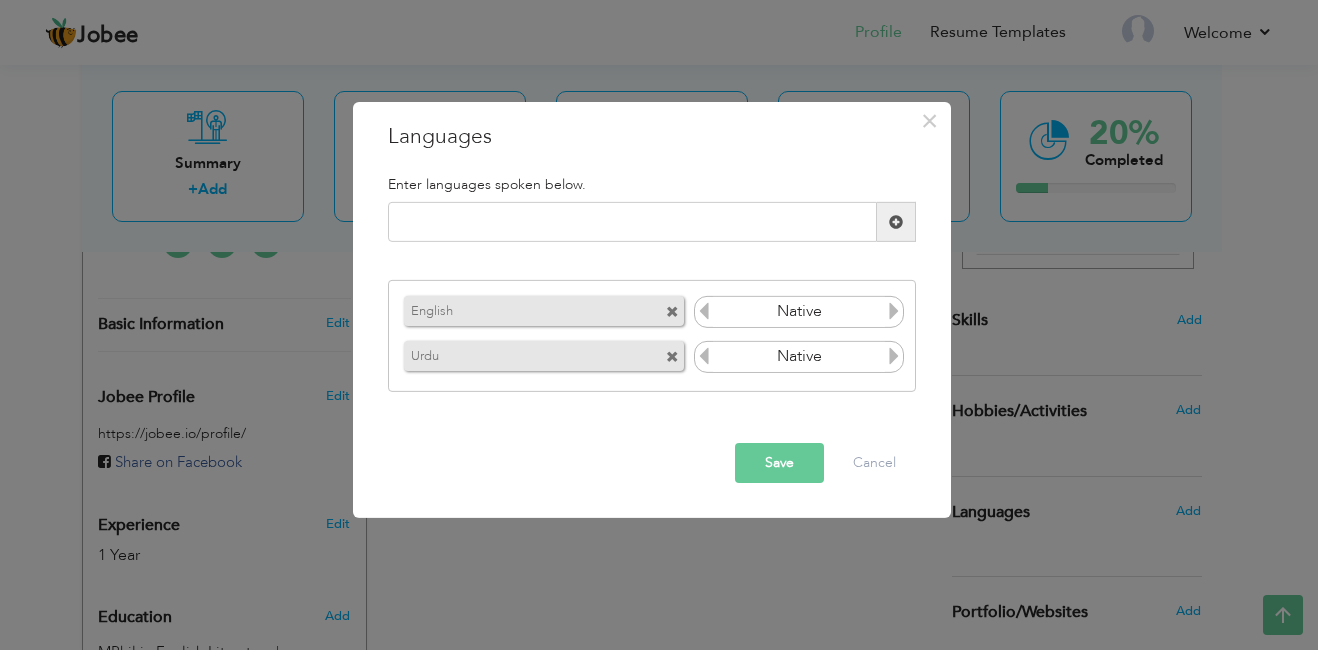 click at bounding box center (704, 311) 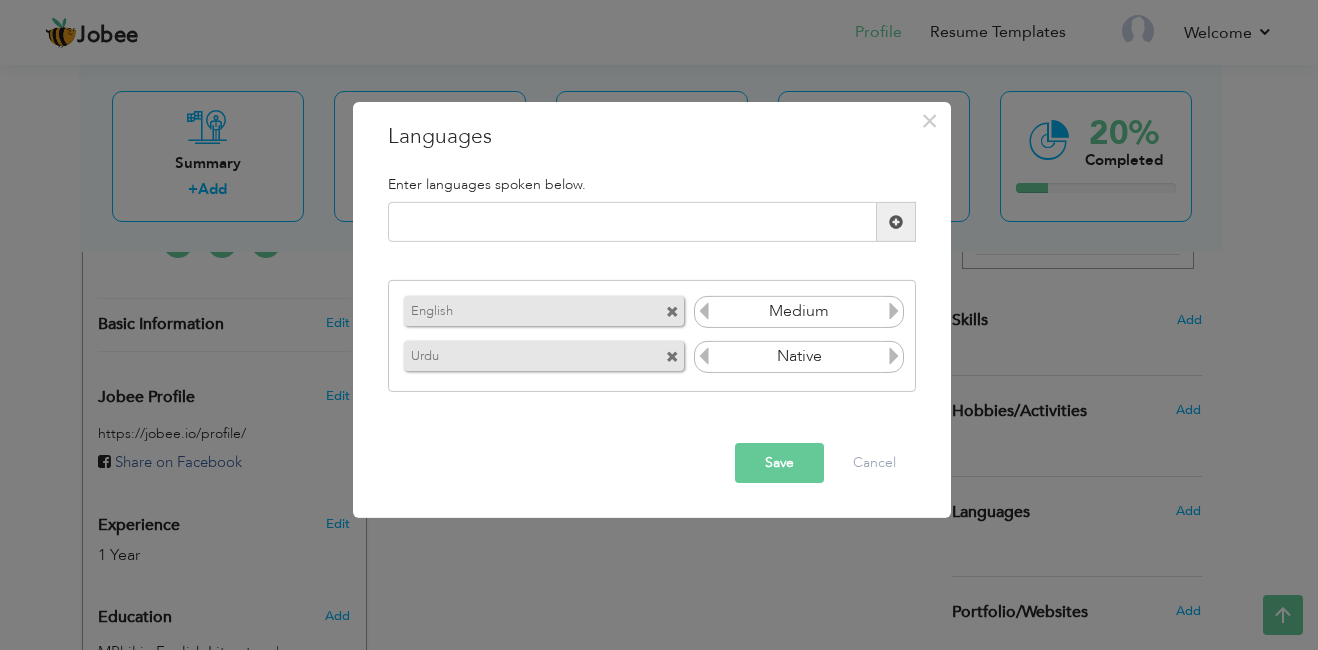 click at bounding box center [704, 311] 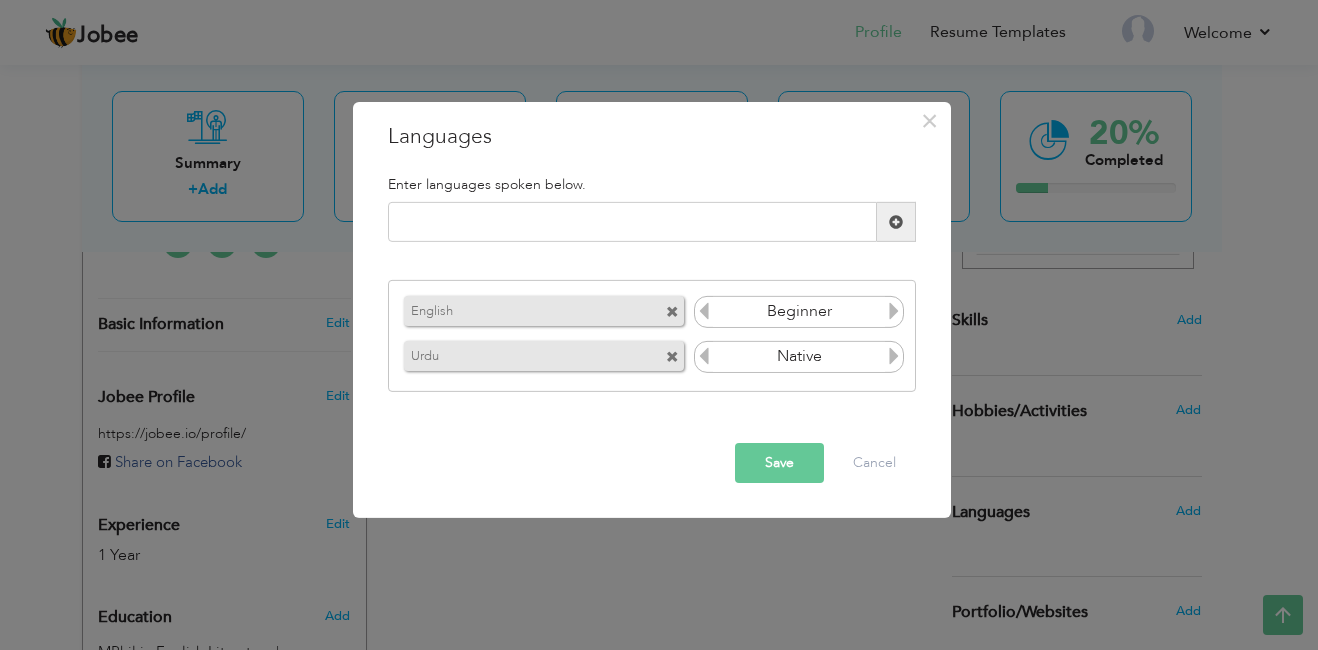 click at bounding box center (704, 311) 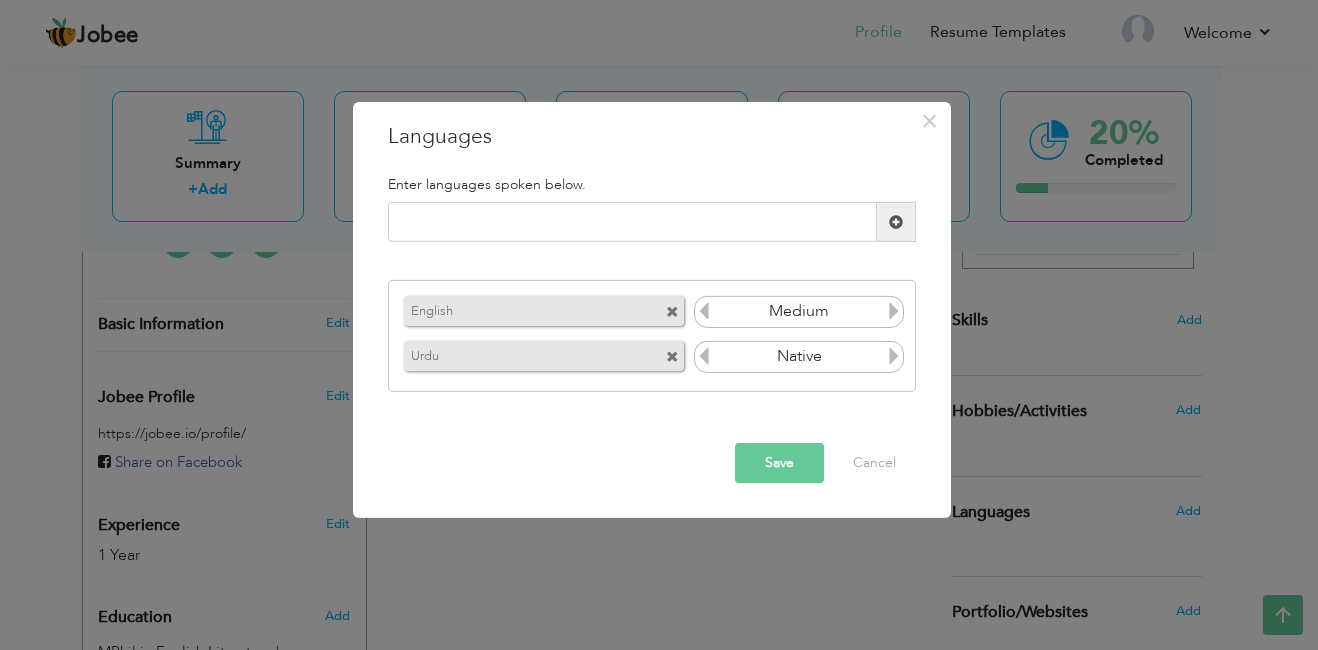 click on "English" at bounding box center [516, 308] 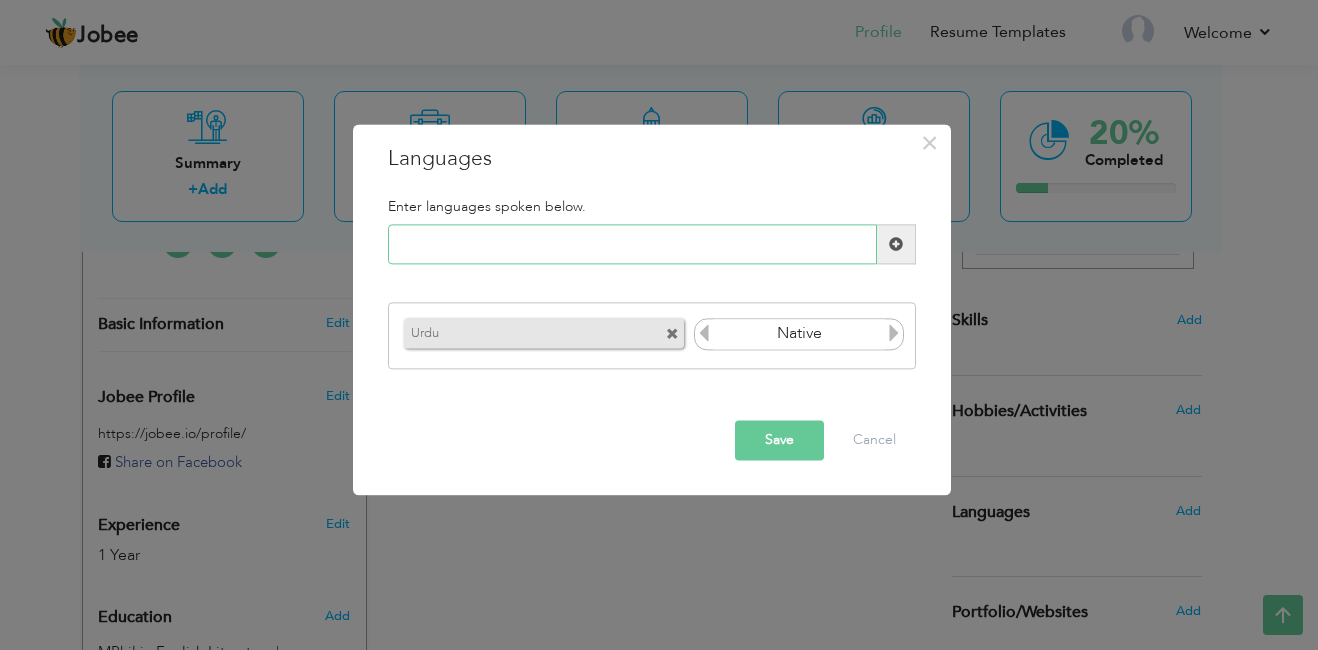 click at bounding box center (632, 245) 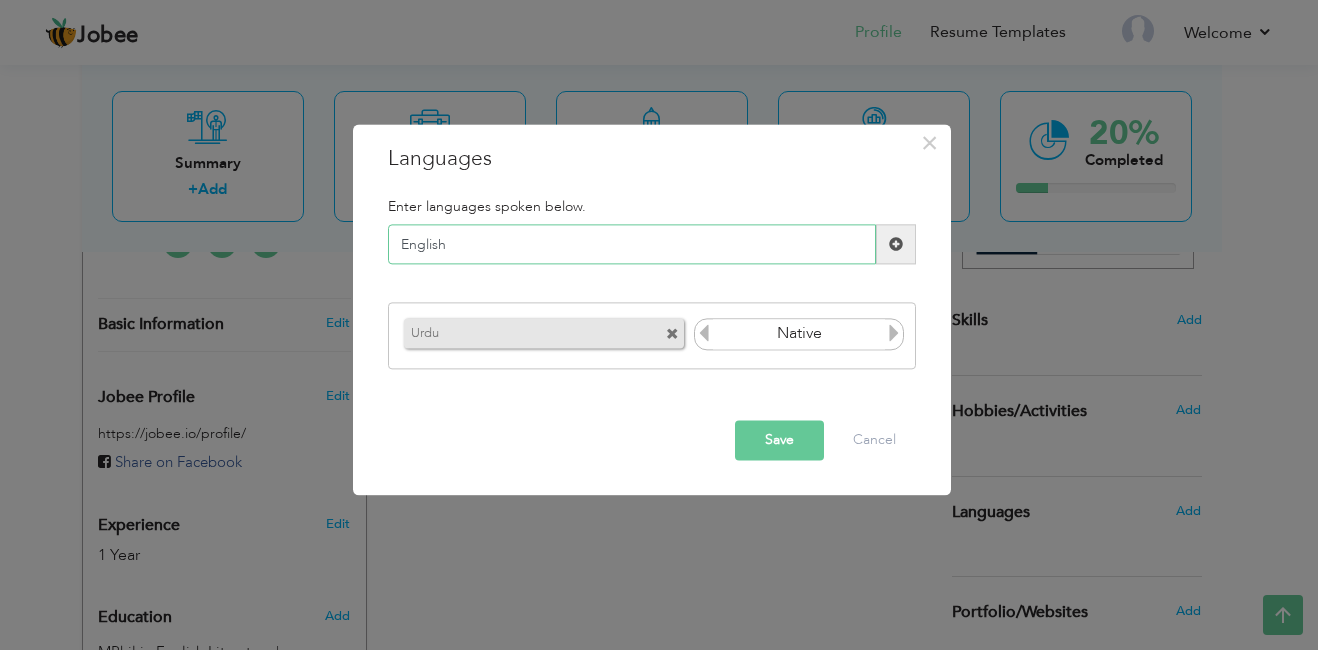 type on "English" 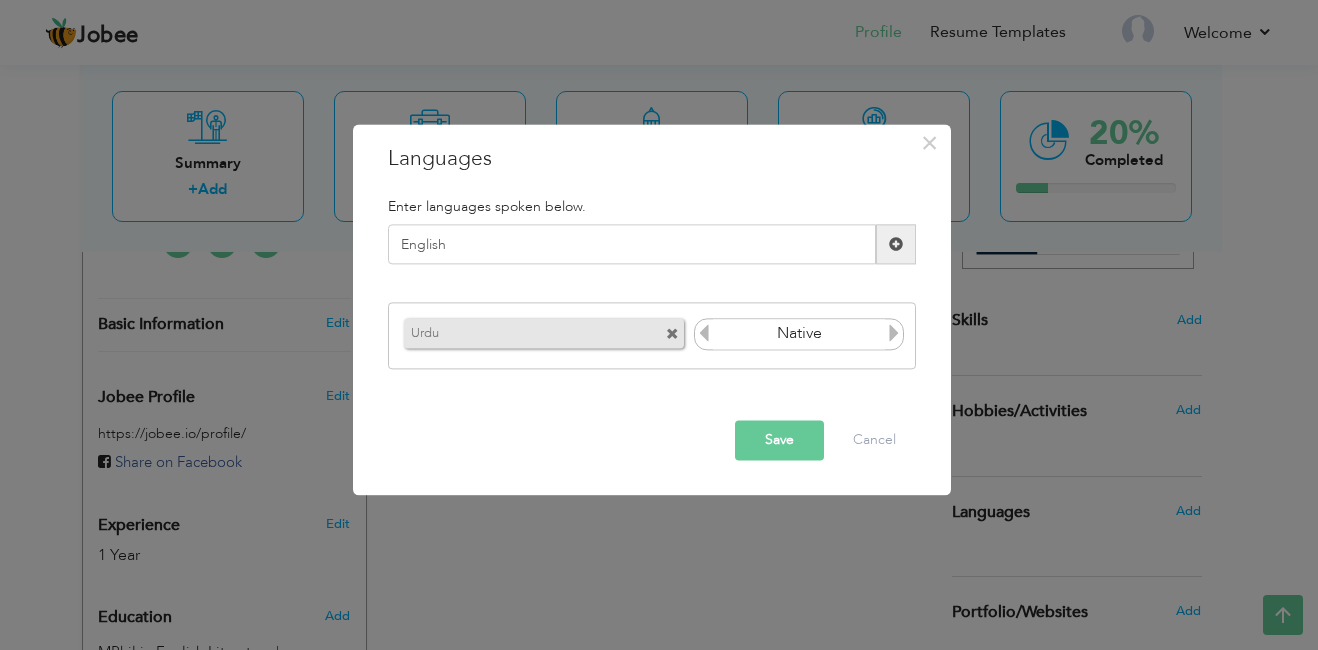 click at bounding box center (896, 245) 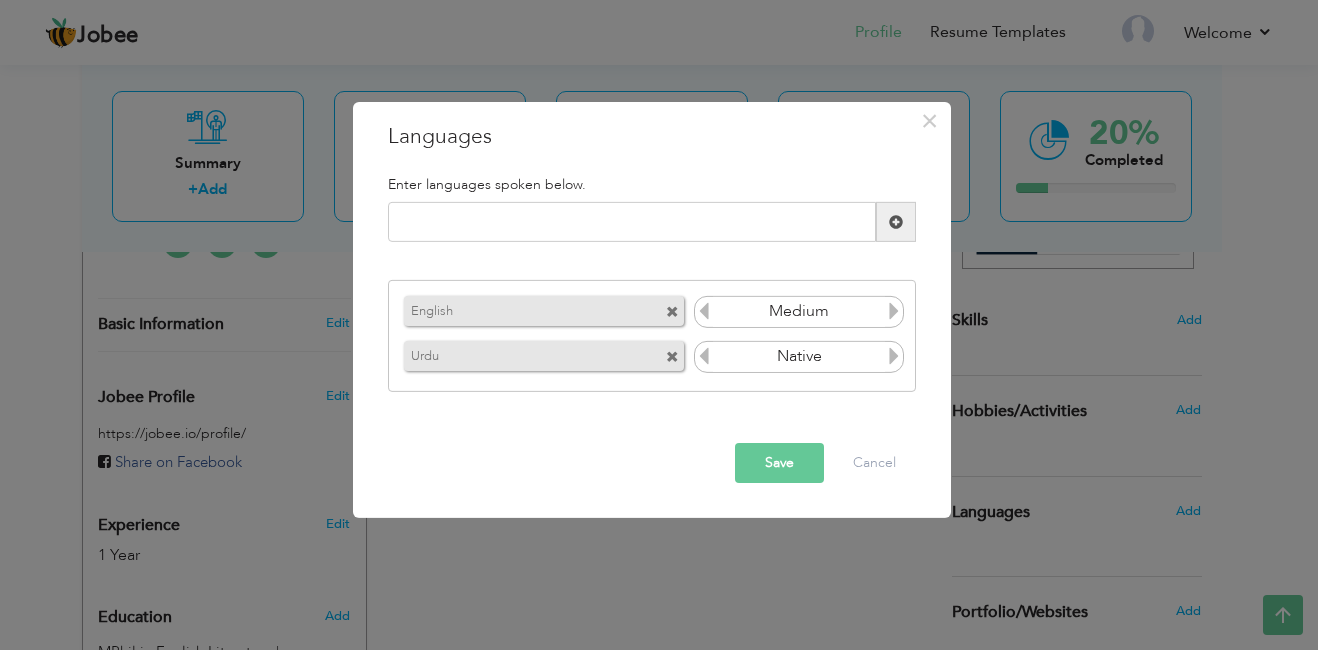 click at bounding box center (894, 314) 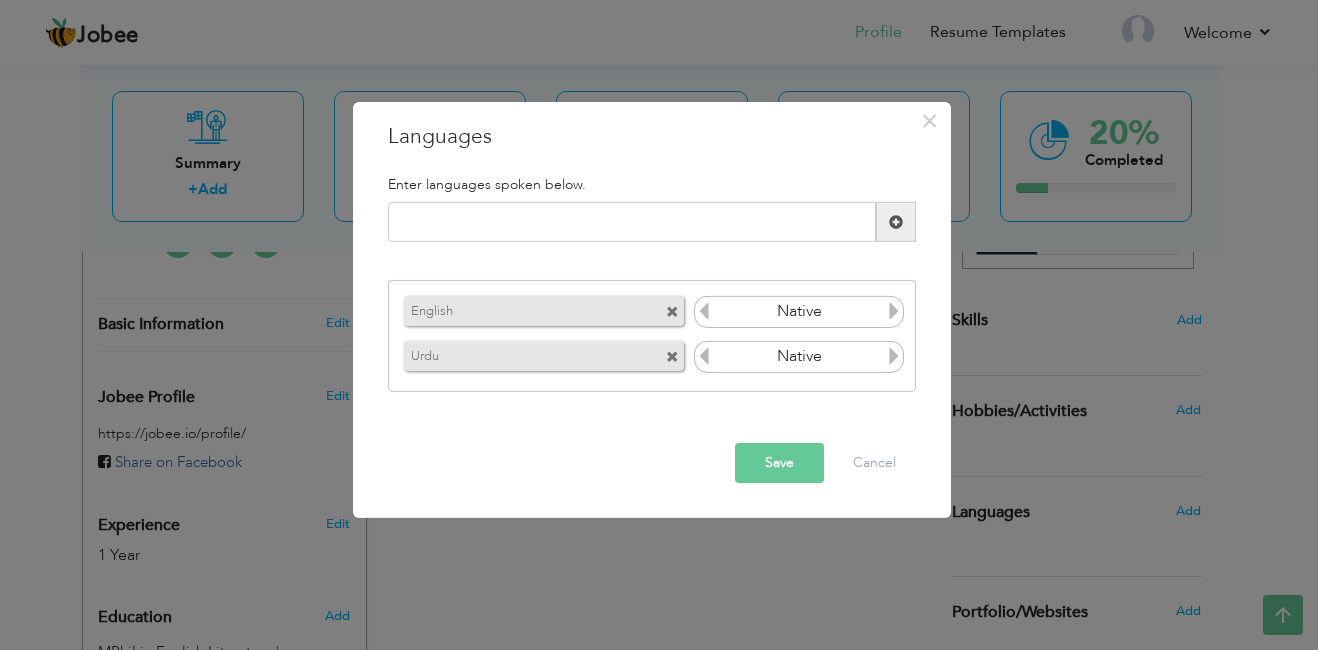 click at bounding box center [894, 314] 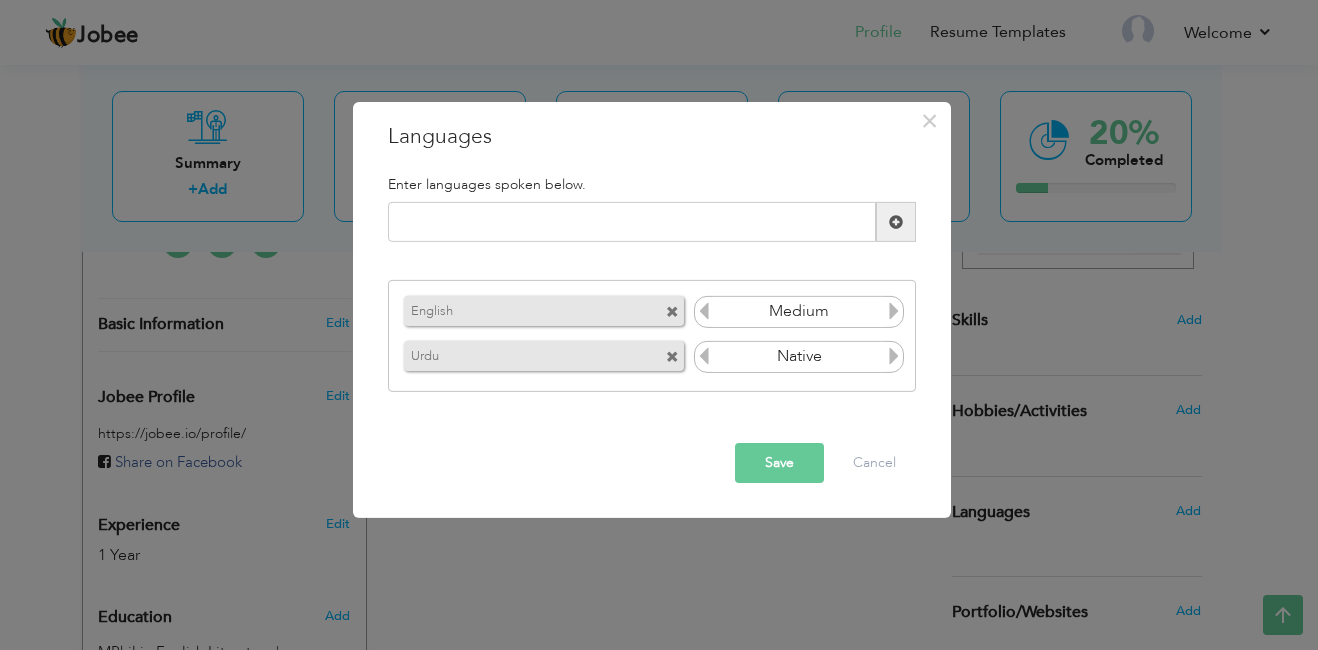 click on "Save" at bounding box center (779, 463) 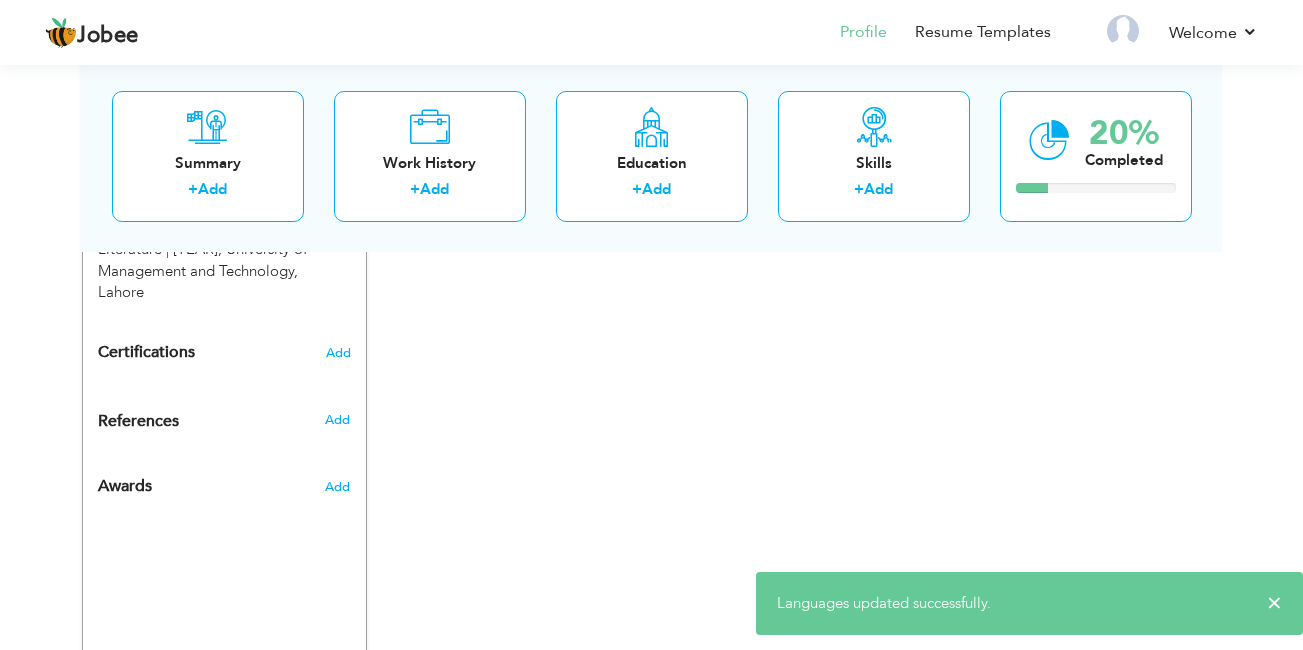 scroll, scrollTop: 987, scrollLeft: 0, axis: vertical 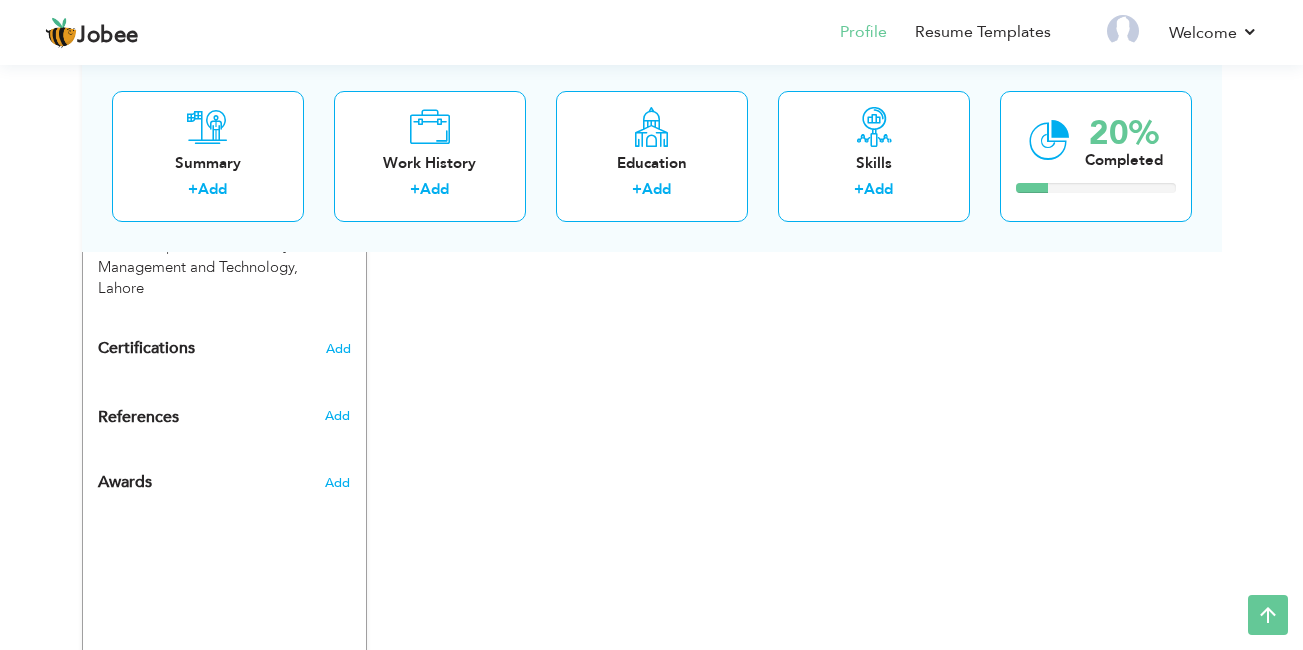 click on "Change
Remove
[FIRST] [LAST]
Lahore ,  Punjab Pakistan" at bounding box center (652, 71) 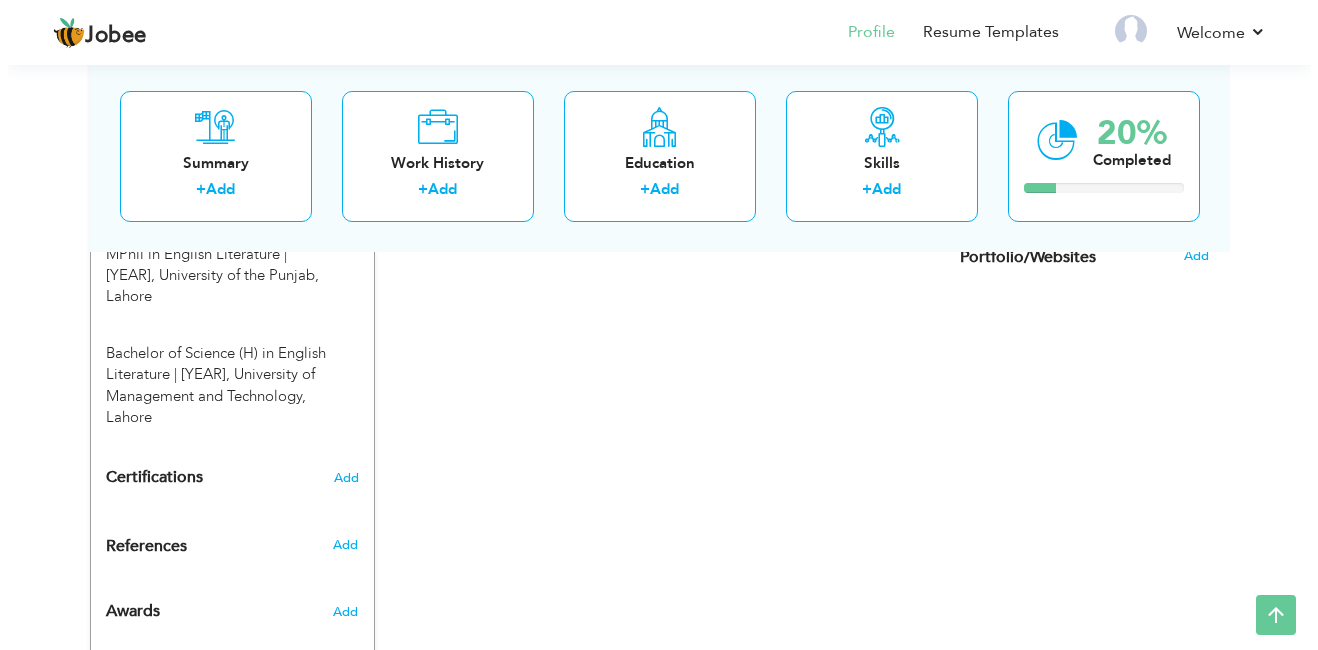 scroll, scrollTop: 860, scrollLeft: 0, axis: vertical 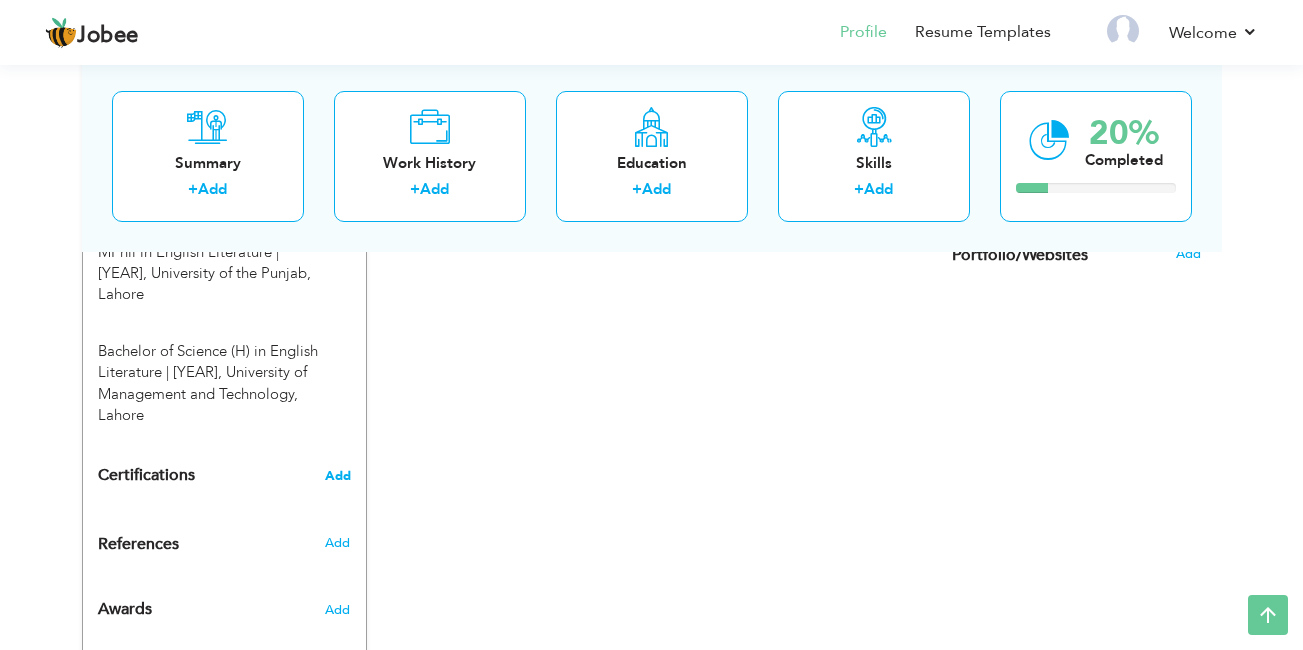 click on "Add" at bounding box center (338, 476) 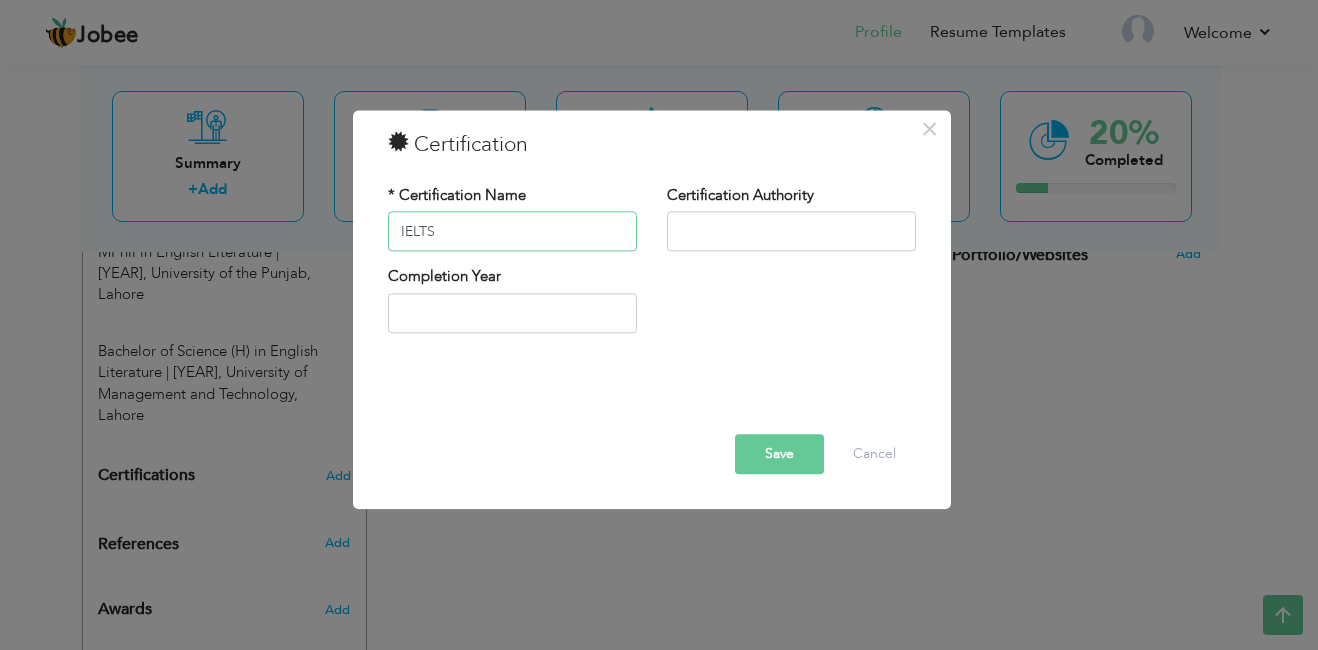 type on "IELTS" 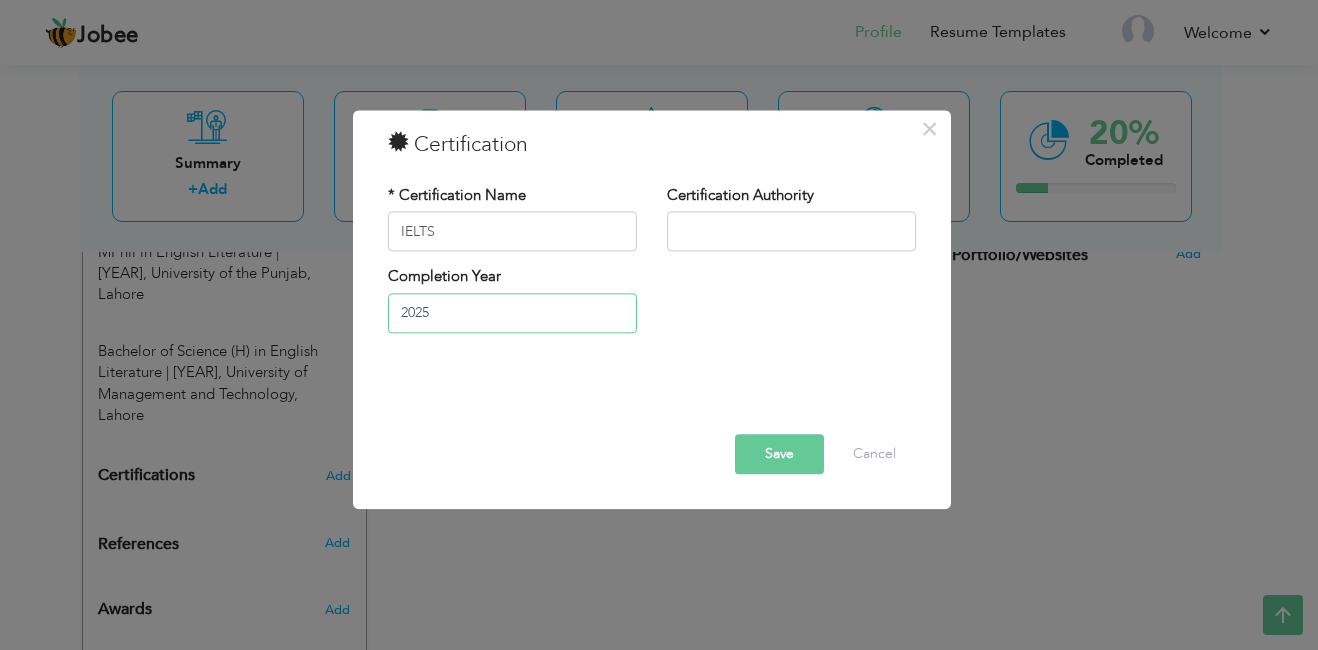 click on "2025" at bounding box center [512, 313] 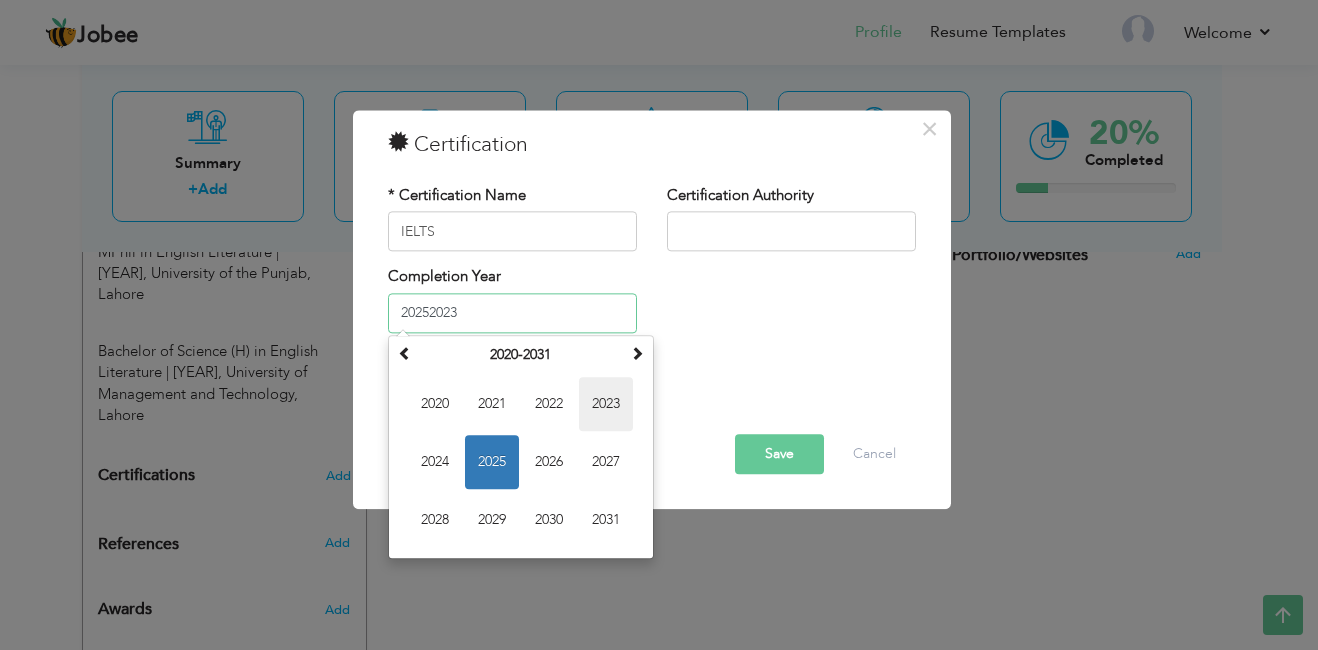 click on "2023" at bounding box center [606, 404] 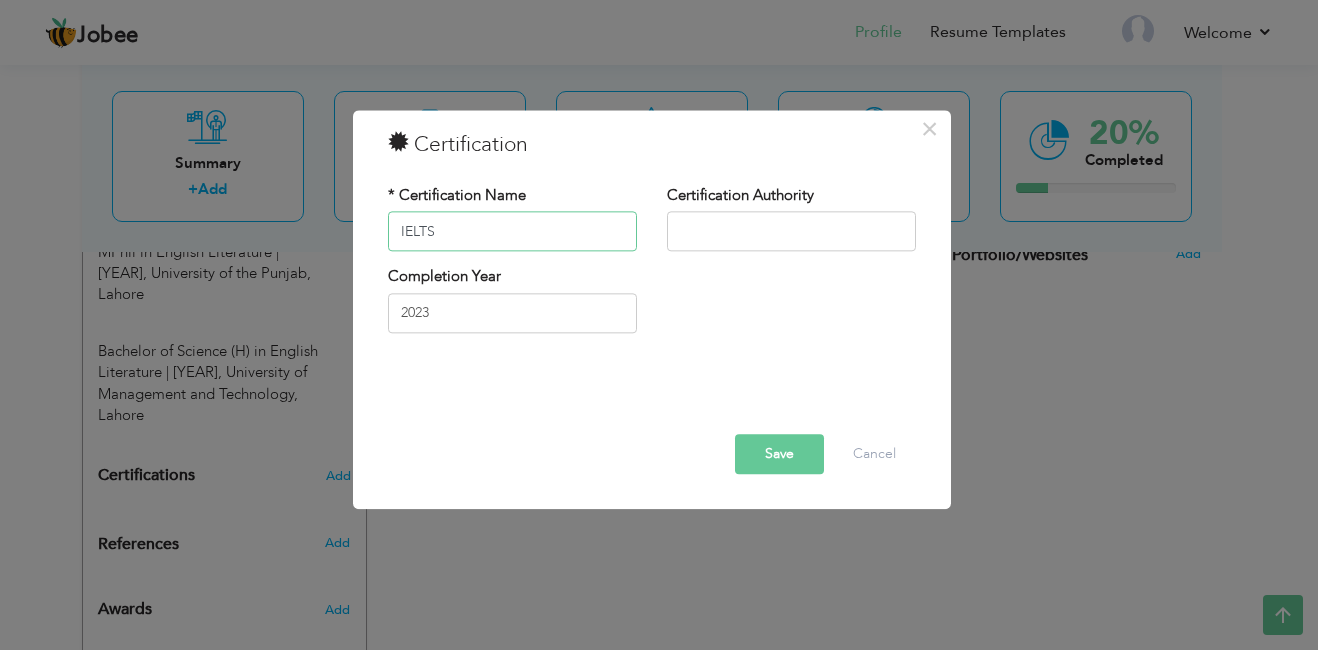 click on "IELTS" at bounding box center (512, 232) 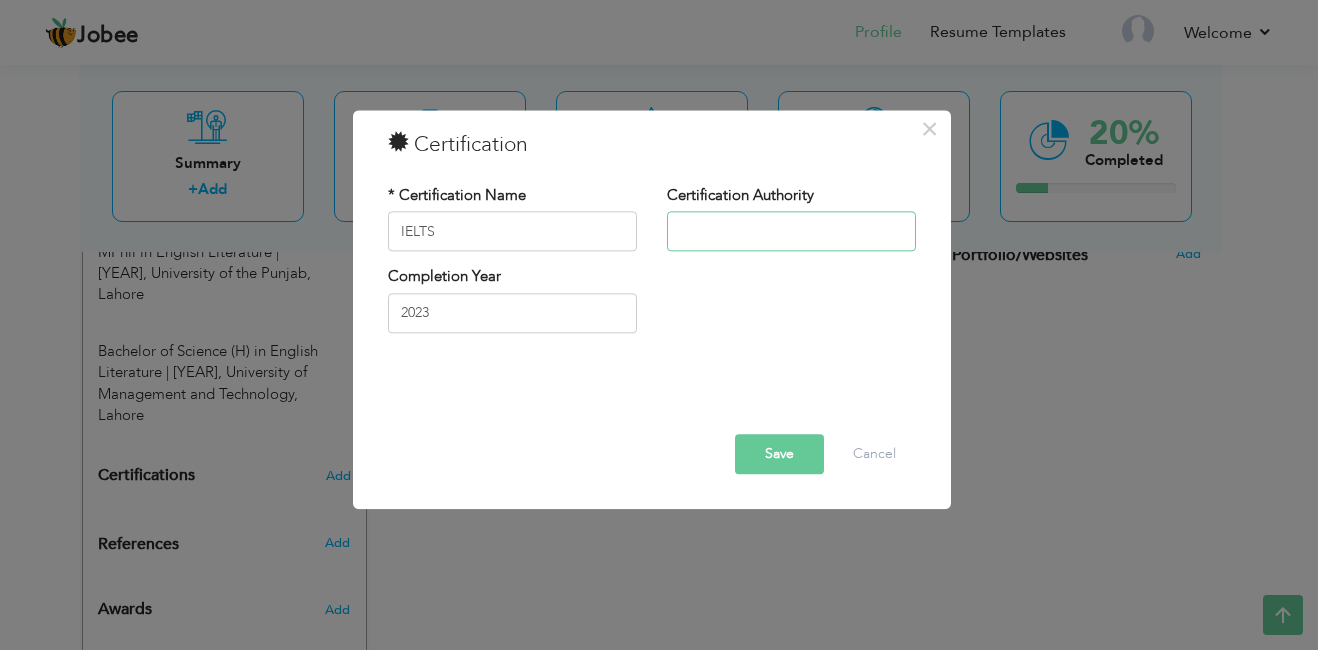 click at bounding box center (791, 232) 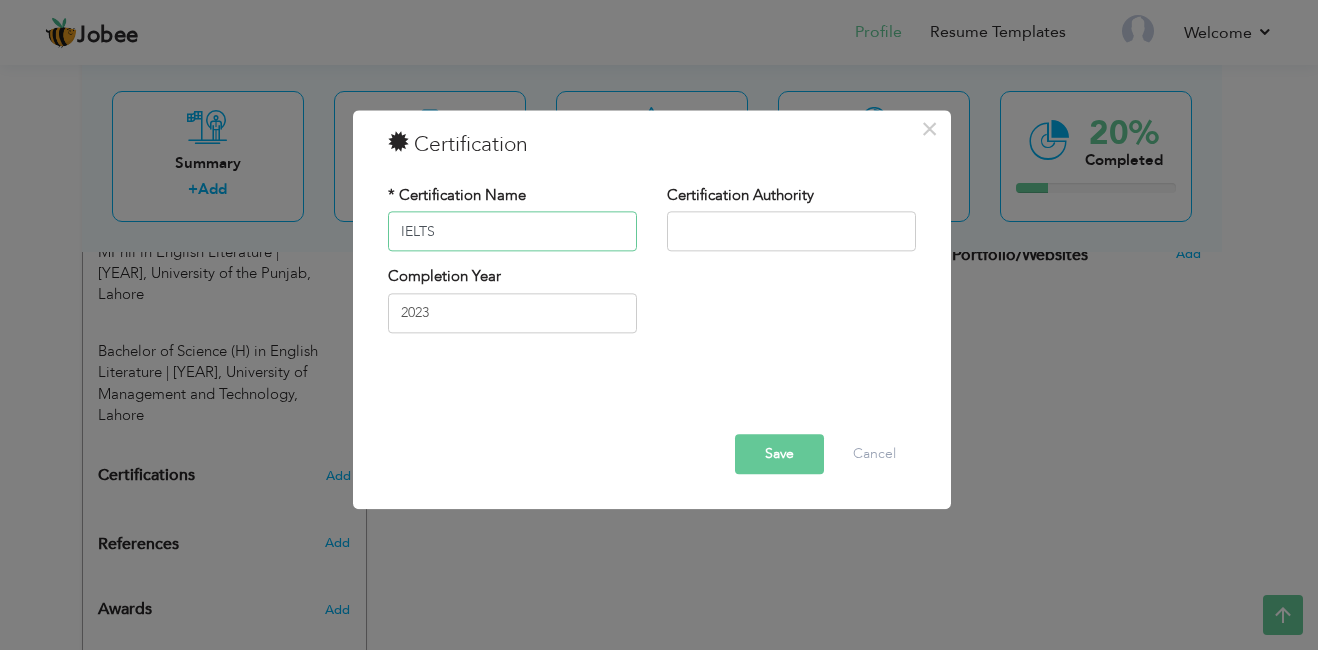 click on "IELTS" at bounding box center (512, 232) 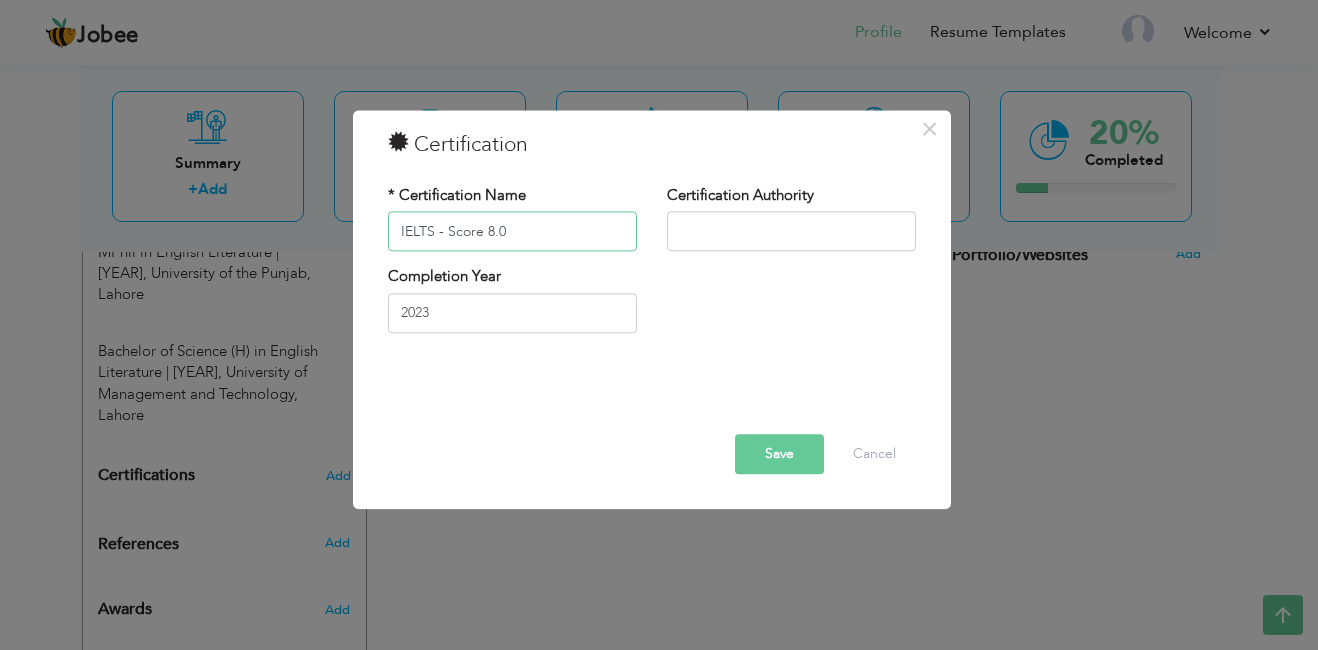 type on "IELTS - Score 8.0" 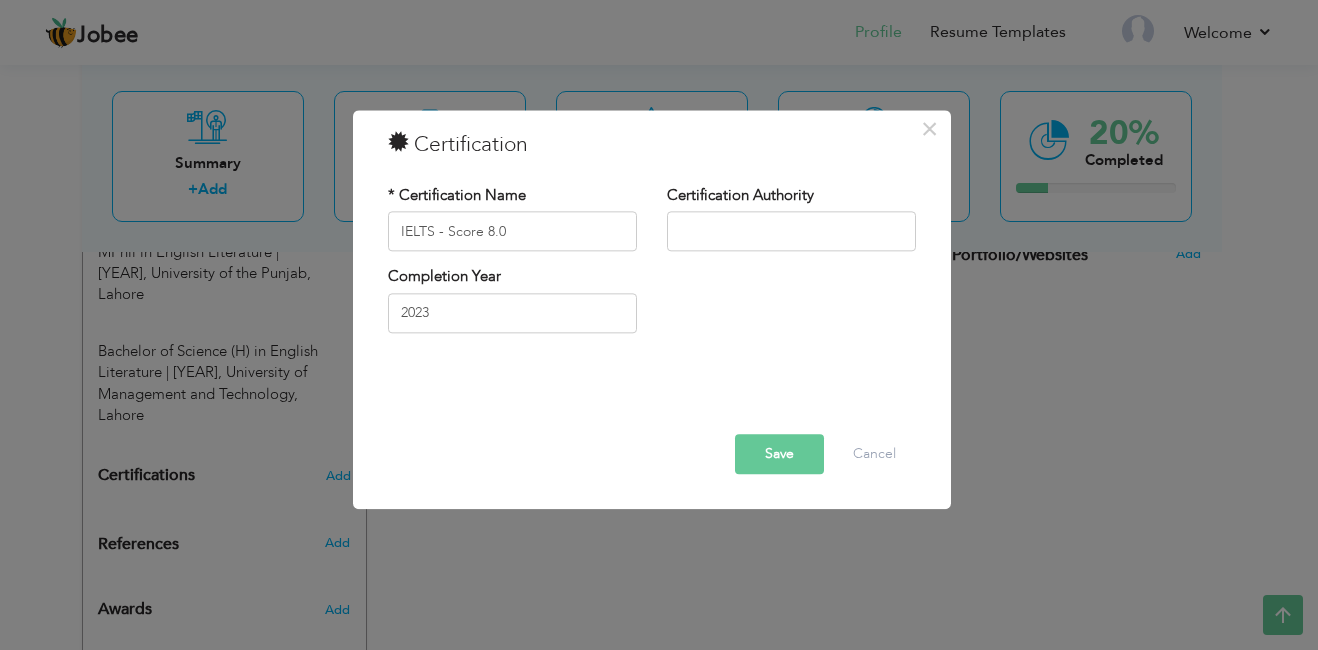 click on "Save" at bounding box center (779, 455) 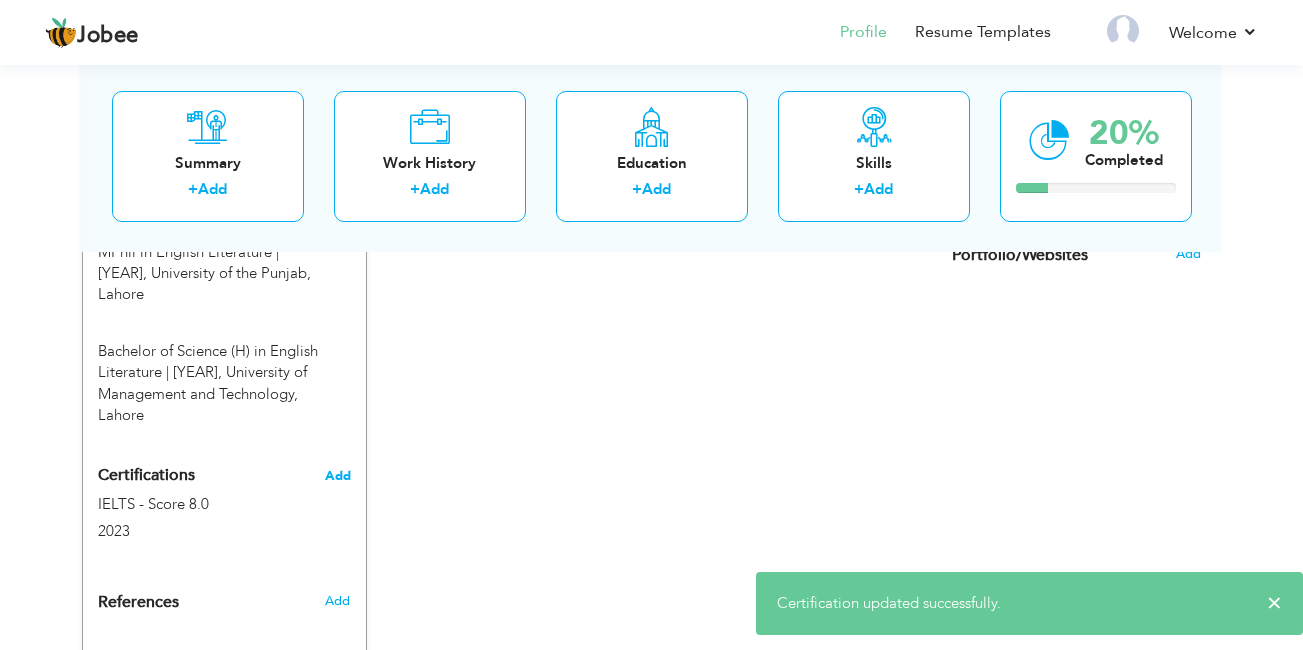 click on "Add" at bounding box center [338, 476] 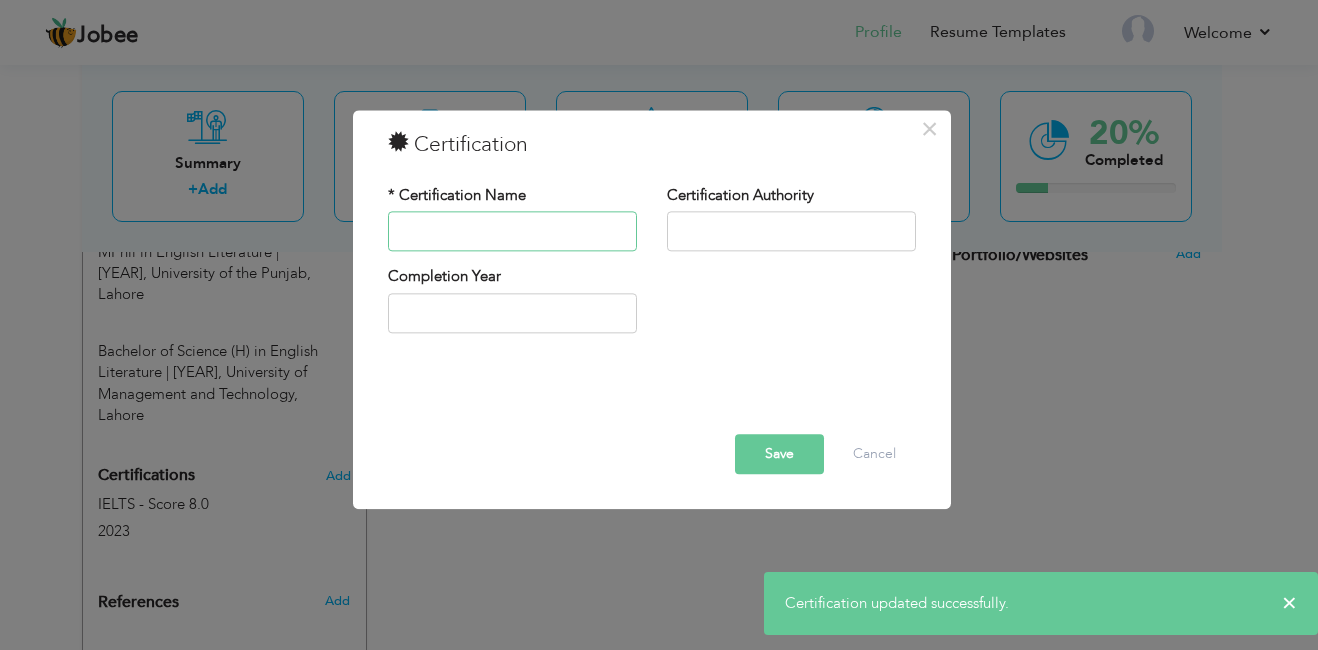 drag, startPoint x: 395, startPoint y: 505, endPoint x: 419, endPoint y: 525, distance: 31.241 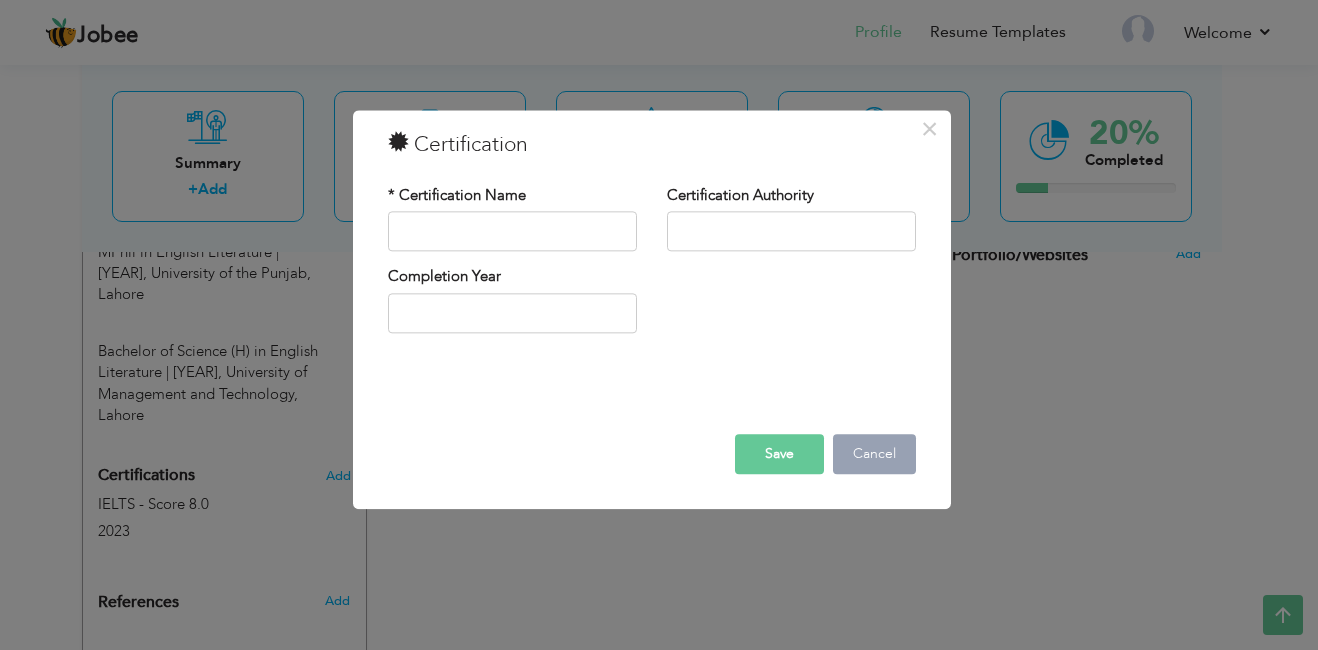 click on "Cancel" at bounding box center [874, 455] 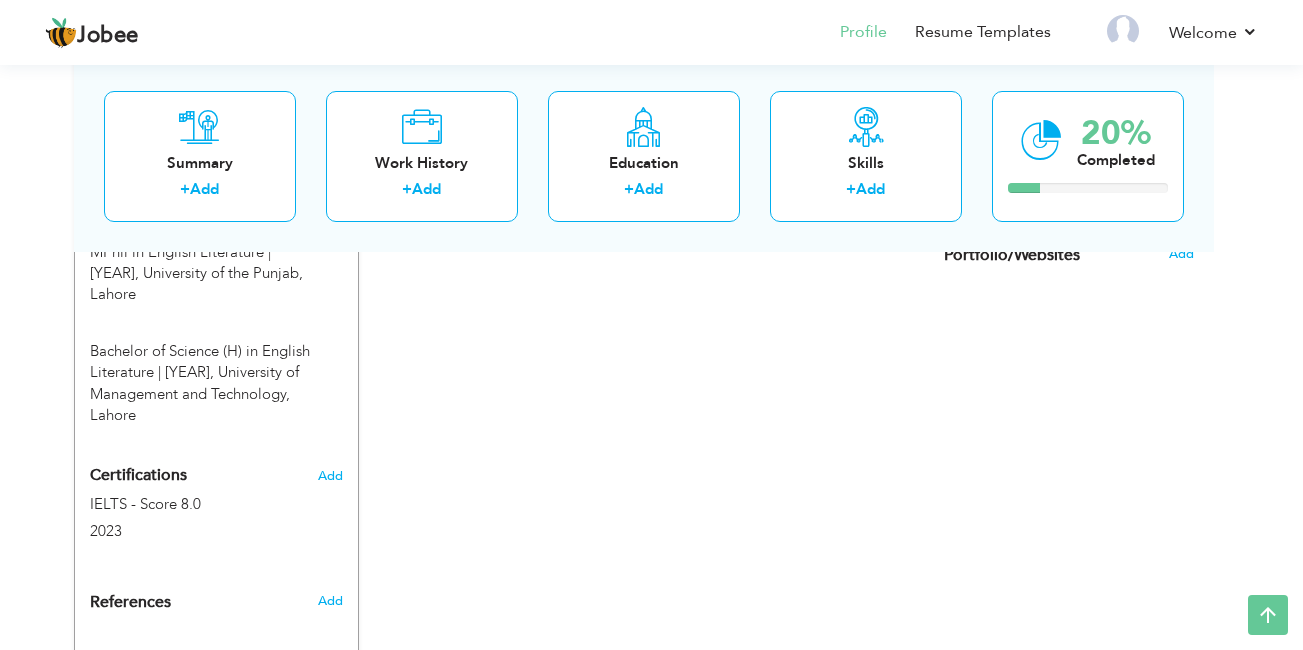 drag, startPoint x: 847, startPoint y: 454, endPoint x: 819, endPoint y: 458, distance: 28.284271 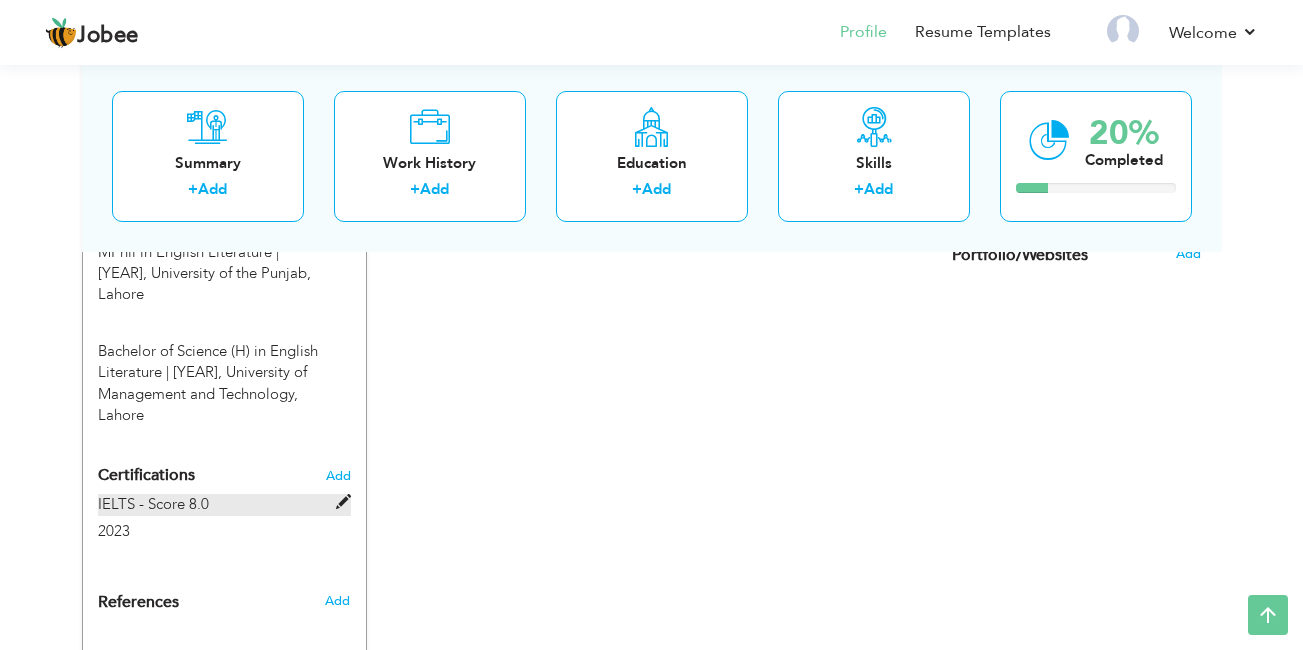 click at bounding box center (343, 502) 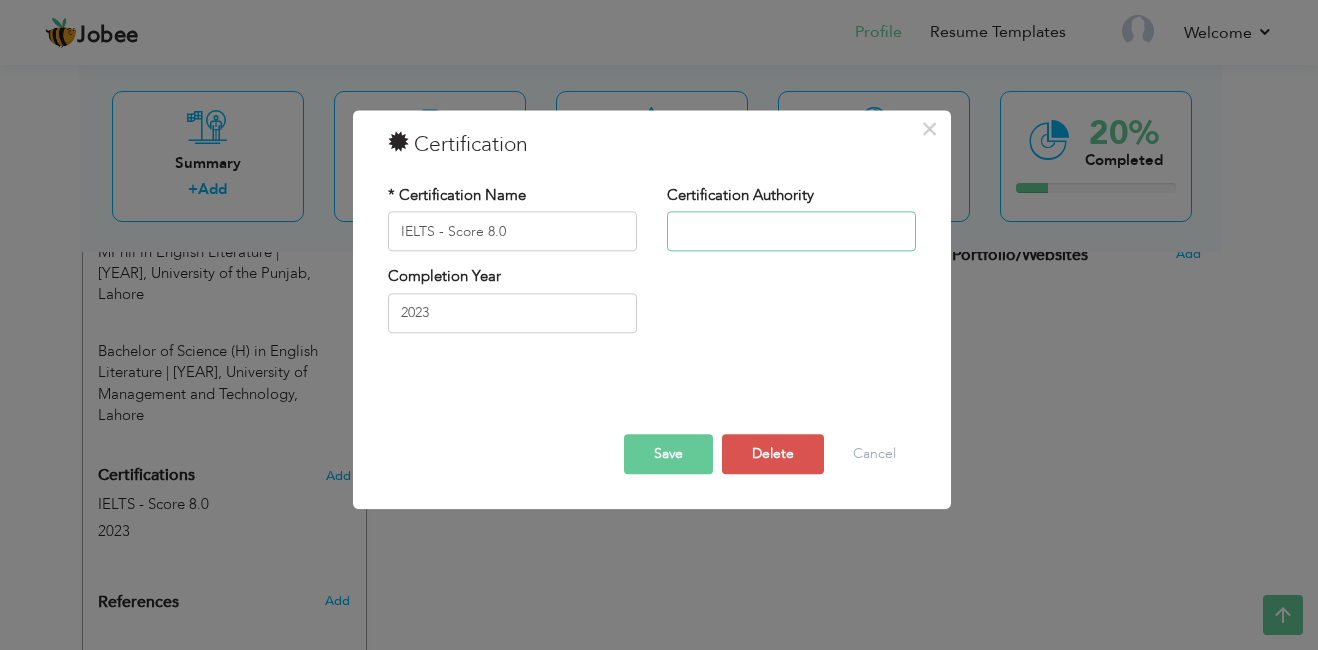 click at bounding box center (791, 232) 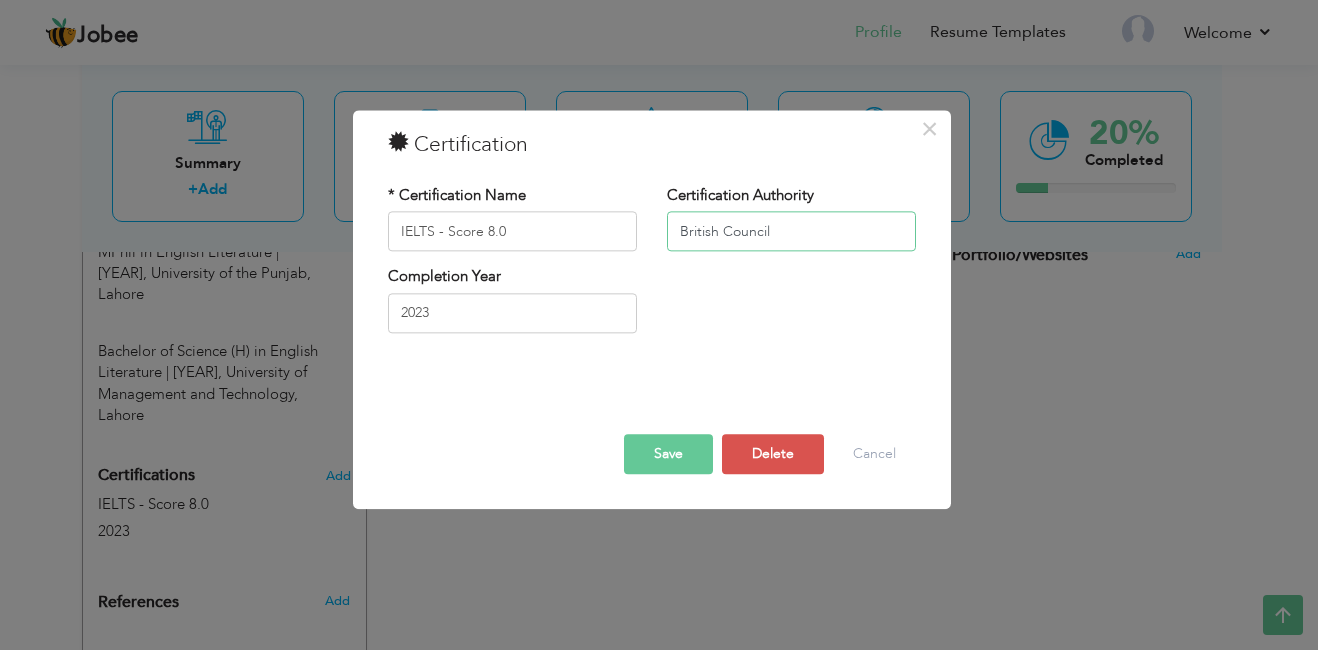 type on "British Council" 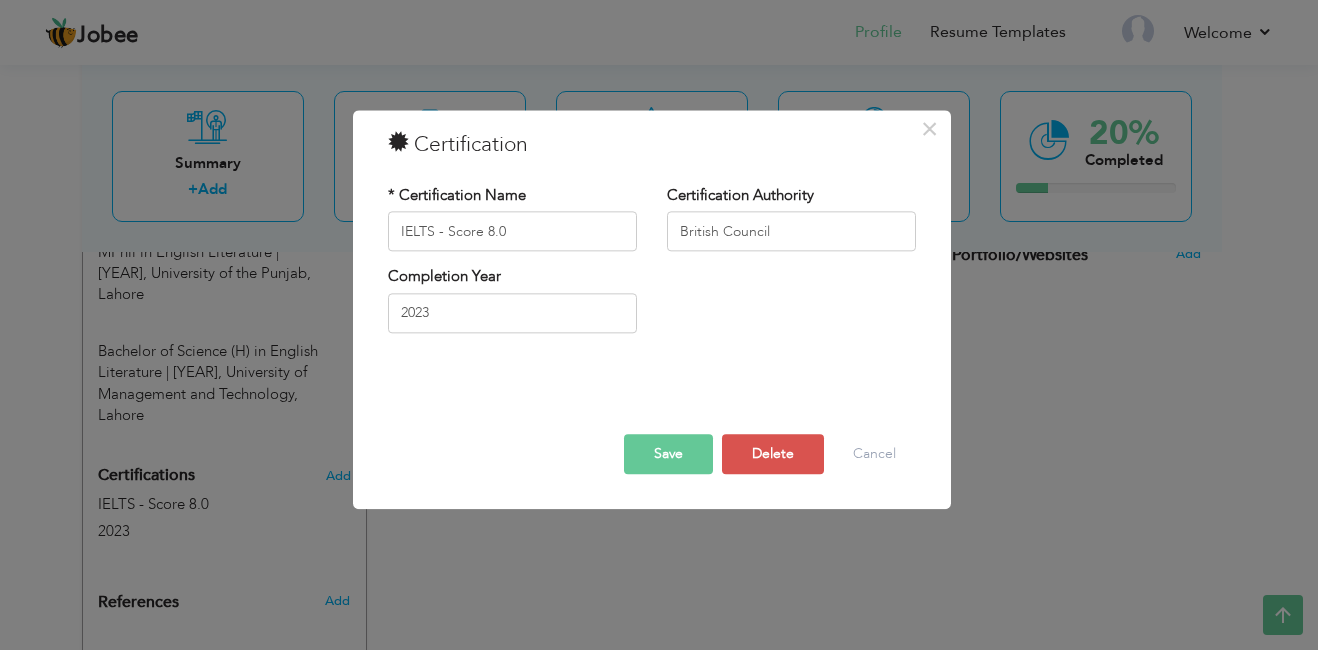 click on "Save" at bounding box center [668, 455] 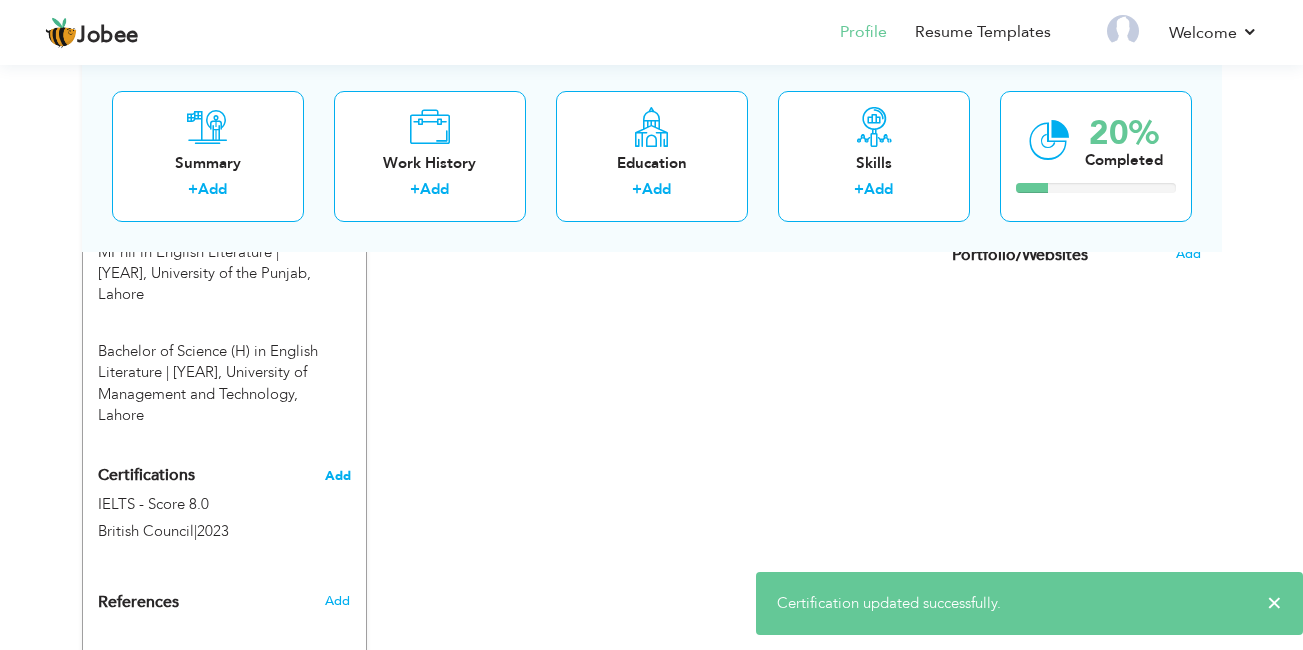 click on "Add" at bounding box center [338, 476] 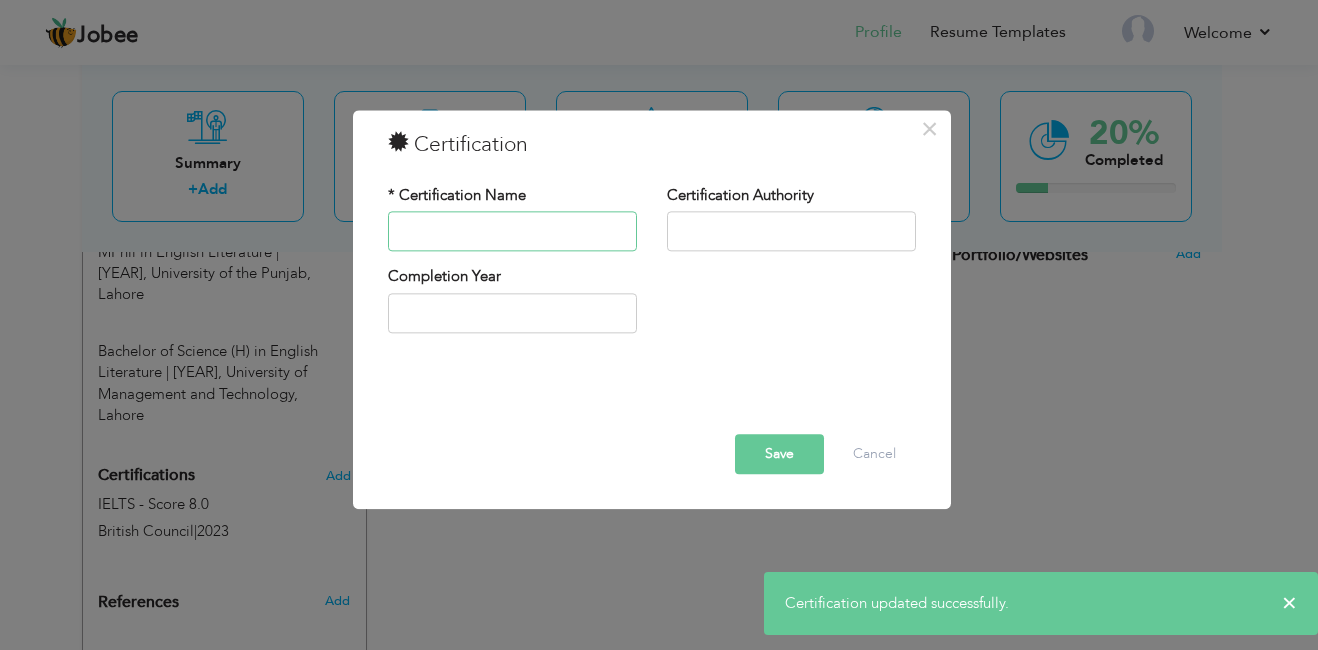 click at bounding box center (512, 232) 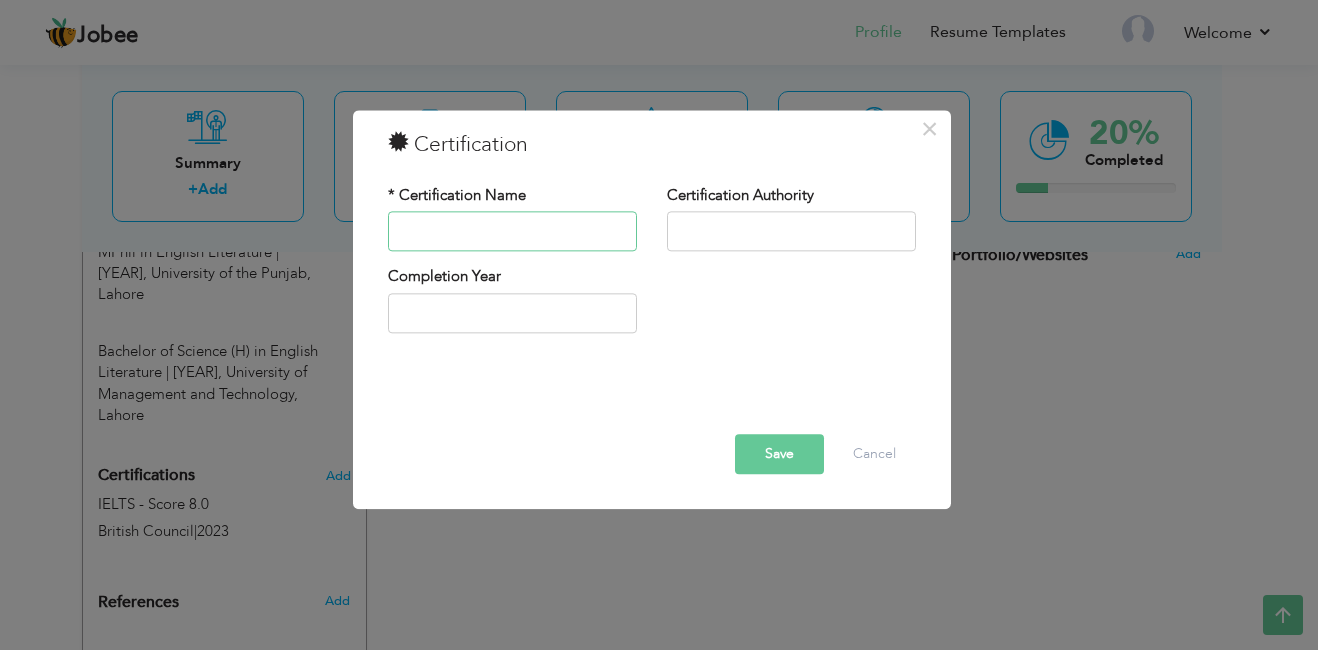 paste on "An Evening of Recitals with DELS" 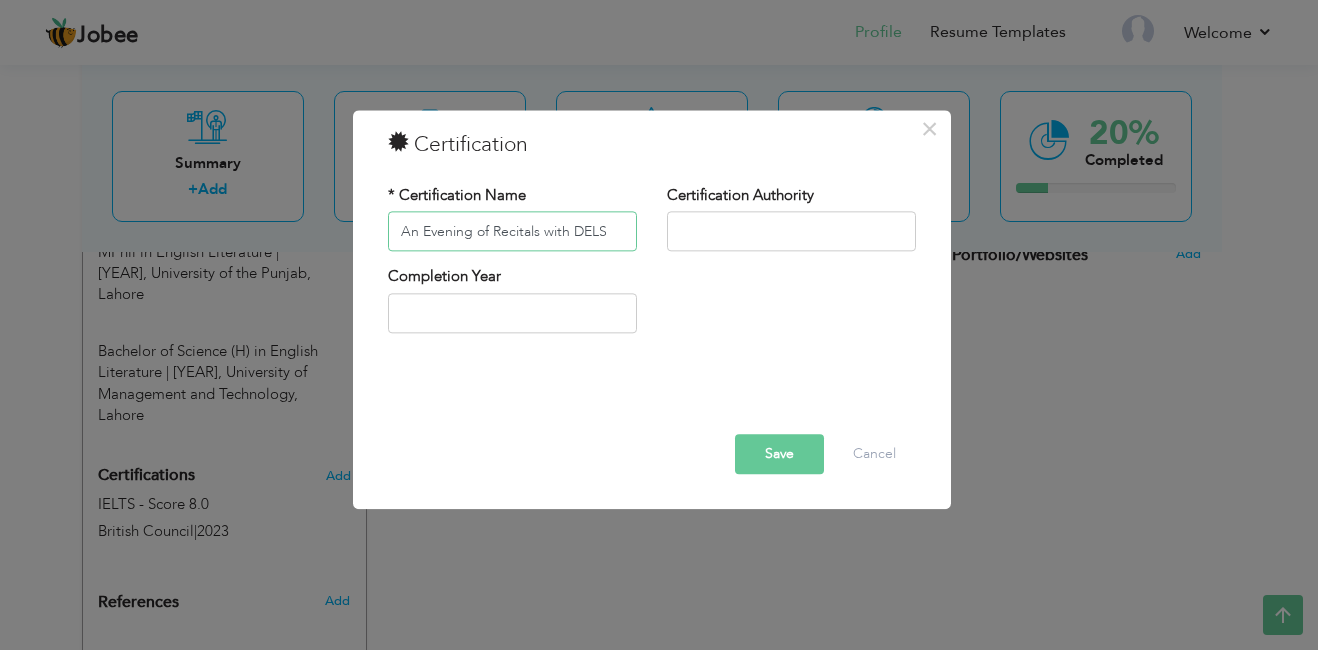 type on "An Evening of Recitals with DELS" 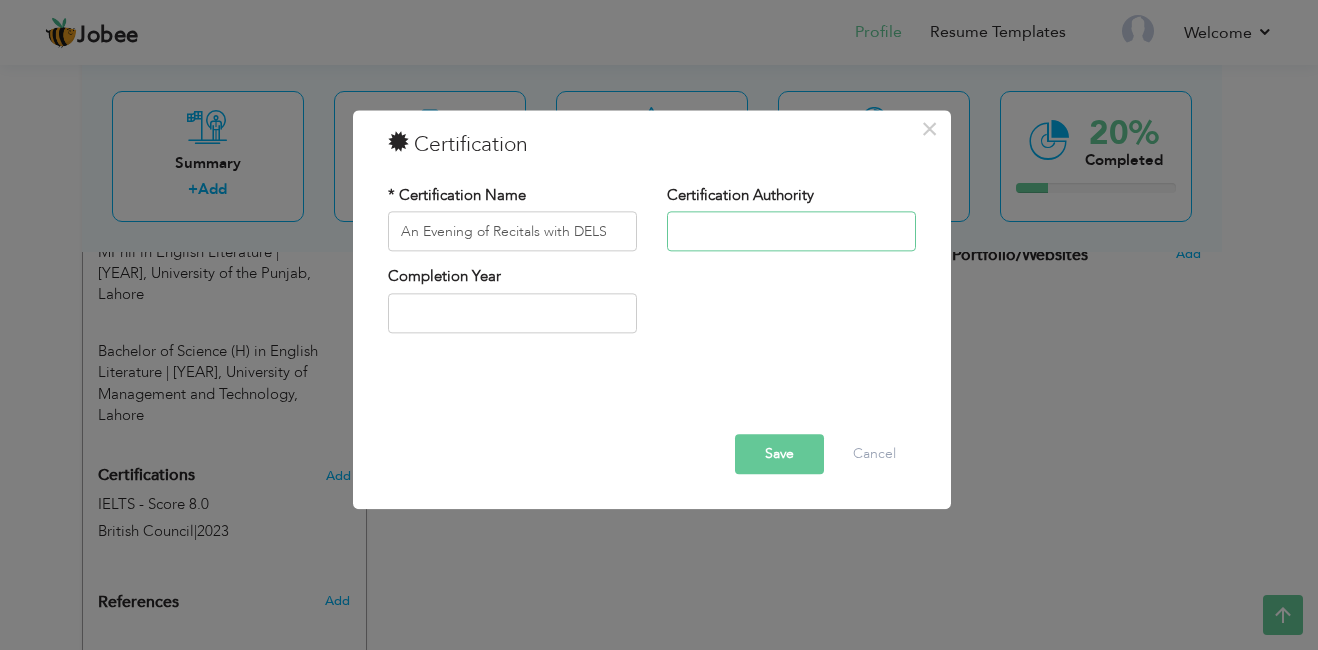 paste on "University of Management and Technology" 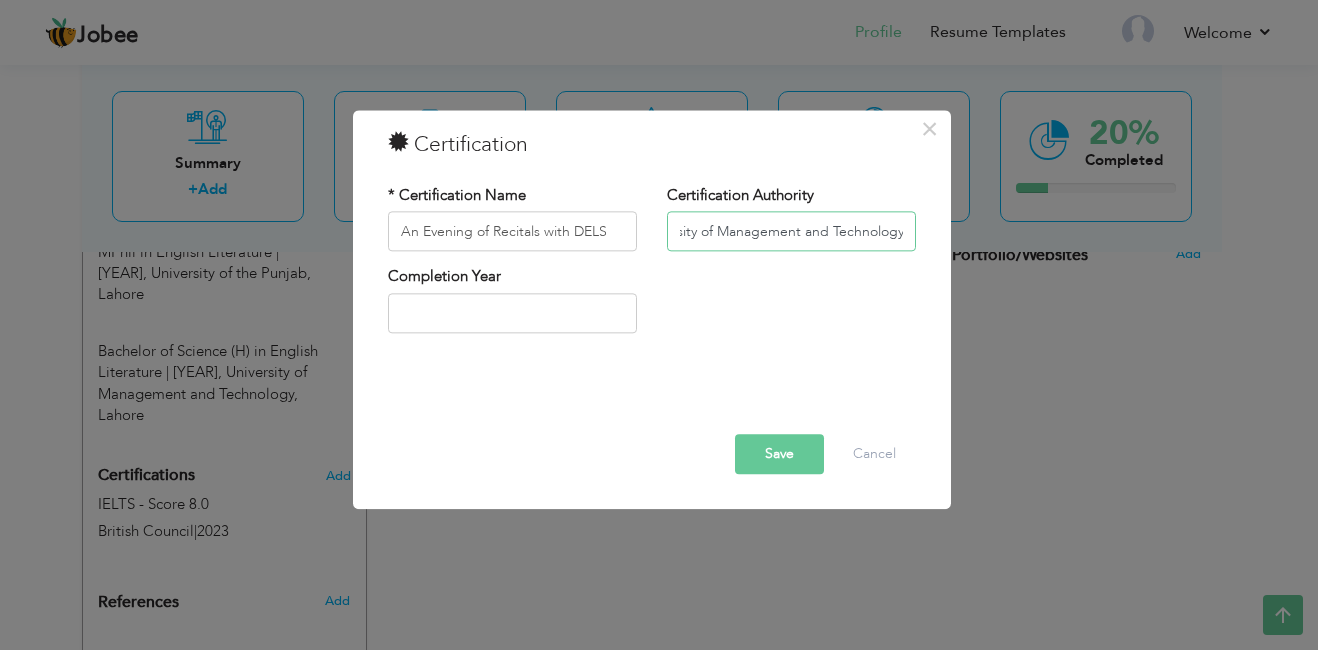 scroll, scrollTop: 0, scrollLeft: 0, axis: both 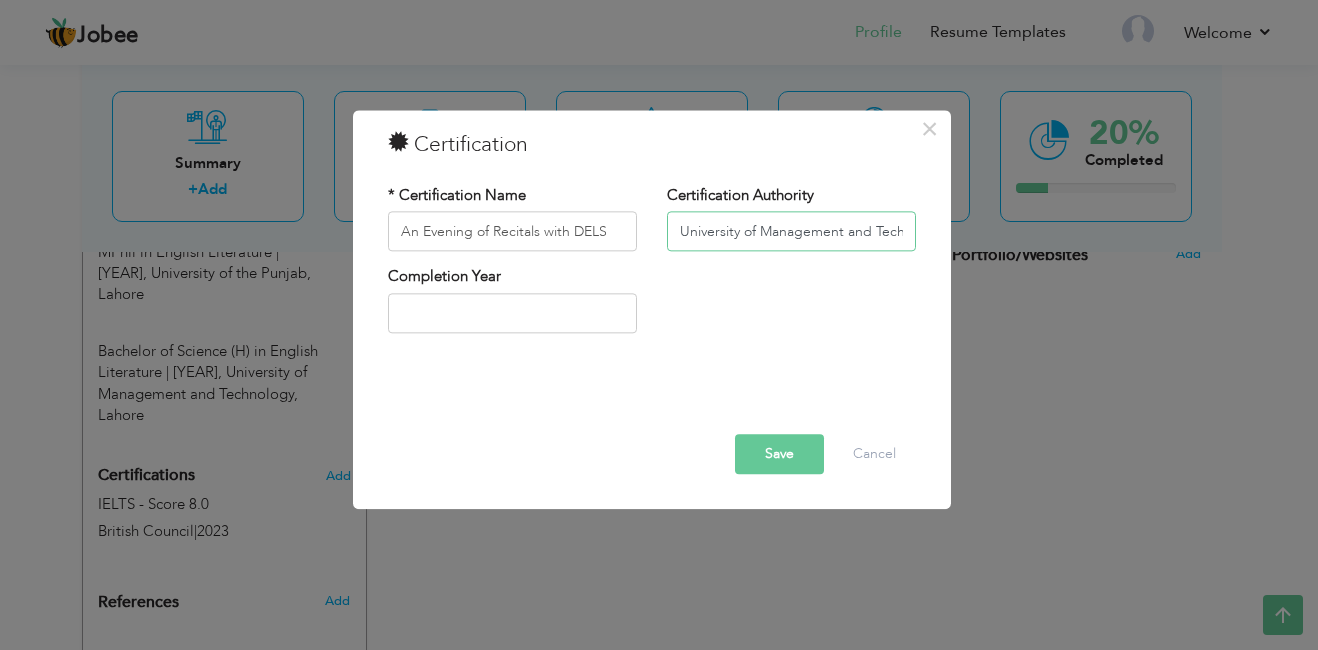 type on "University of Management and Technology" 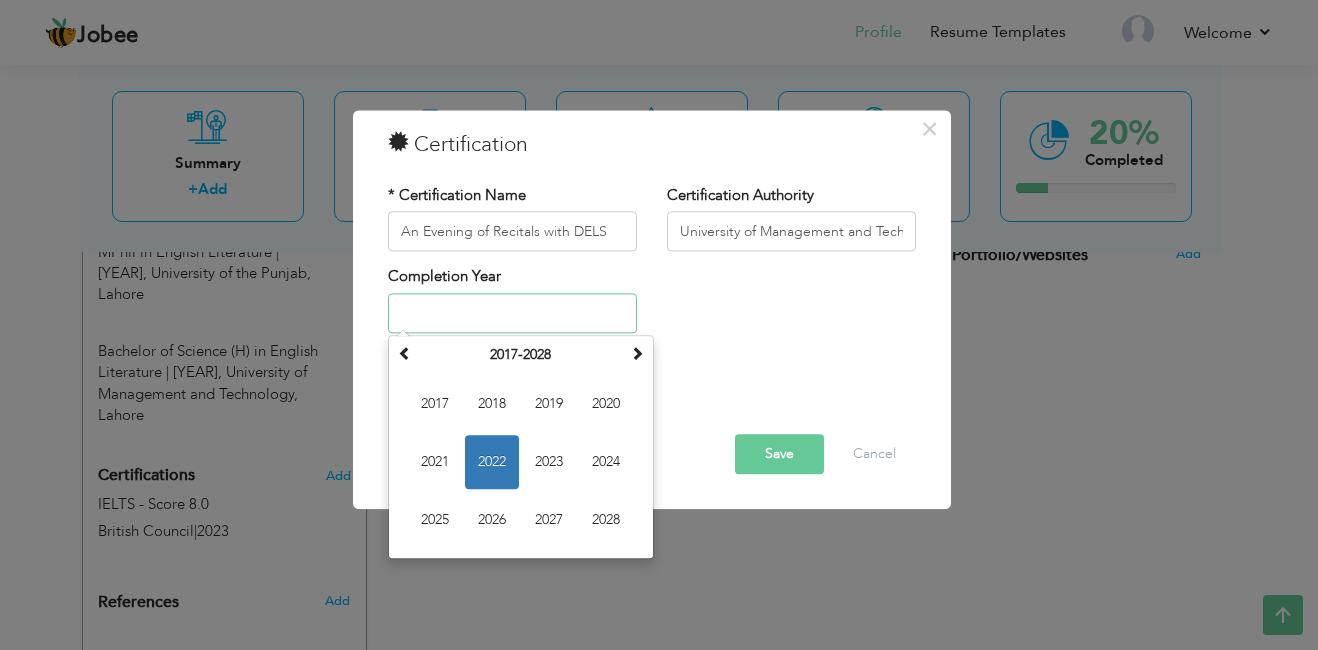 type on "2022" 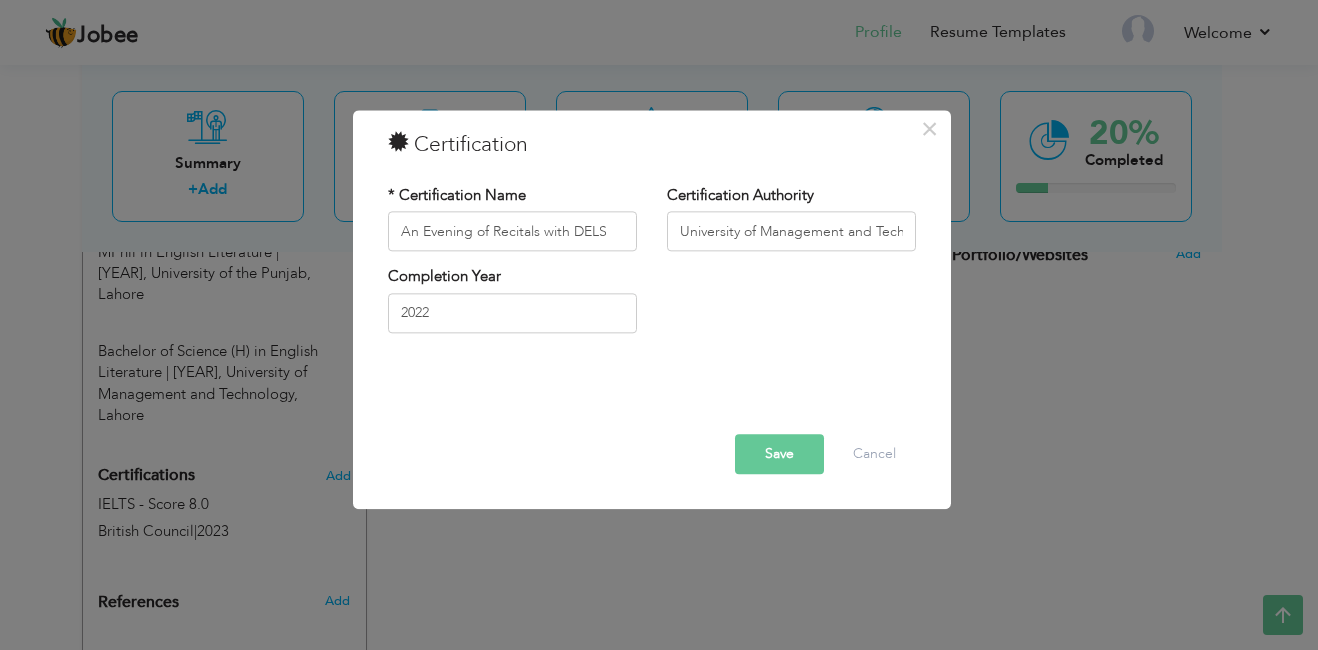 click on "Save" at bounding box center (779, 455) 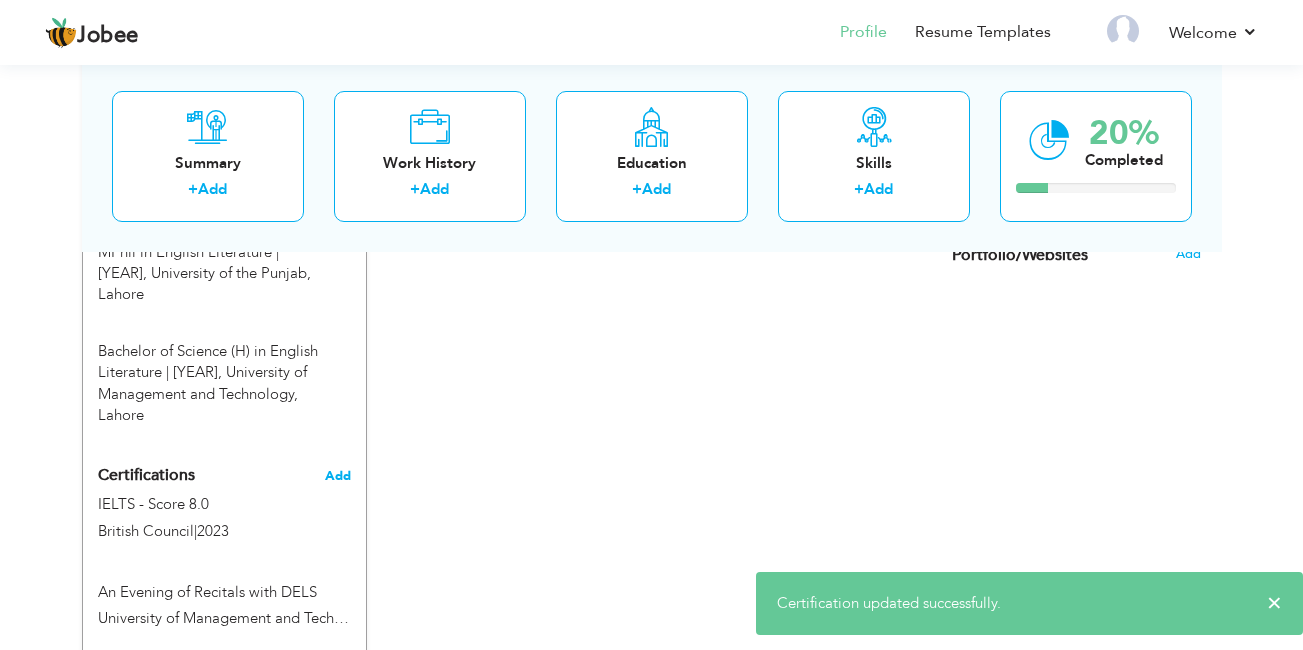 click on "Add" at bounding box center (338, 476) 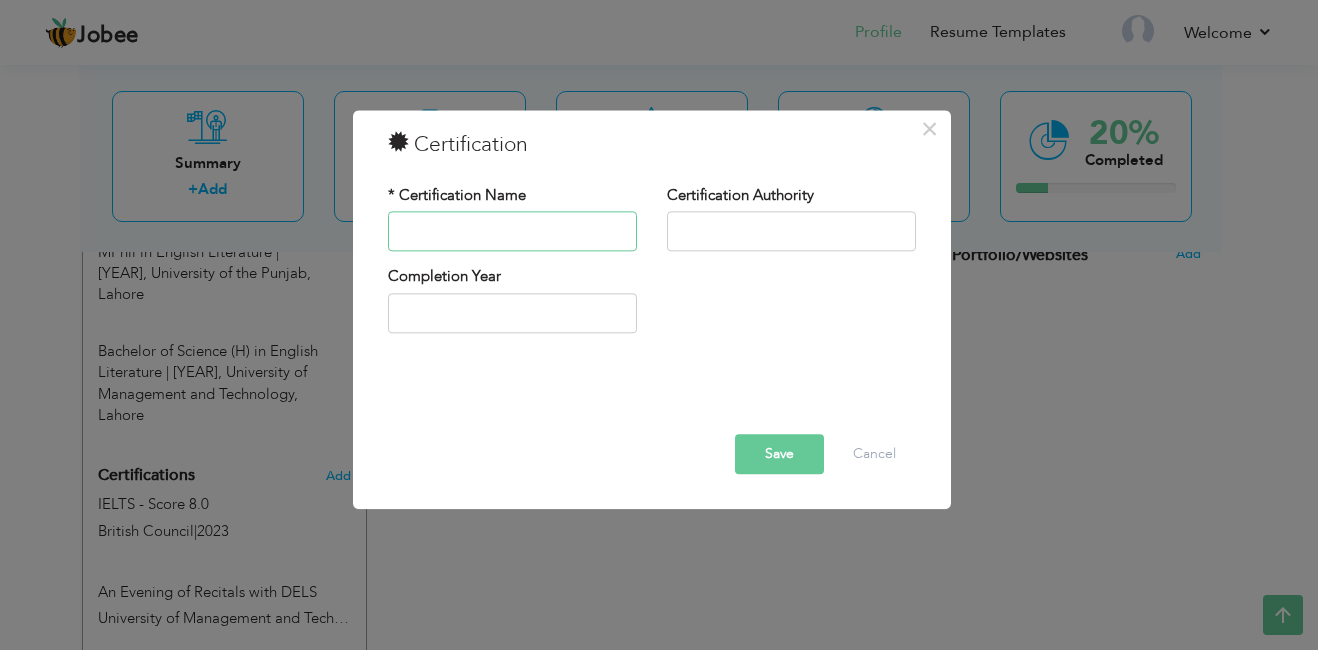 paste on "Spanish Language Workshop" 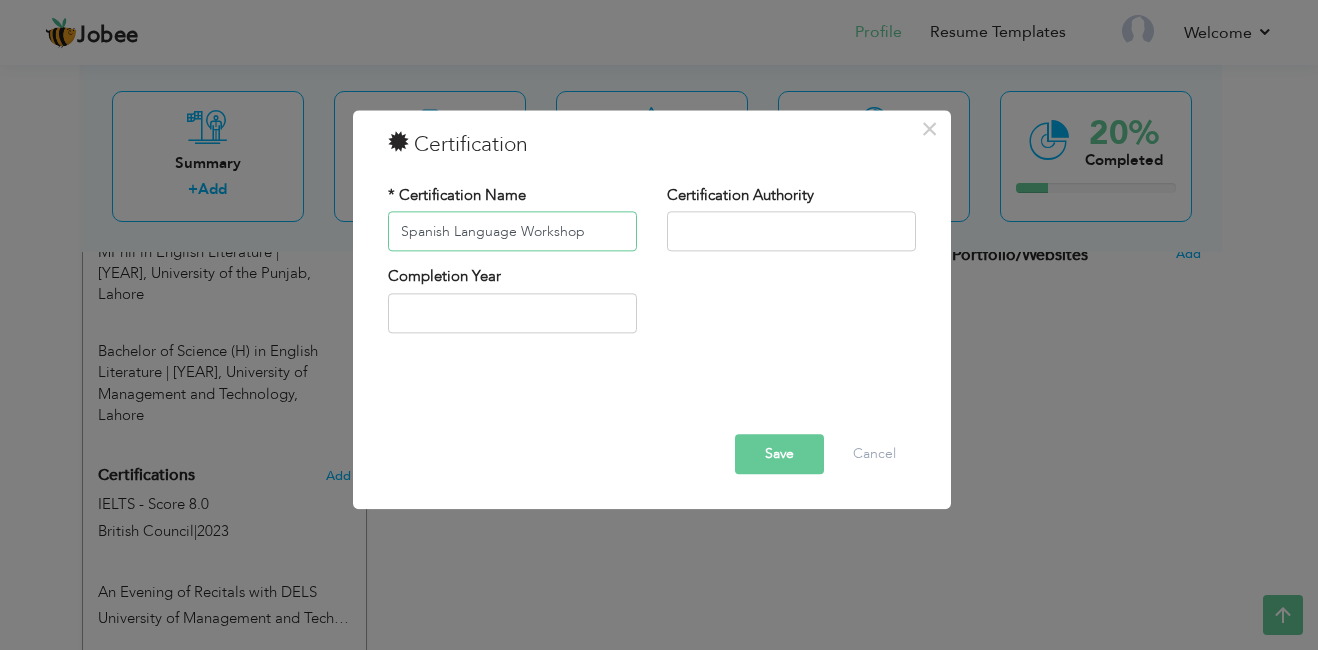 type on "Spanish Language Workshop" 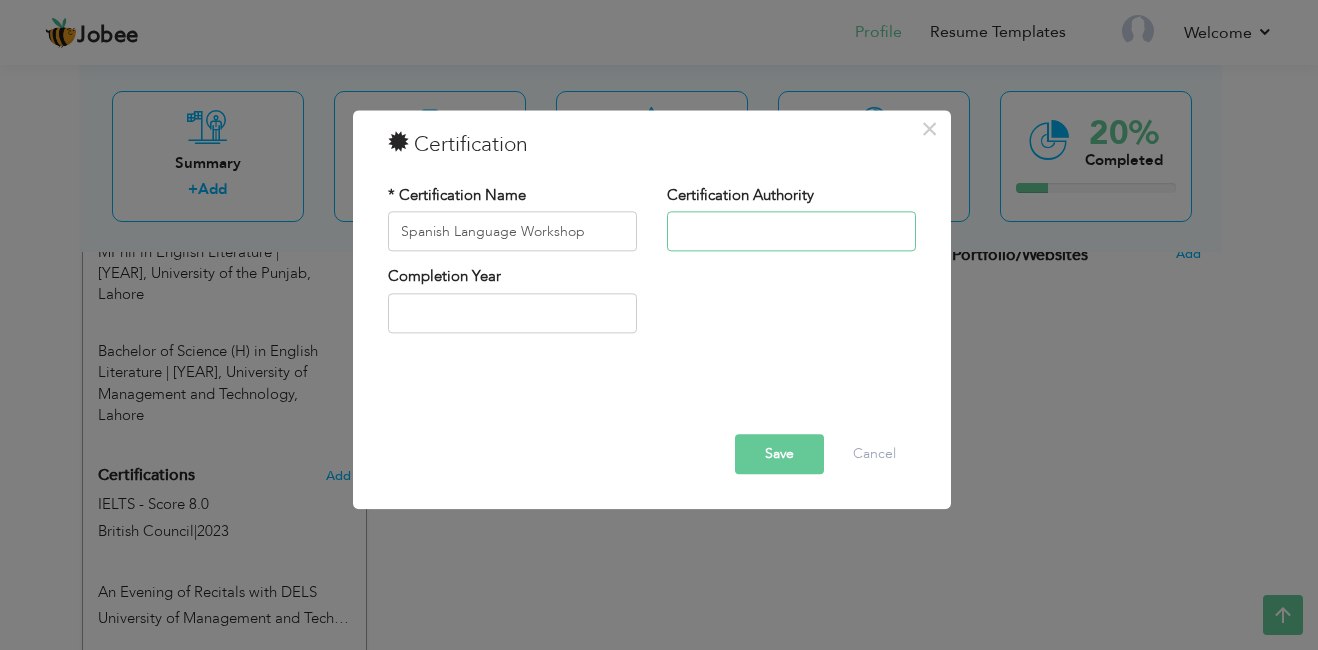 paste on "University of Management and Technology" 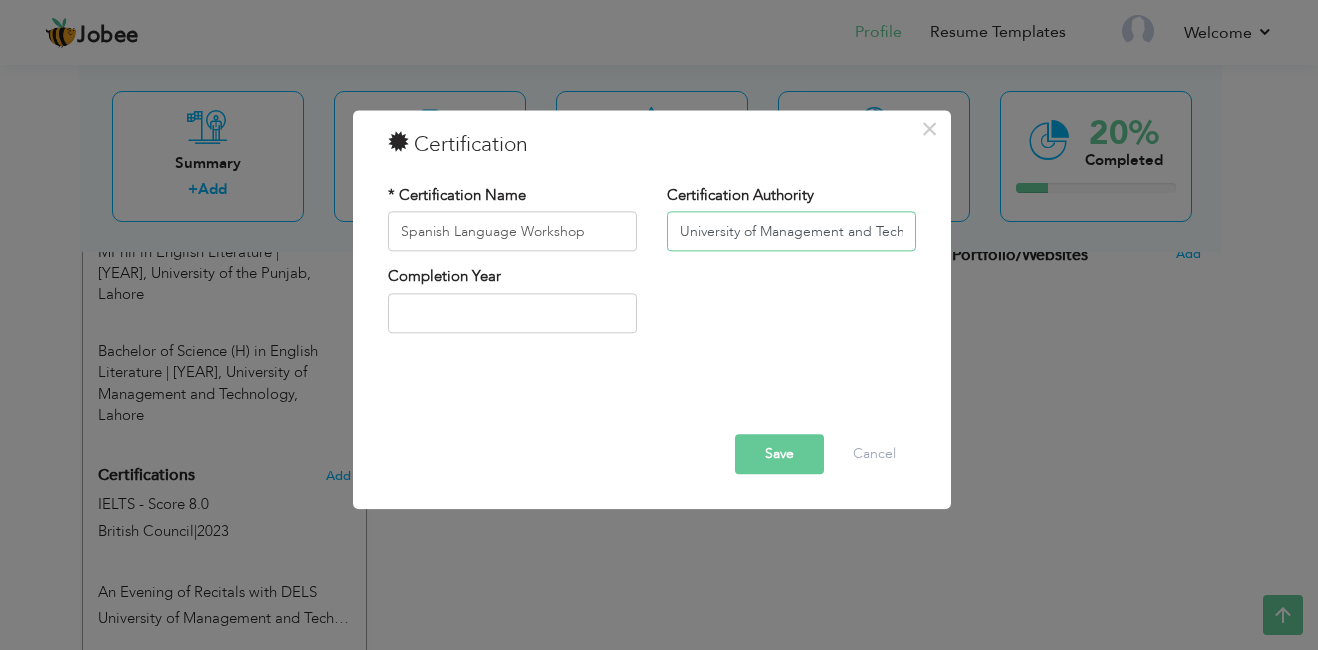 scroll, scrollTop: 0, scrollLeft: 43, axis: horizontal 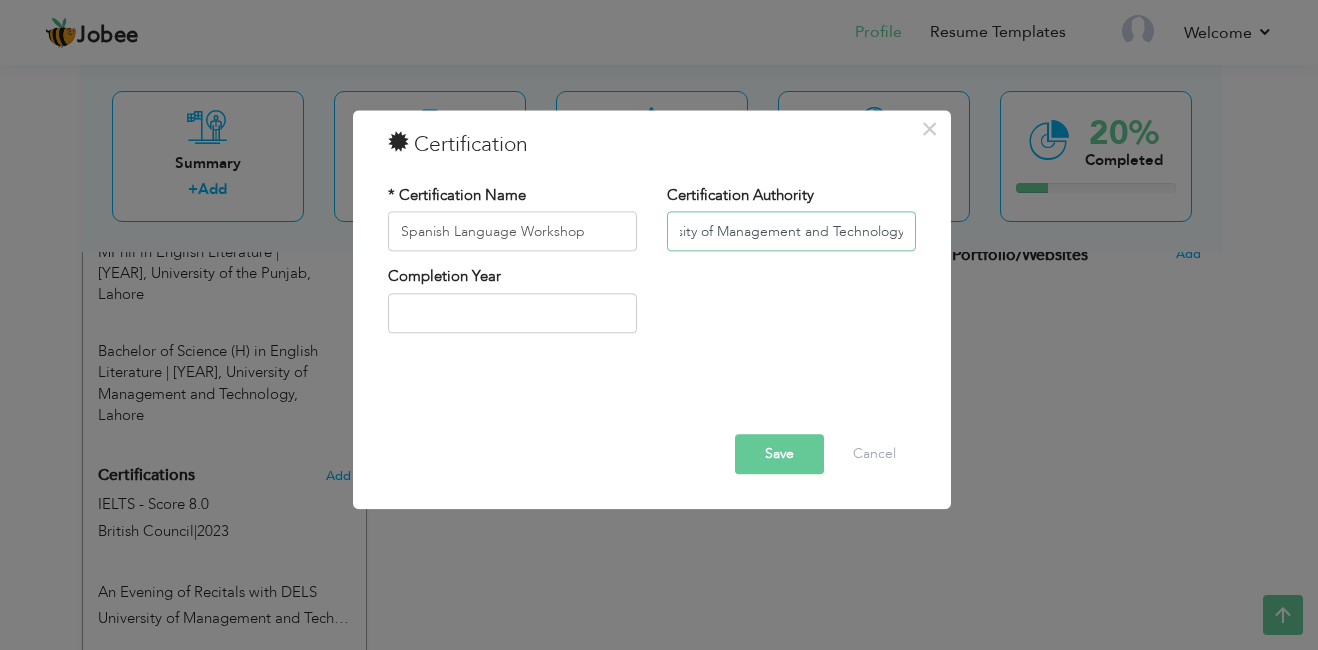 type on "University of Management and Technology" 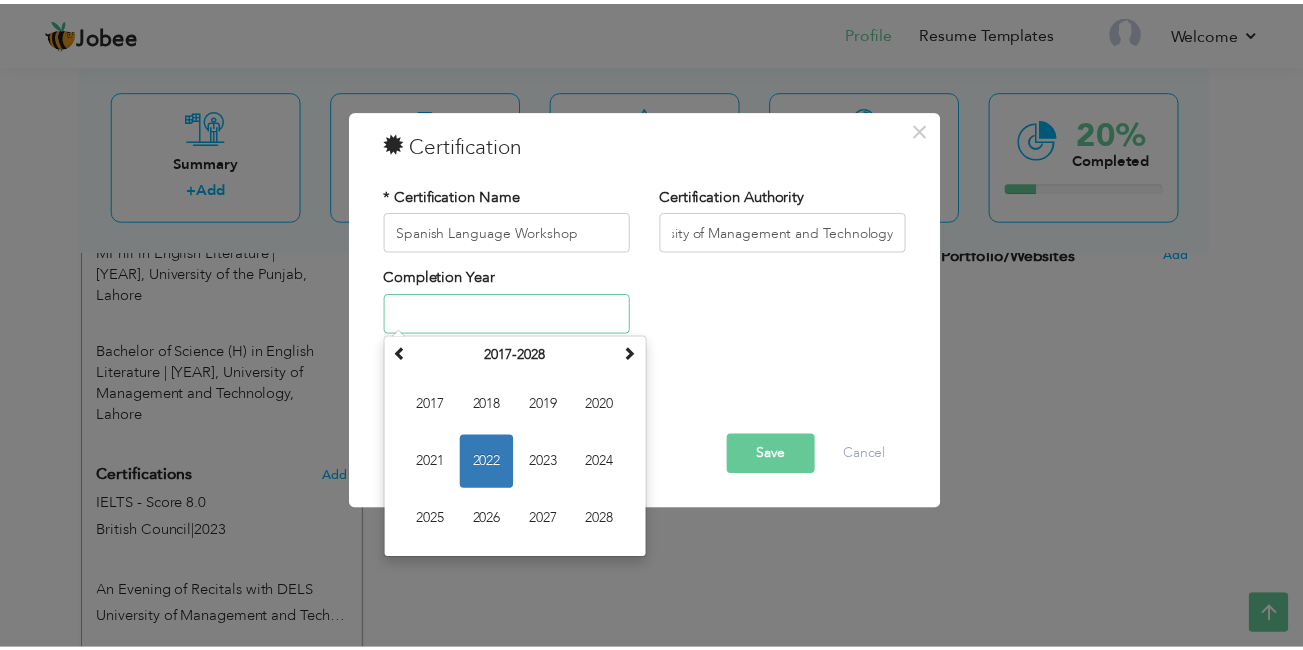 scroll, scrollTop: 0, scrollLeft: 0, axis: both 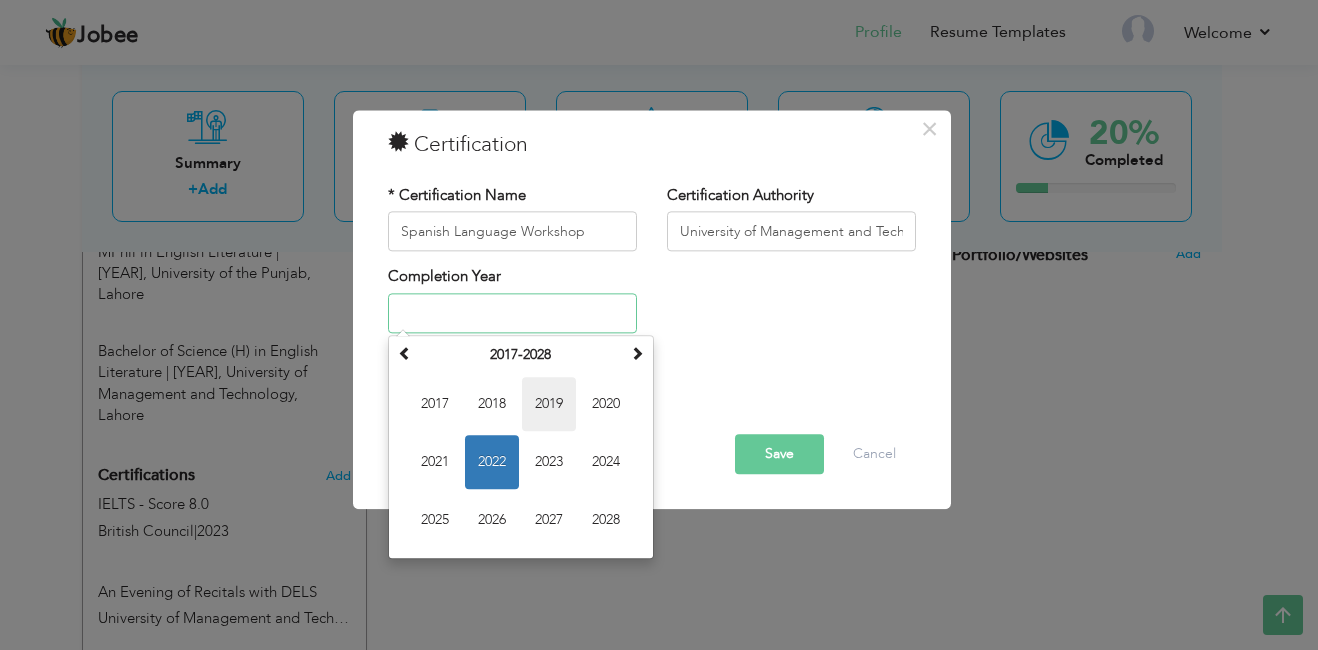 click on "2019" at bounding box center (549, 404) 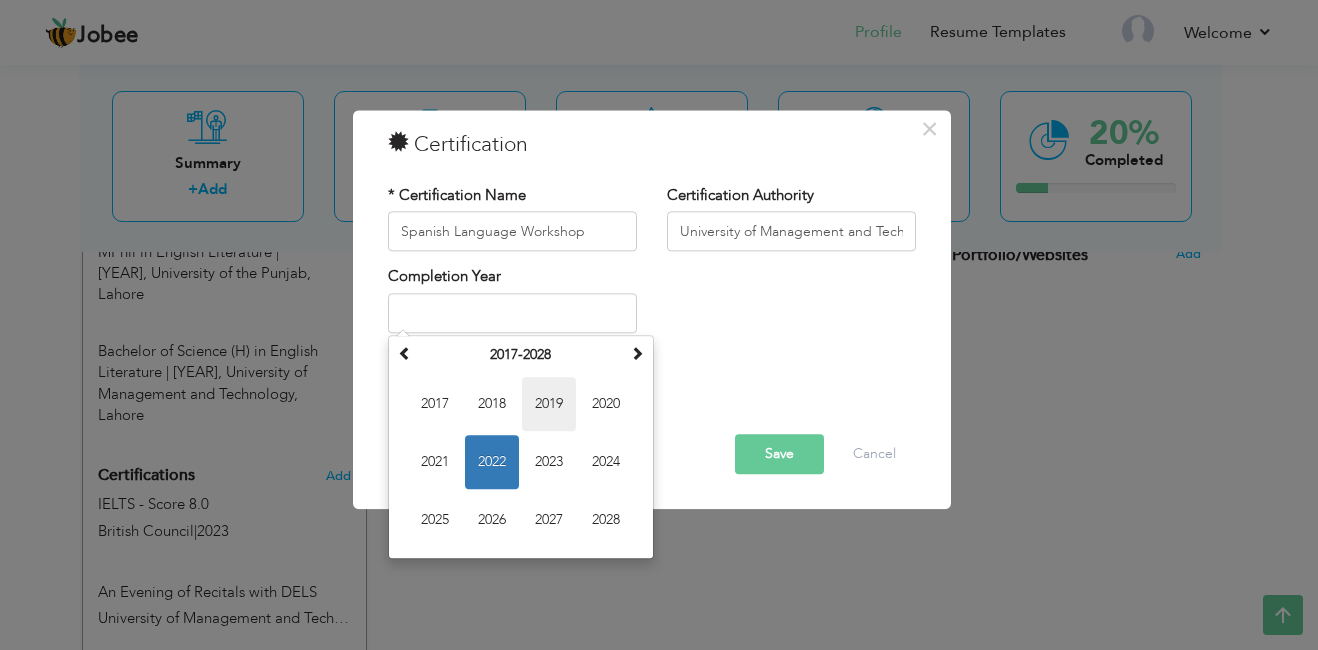 type on "2019" 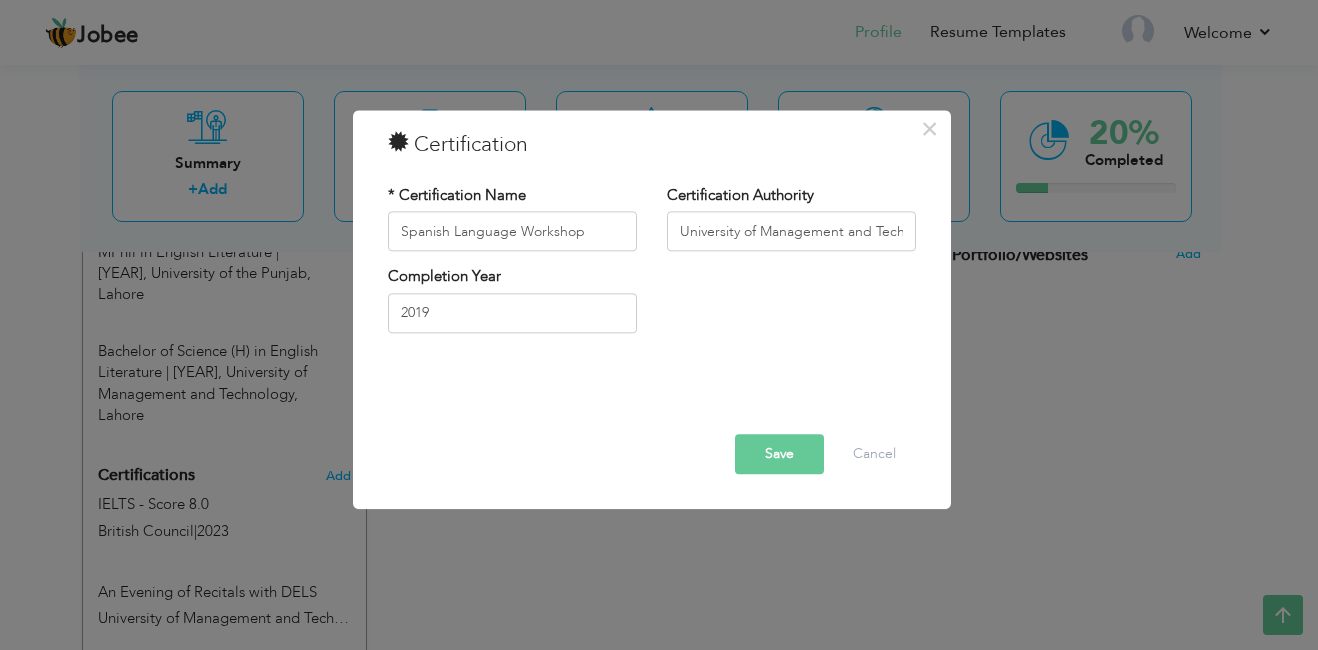 click on "Save" at bounding box center (779, 455) 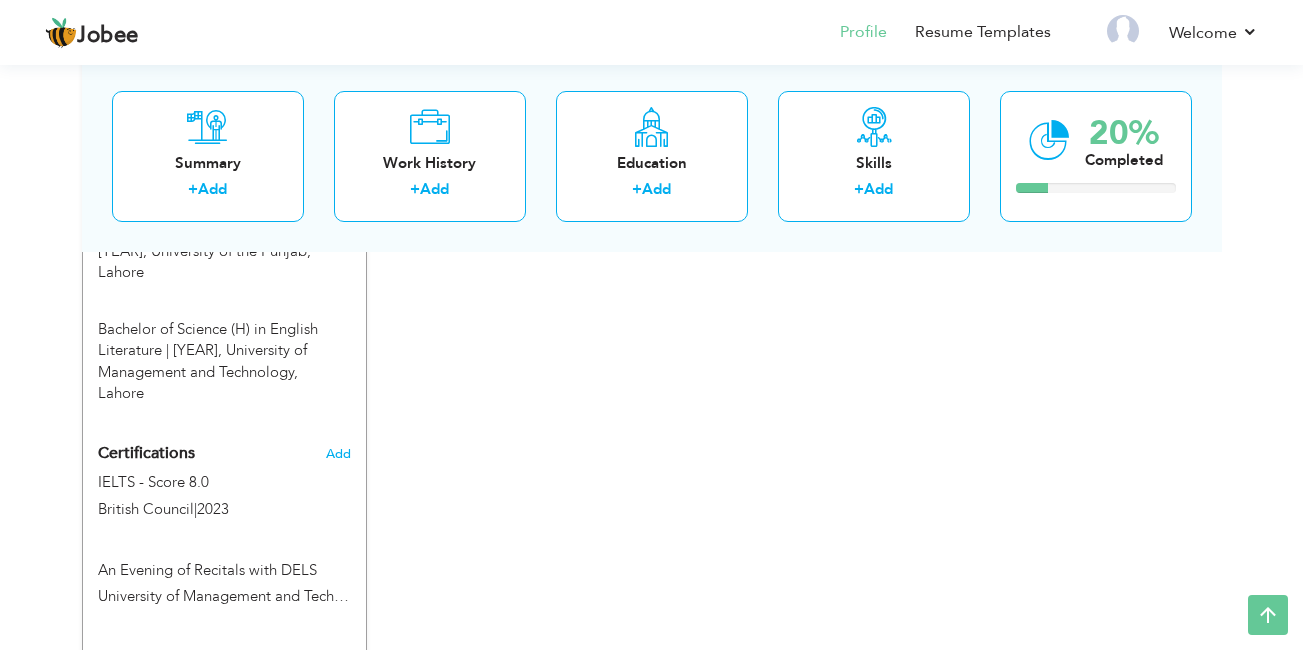 scroll, scrollTop: 926, scrollLeft: 0, axis: vertical 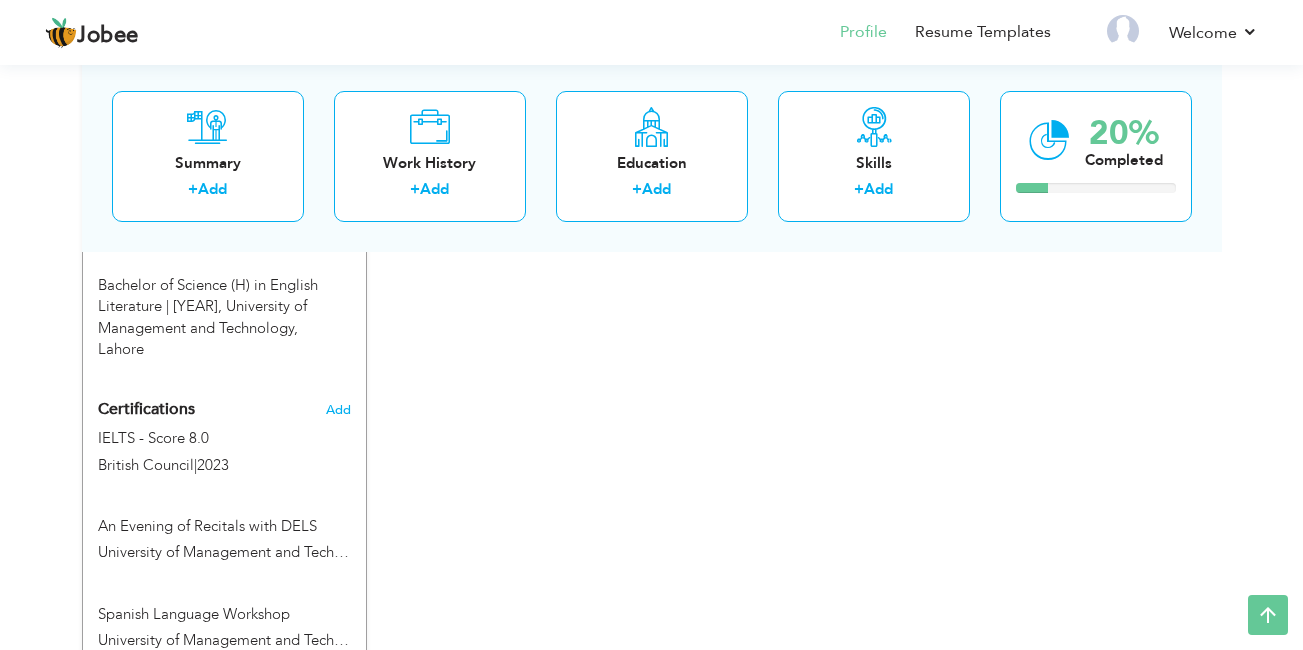 click on "CV Import
Profile Strength
0%
Select an Item from right menu
Work History
* Job Title Tools" at bounding box center [652, 119] 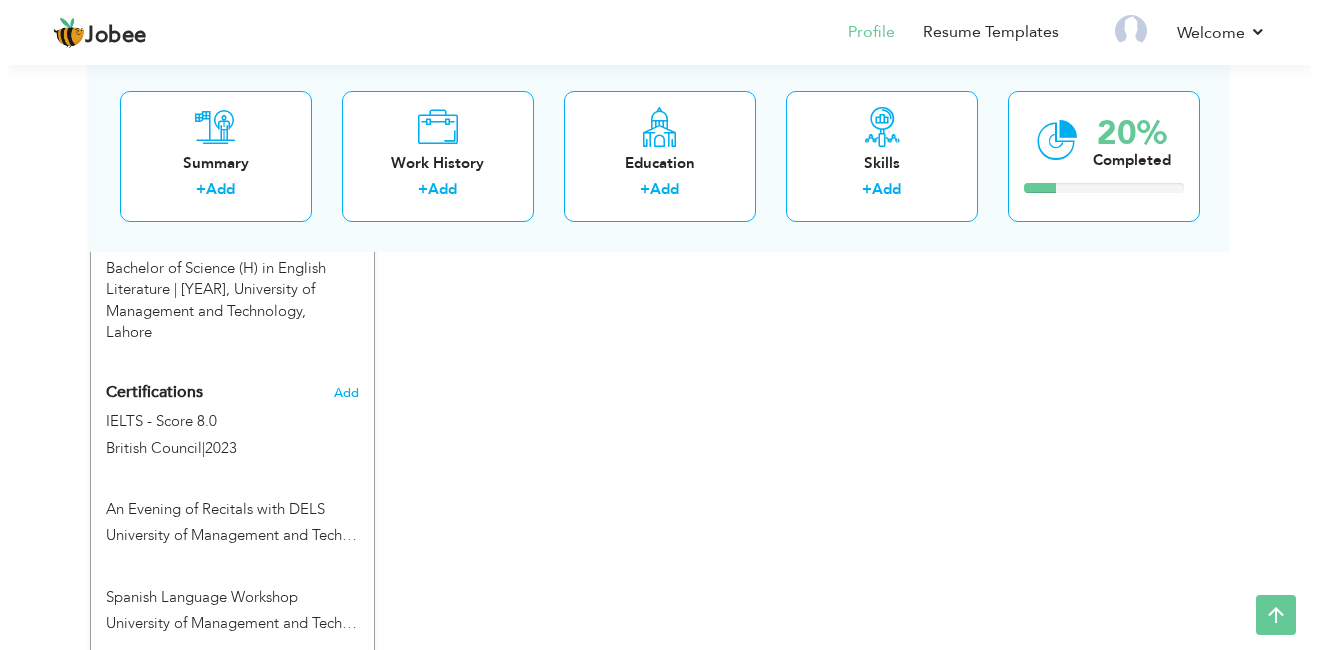 scroll, scrollTop: 1119, scrollLeft: 0, axis: vertical 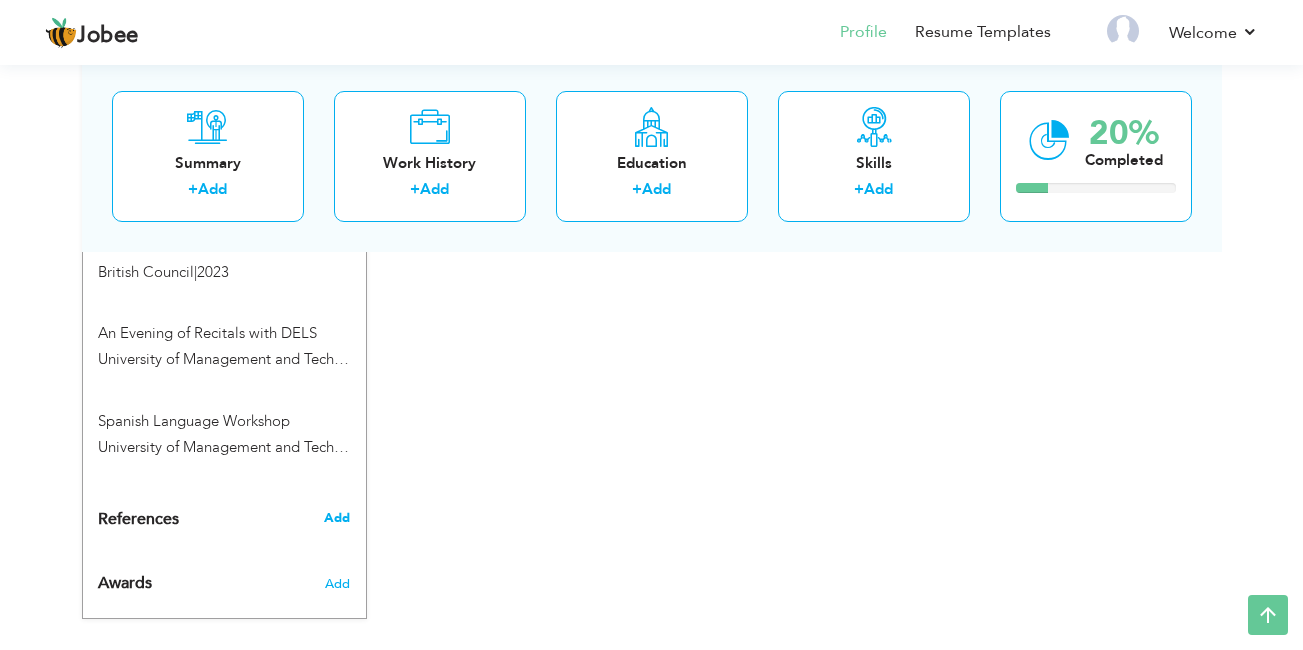 click on "Add" at bounding box center (337, 518) 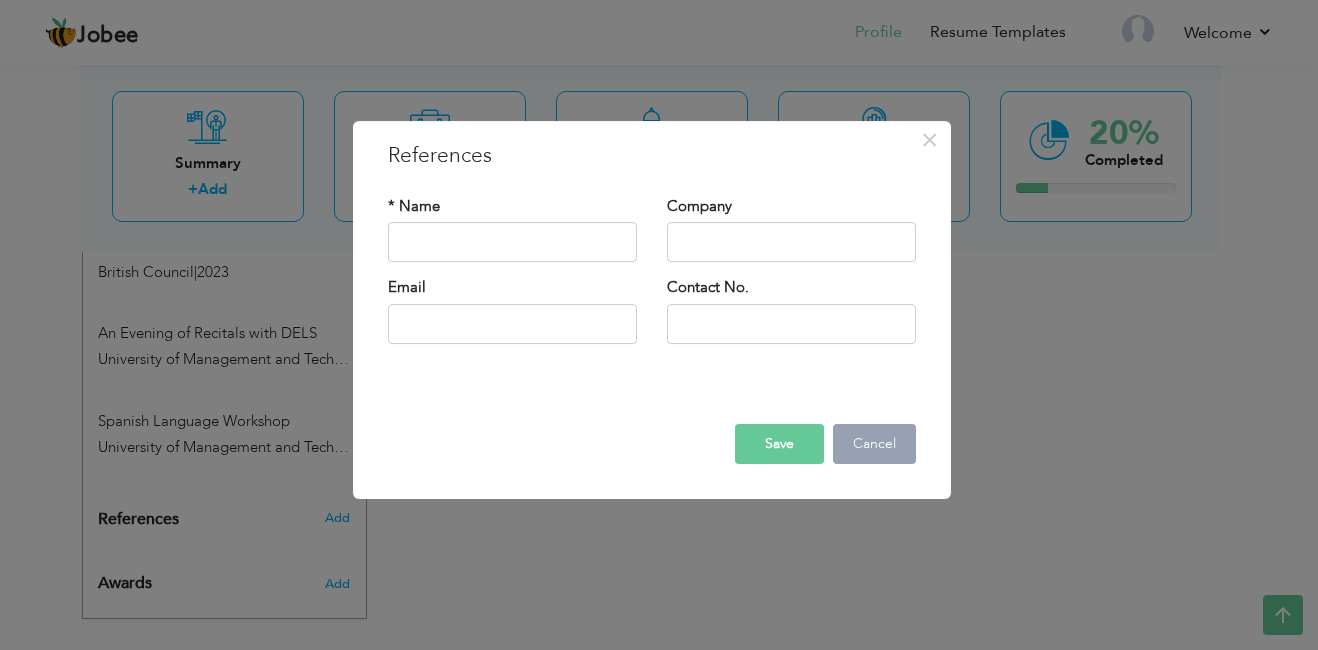 click on "Cancel" at bounding box center [874, 444] 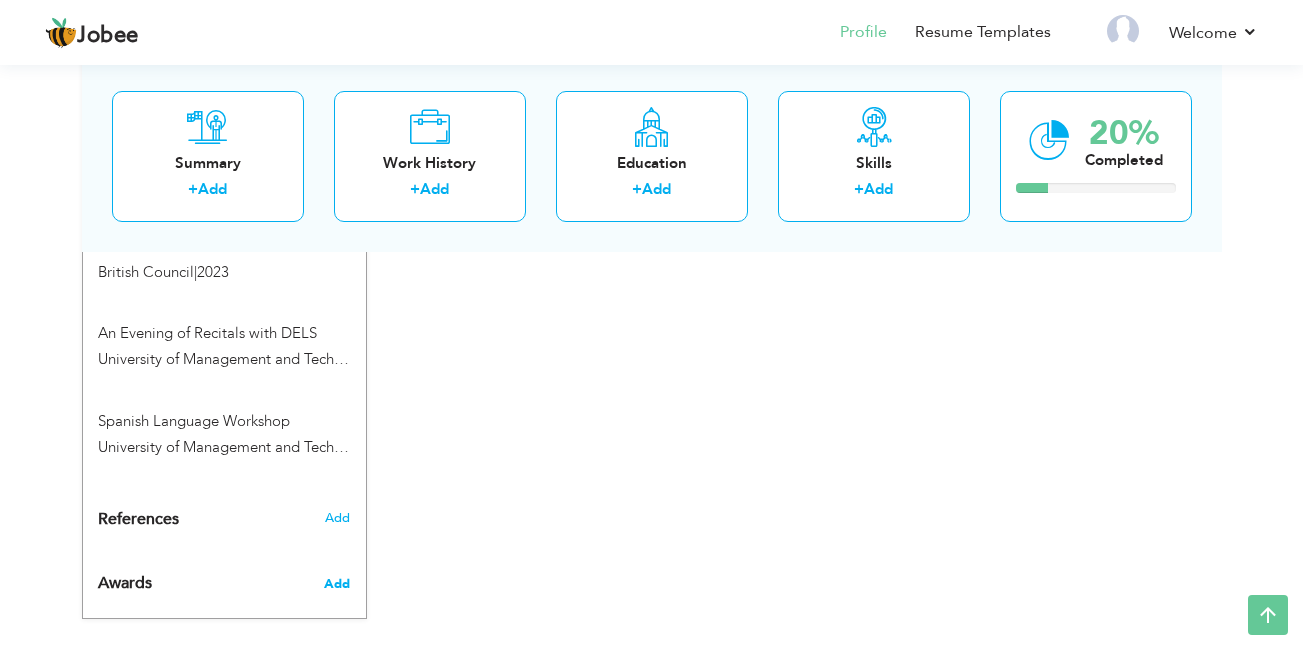 click on "Add" at bounding box center (337, 584) 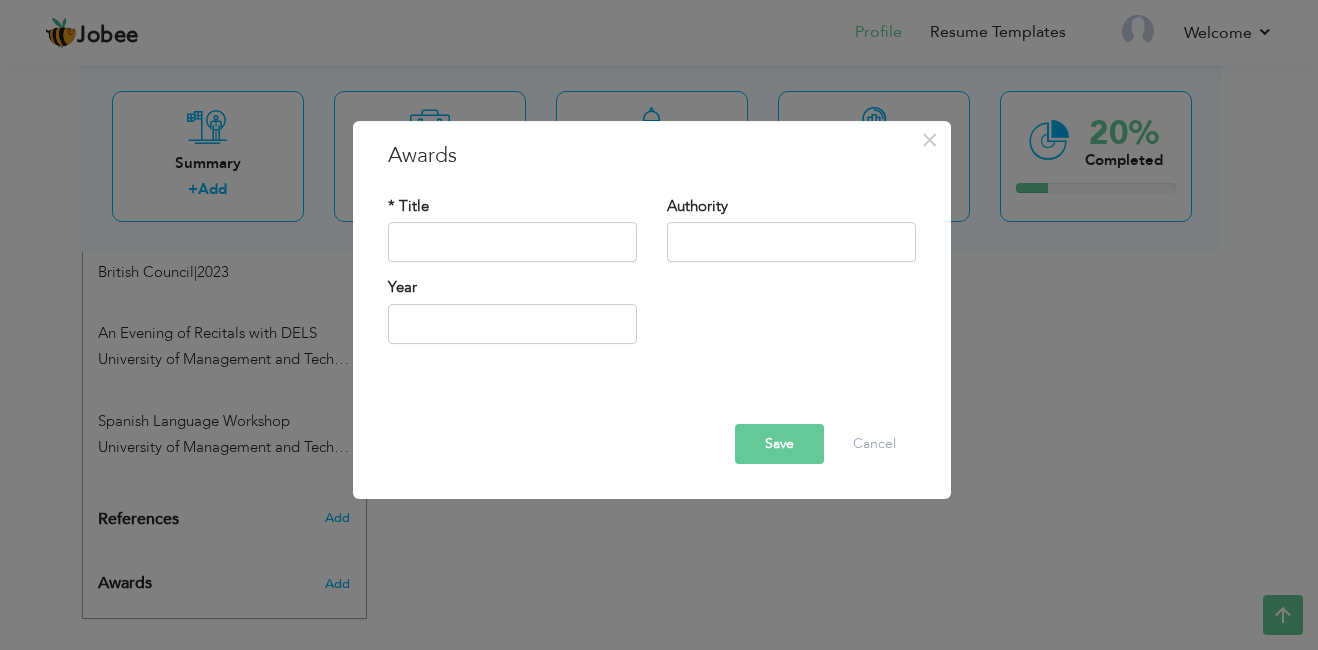 drag, startPoint x: 381, startPoint y: 559, endPoint x: 407, endPoint y: 581, distance: 34.058773 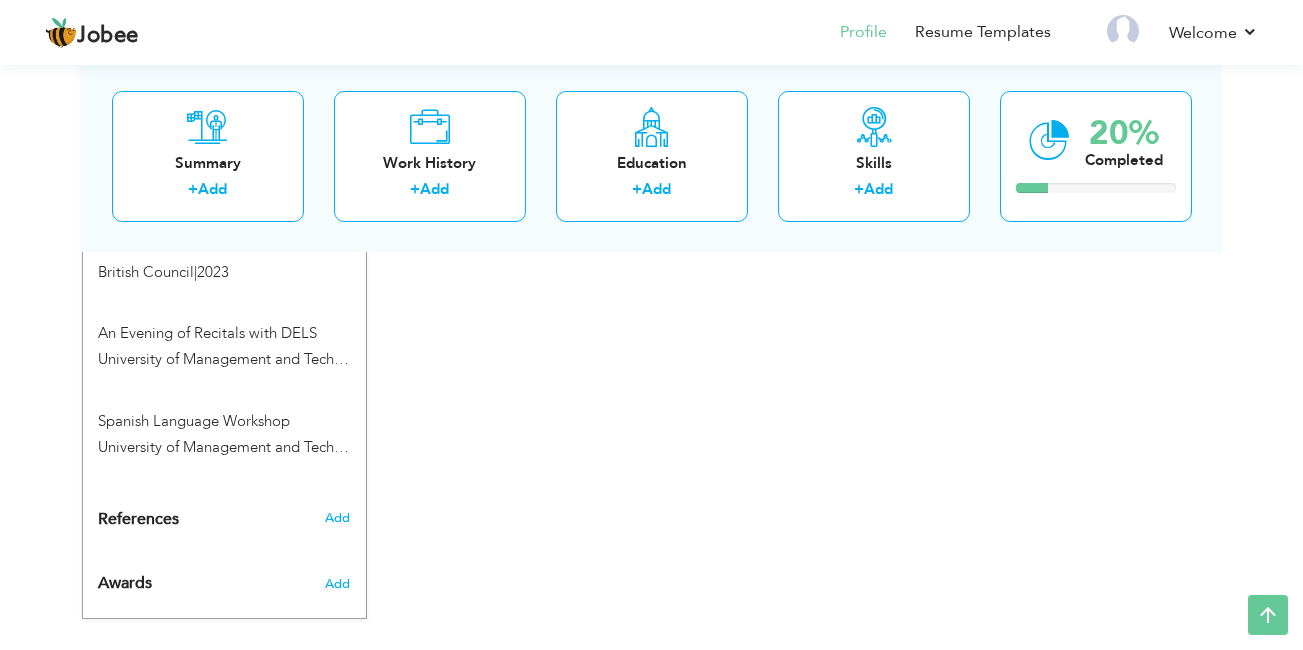 click on "Add" at bounding box center (341, 579) 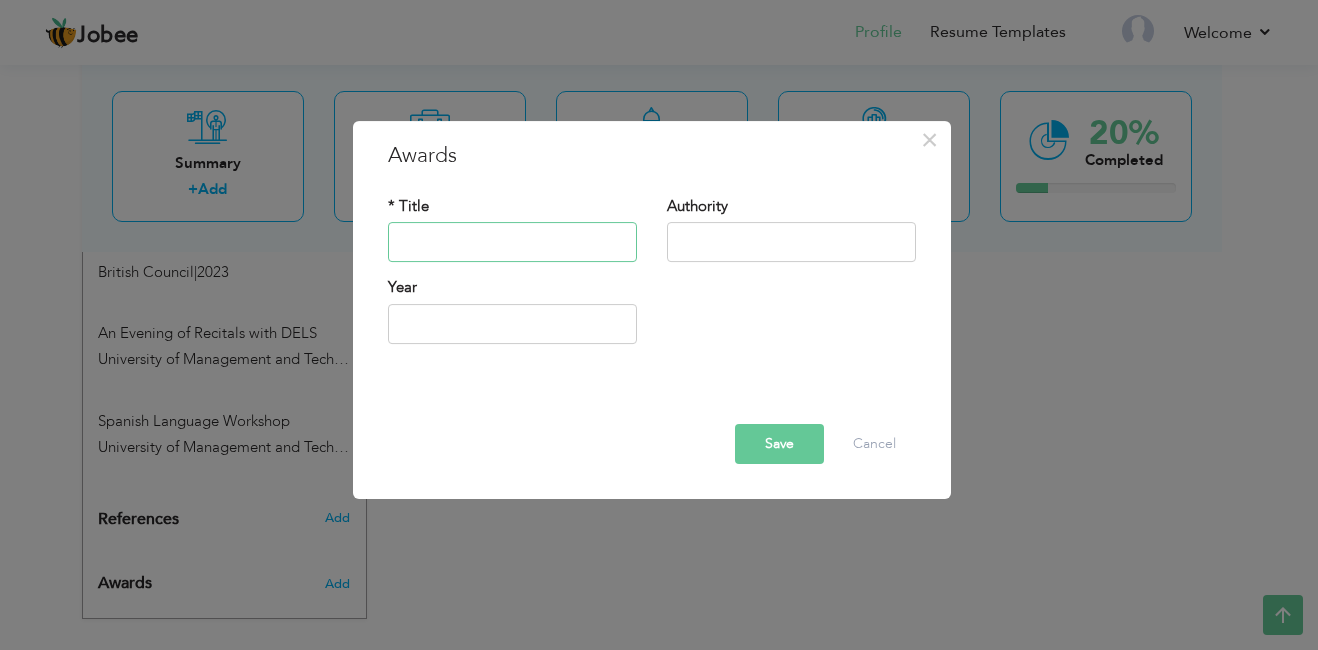 paste on "Patron’s Gold Medal" 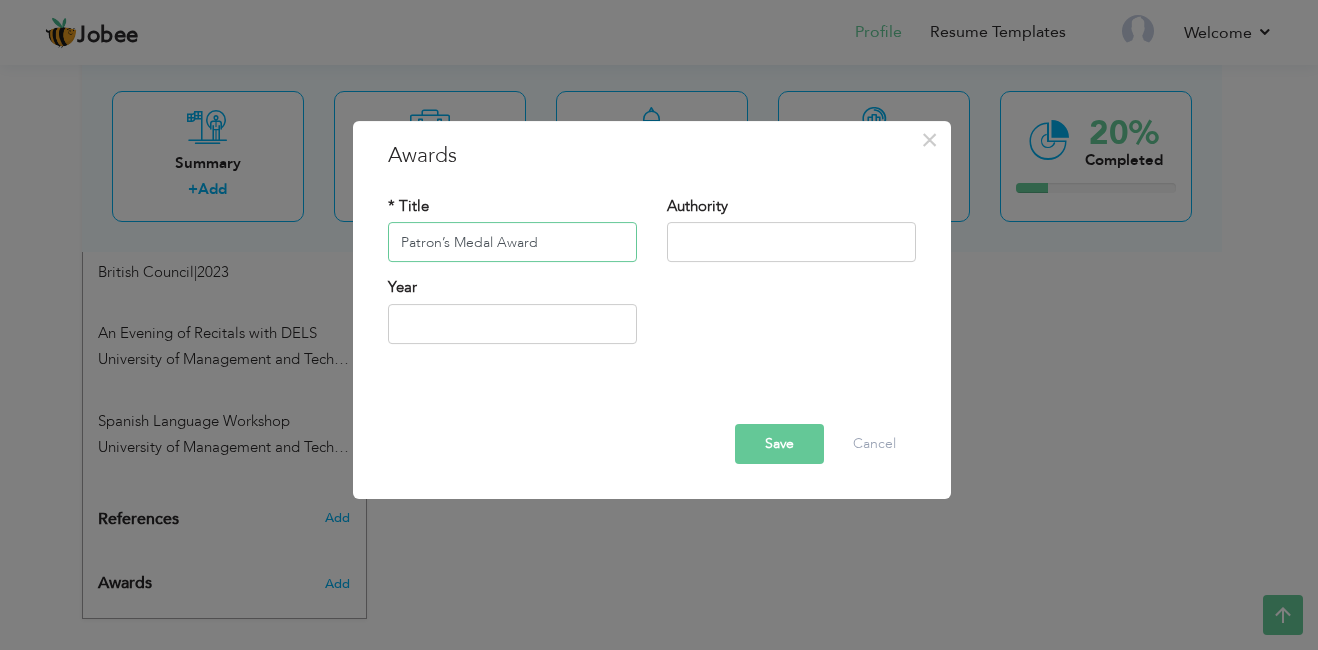 type on "Patron’s Medal Award" 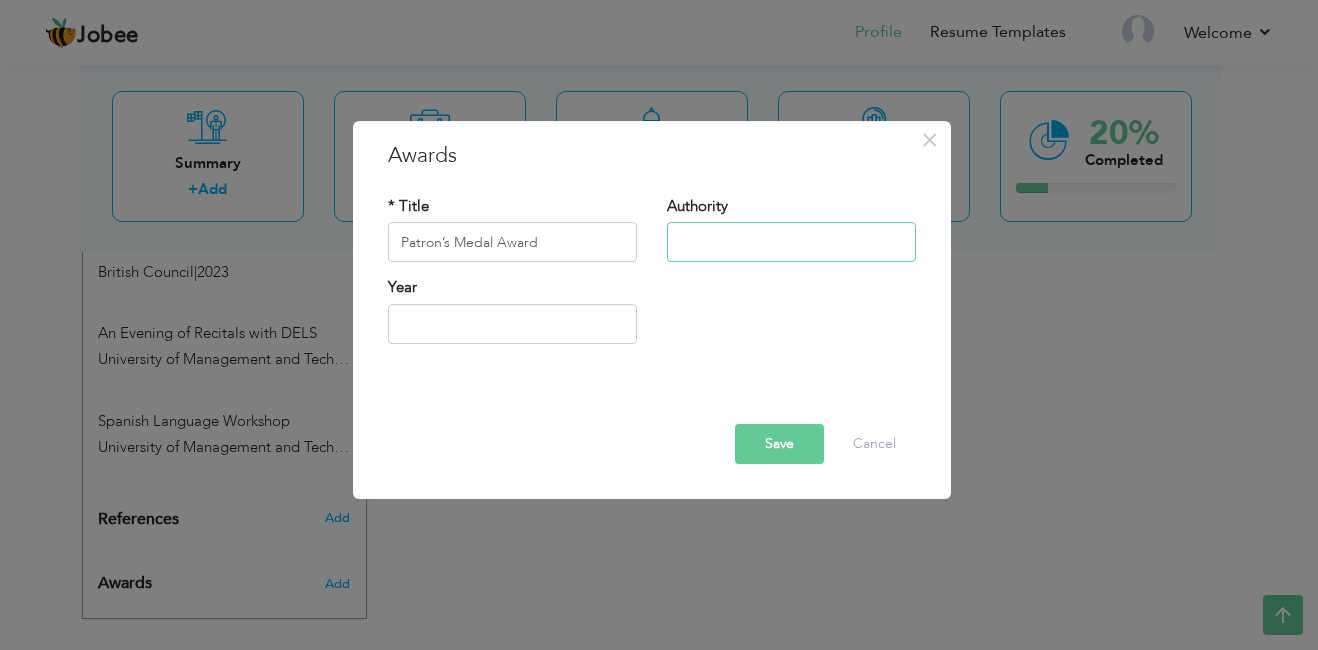 paste on "University of Management and Technology" 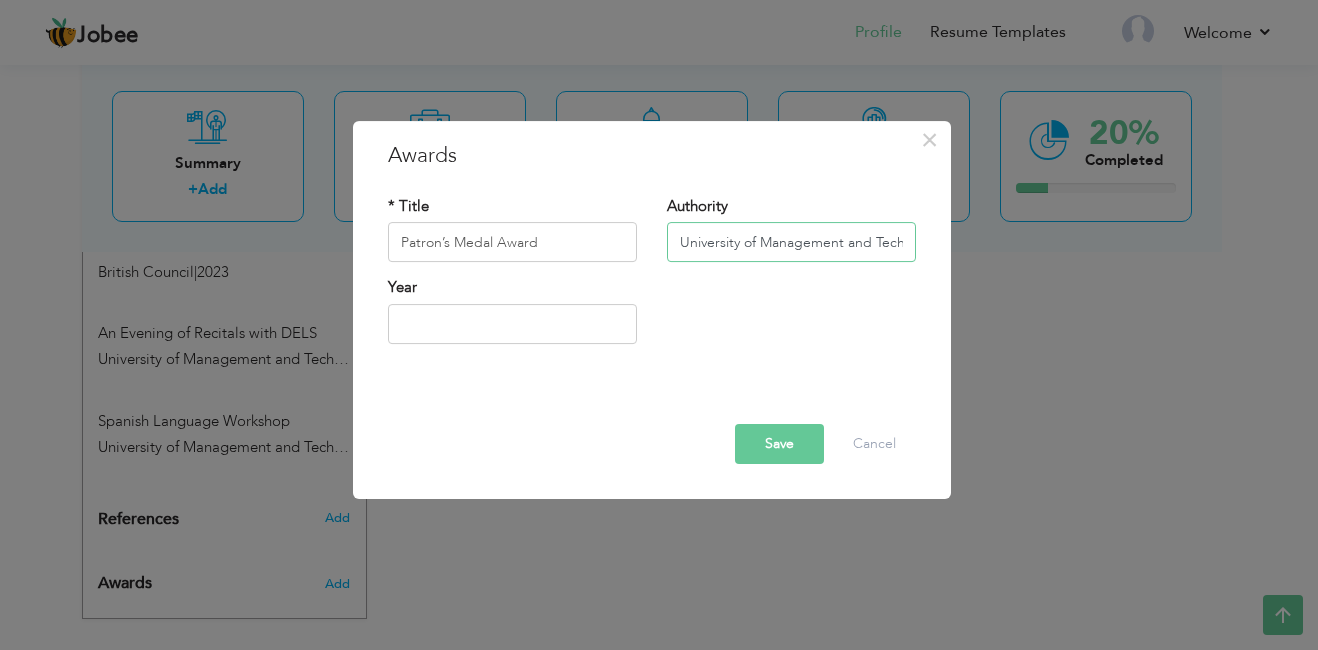 scroll, scrollTop: 0, scrollLeft: 43, axis: horizontal 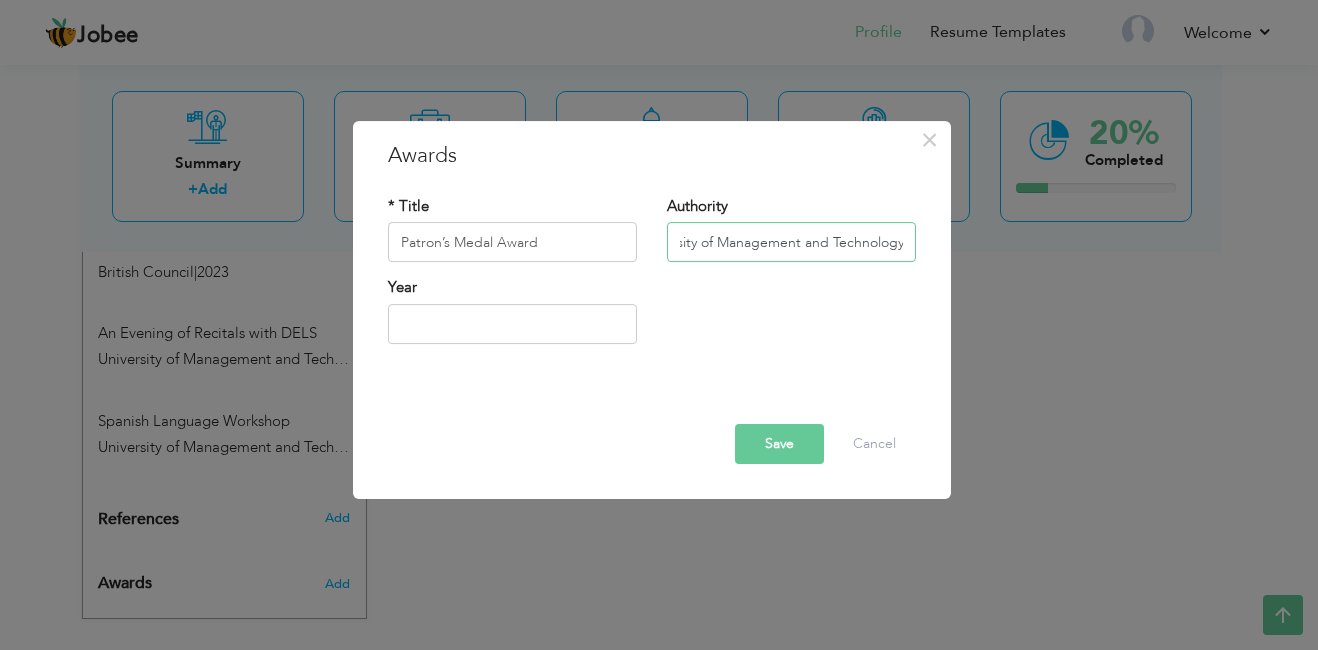type on "University of Management and Technology" 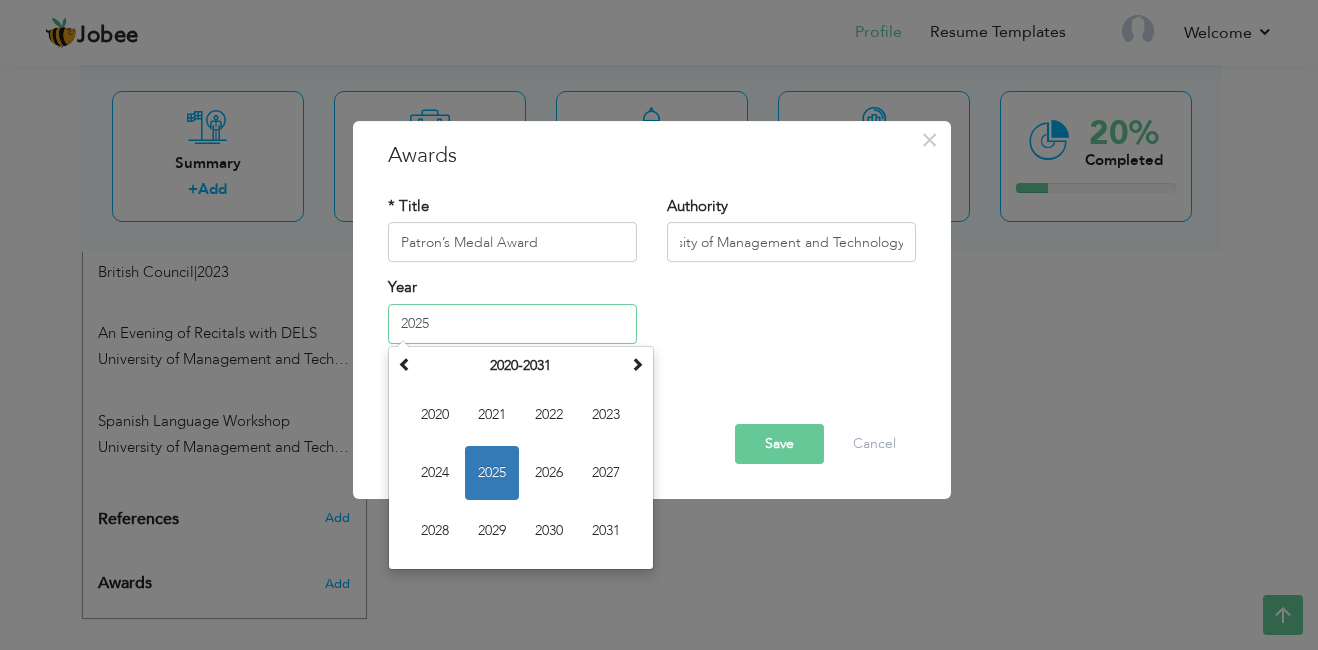 scroll, scrollTop: 0, scrollLeft: 0, axis: both 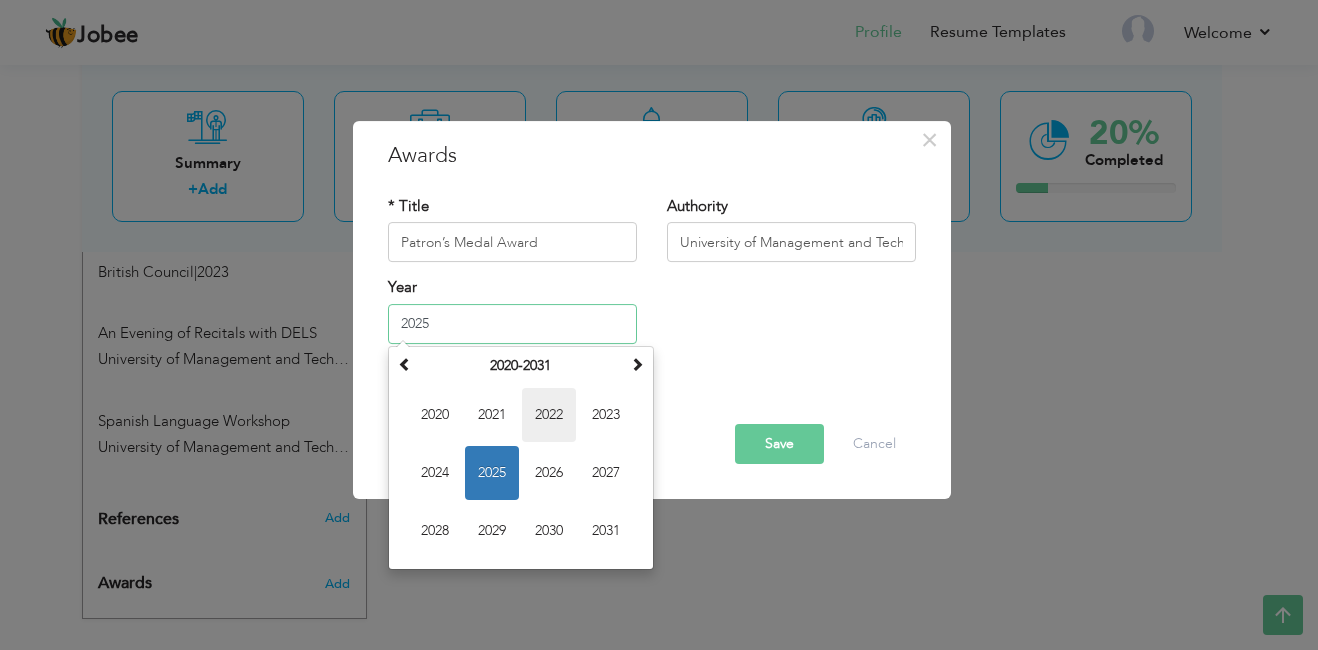 click on "2022" at bounding box center [549, 415] 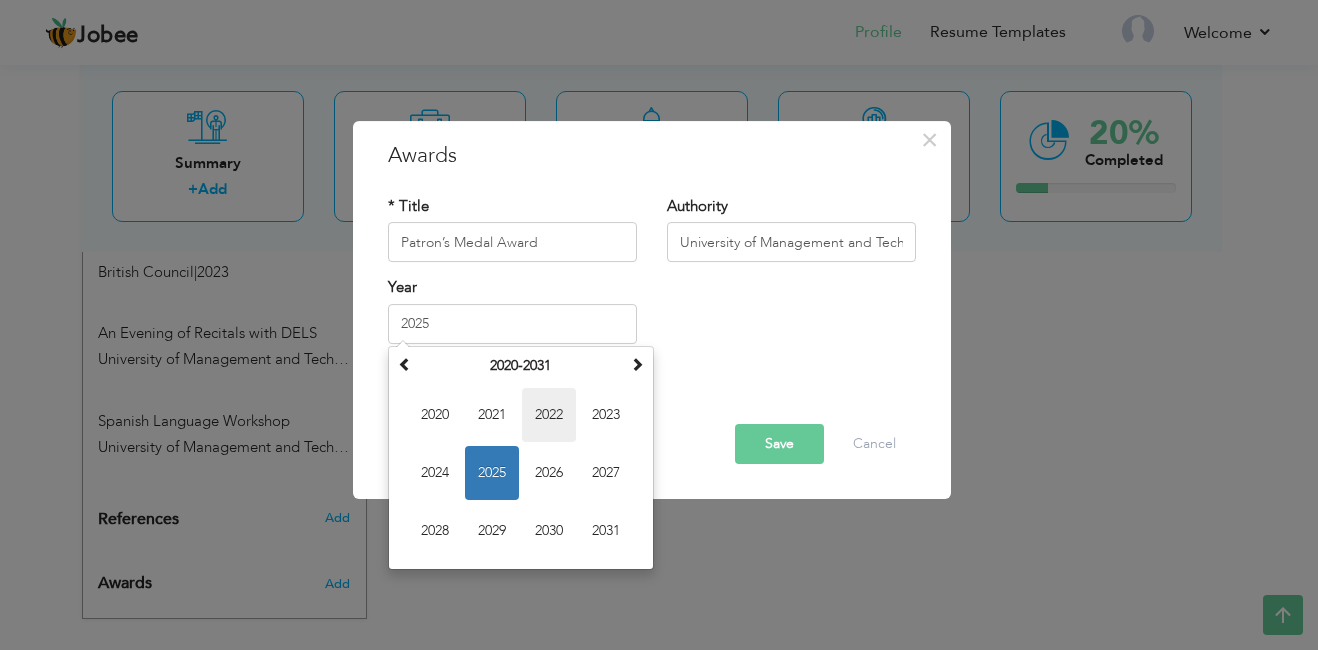 type on "2022" 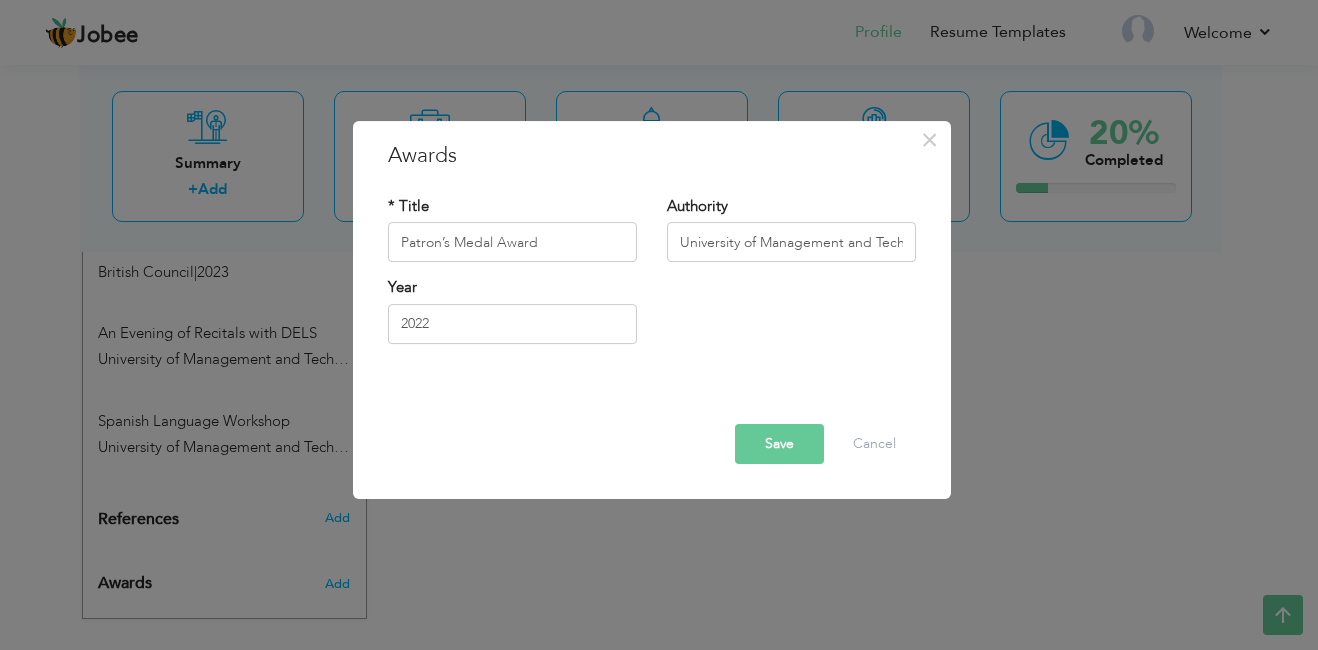 click on "Save" at bounding box center [779, 444] 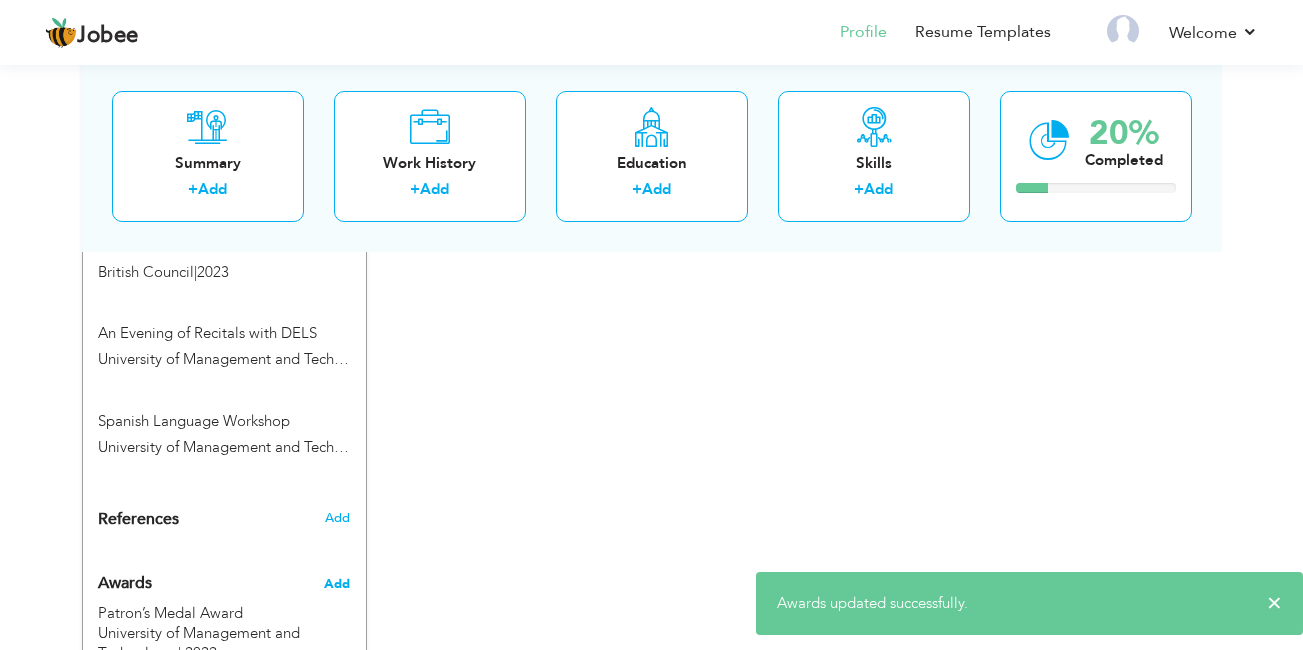 click on "Add" at bounding box center (337, 584) 